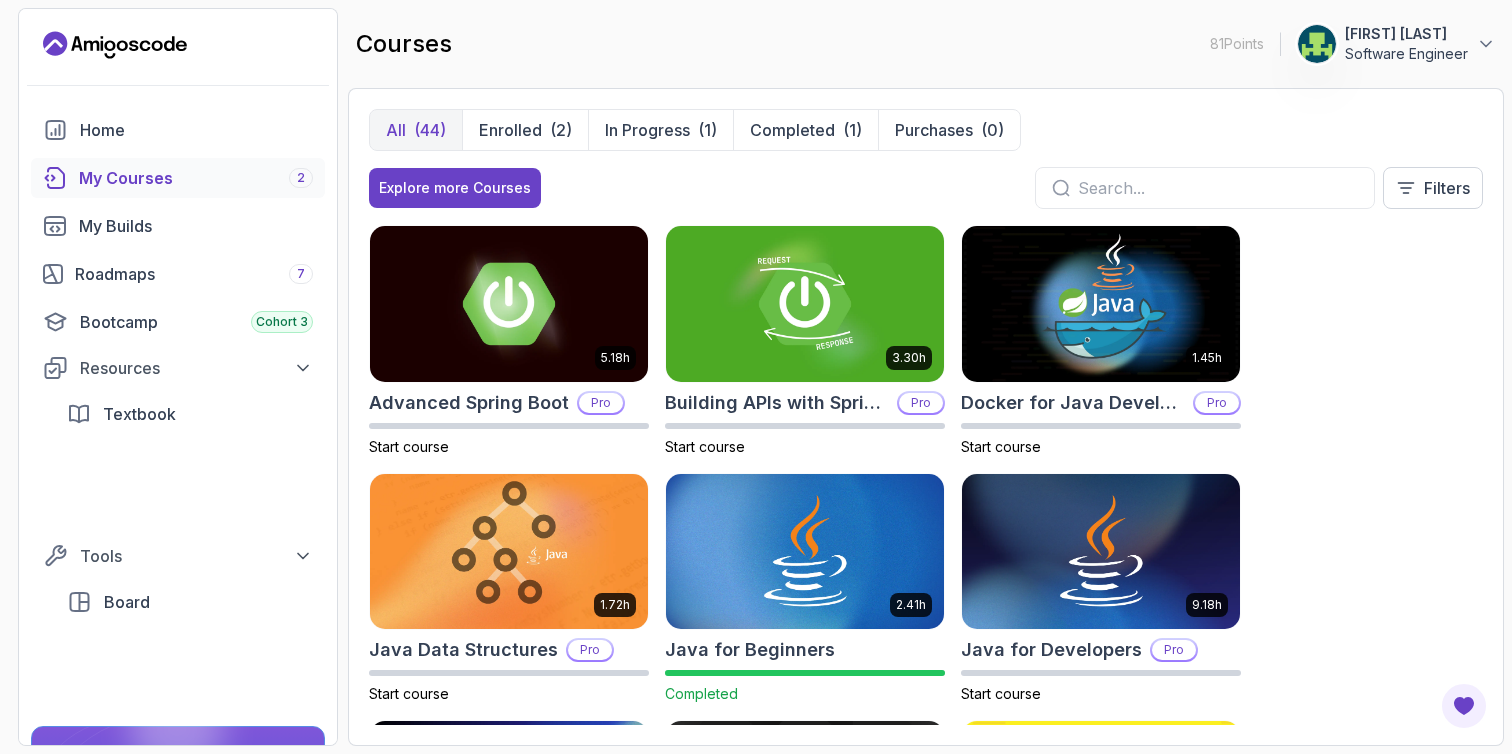 scroll, scrollTop: 0, scrollLeft: 0, axis: both 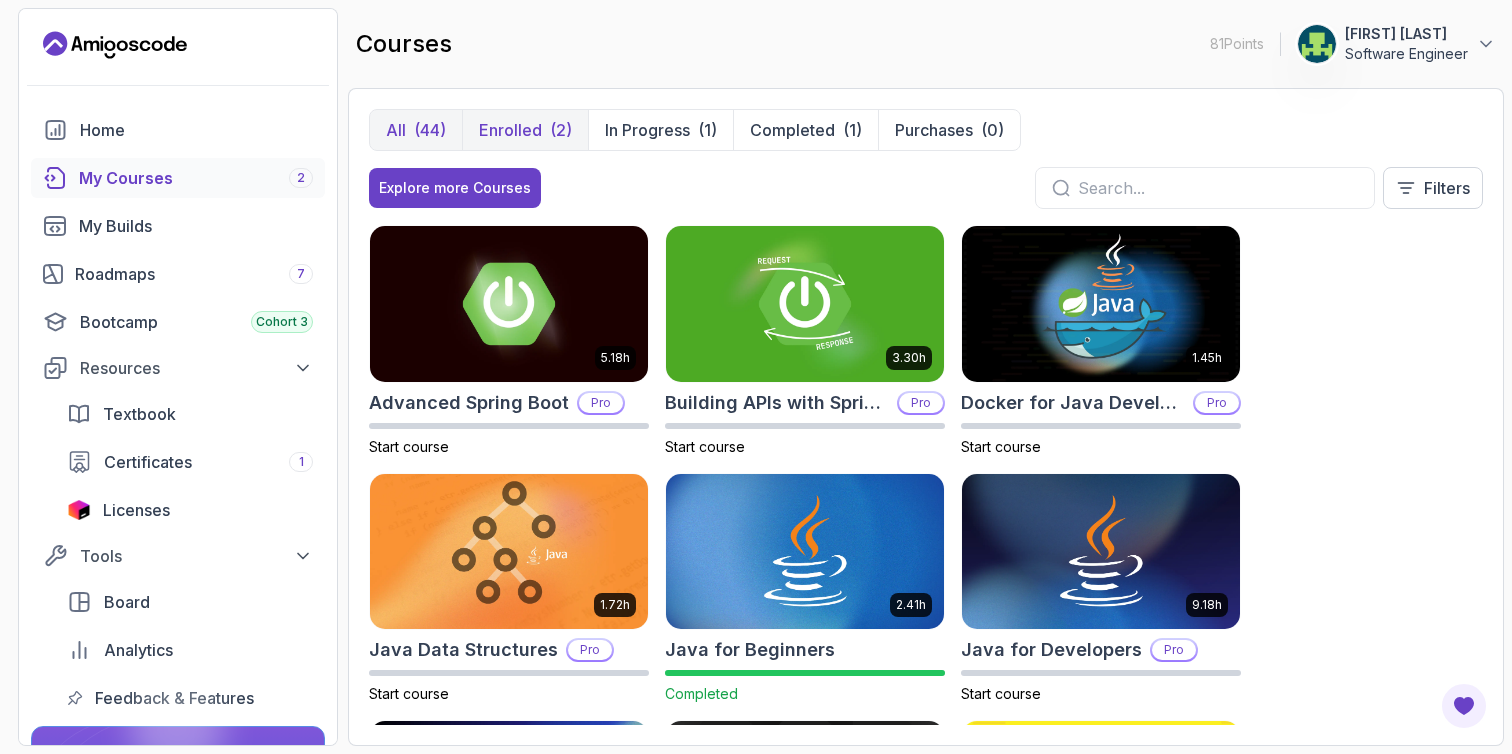 click on "Enrolled (2)" at bounding box center (525, 130) 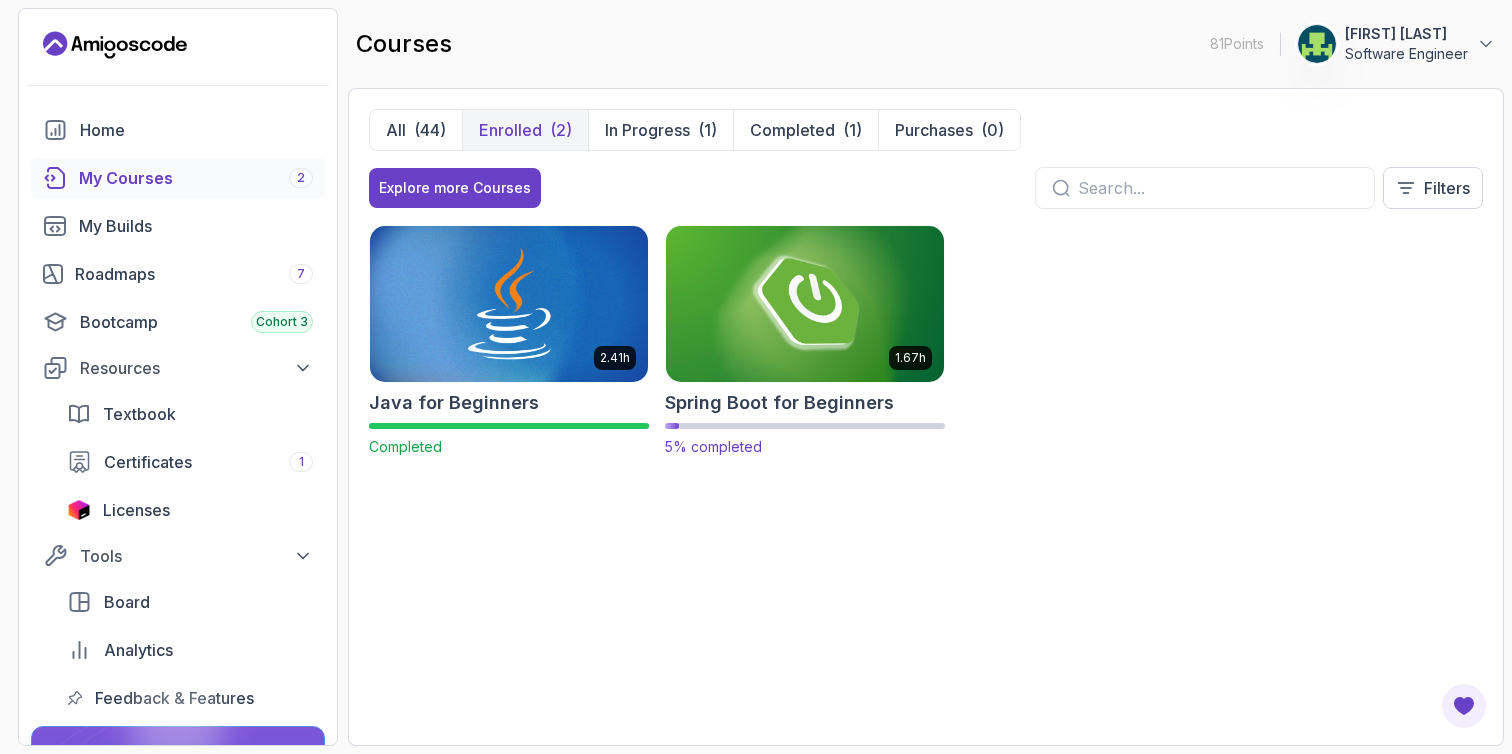click on "Spring Boot for Beginners" at bounding box center (779, 403) 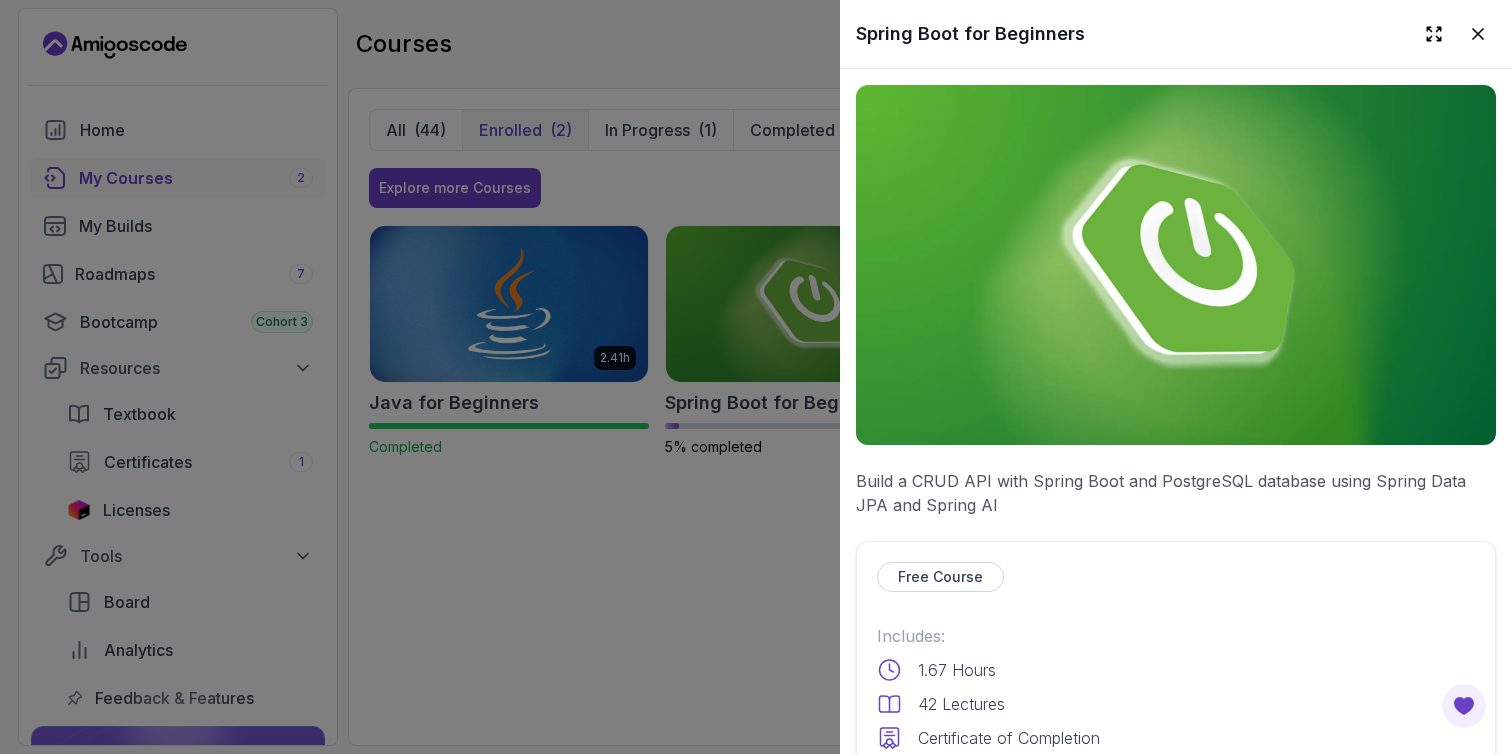 scroll, scrollTop: 331, scrollLeft: 0, axis: vertical 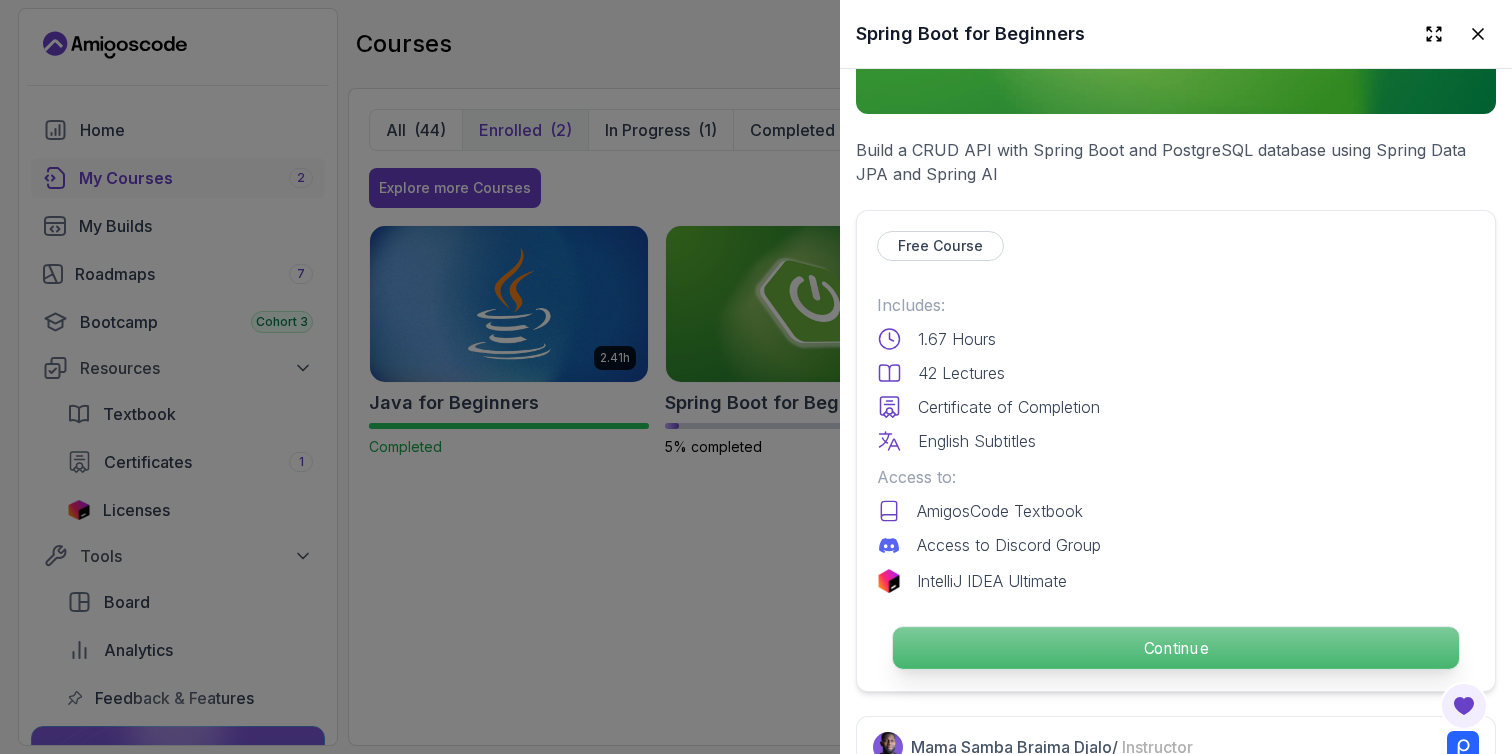 click on "Continue" at bounding box center (1176, 648) 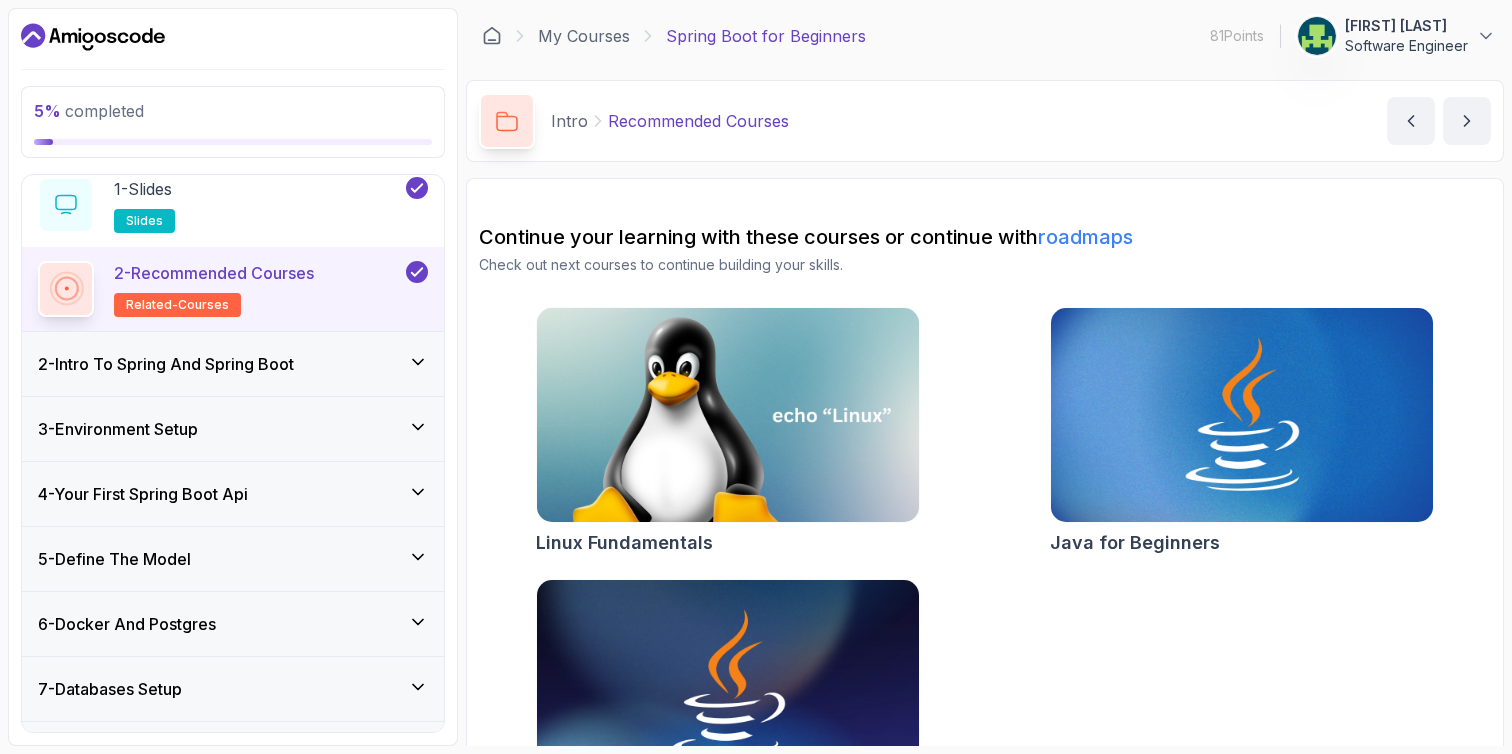 scroll, scrollTop: 88, scrollLeft: 0, axis: vertical 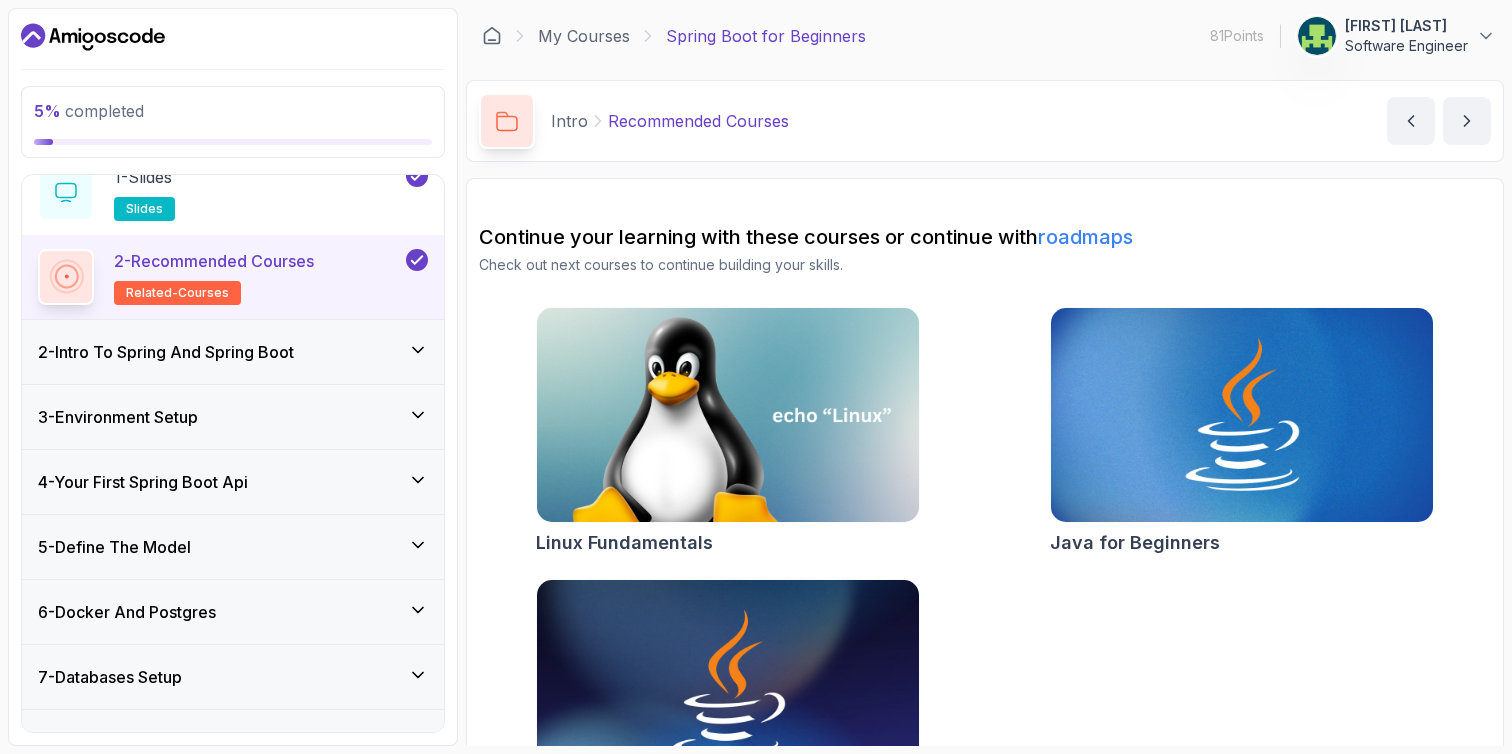 click on "2  -  Intro To Spring And Spring Boot" at bounding box center (233, 352) 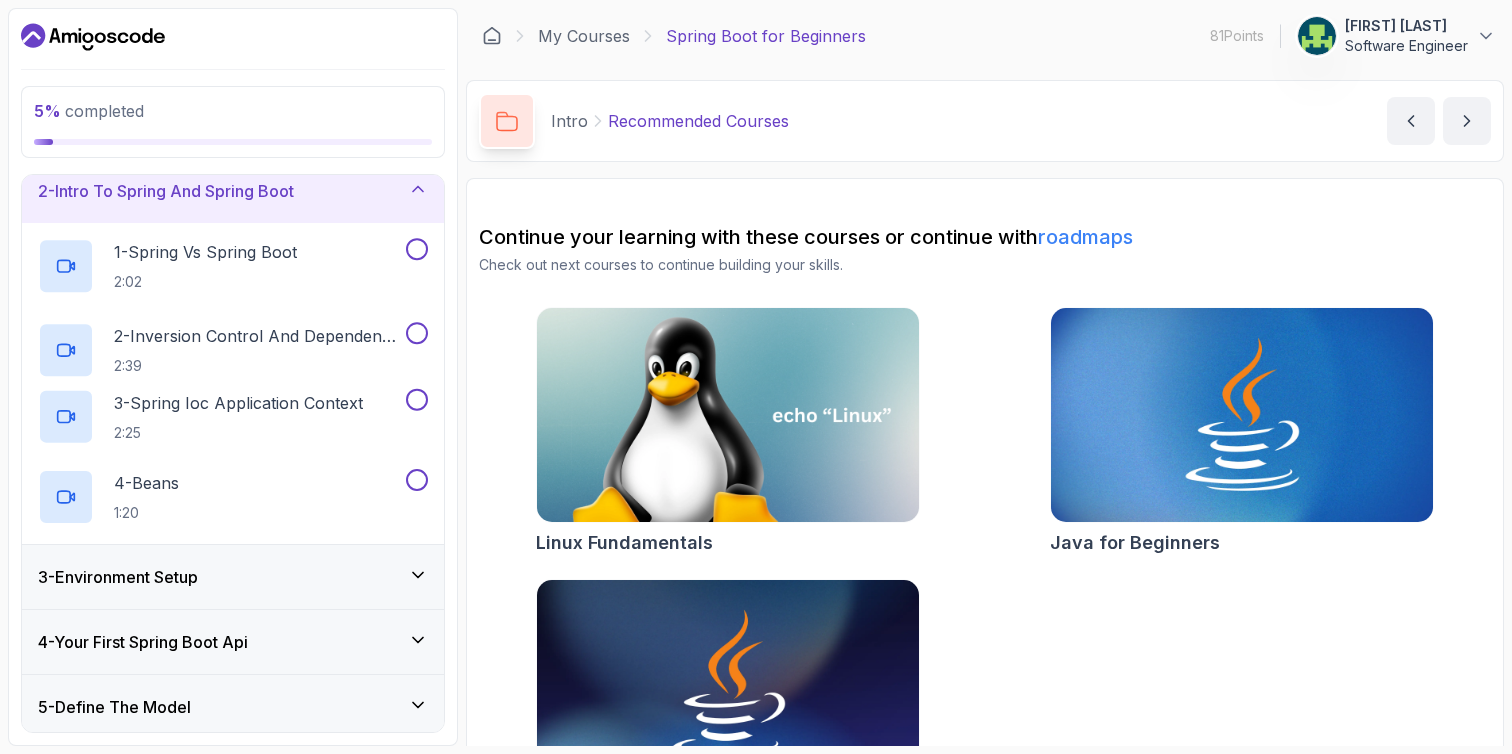 scroll, scrollTop: 64, scrollLeft: 0, axis: vertical 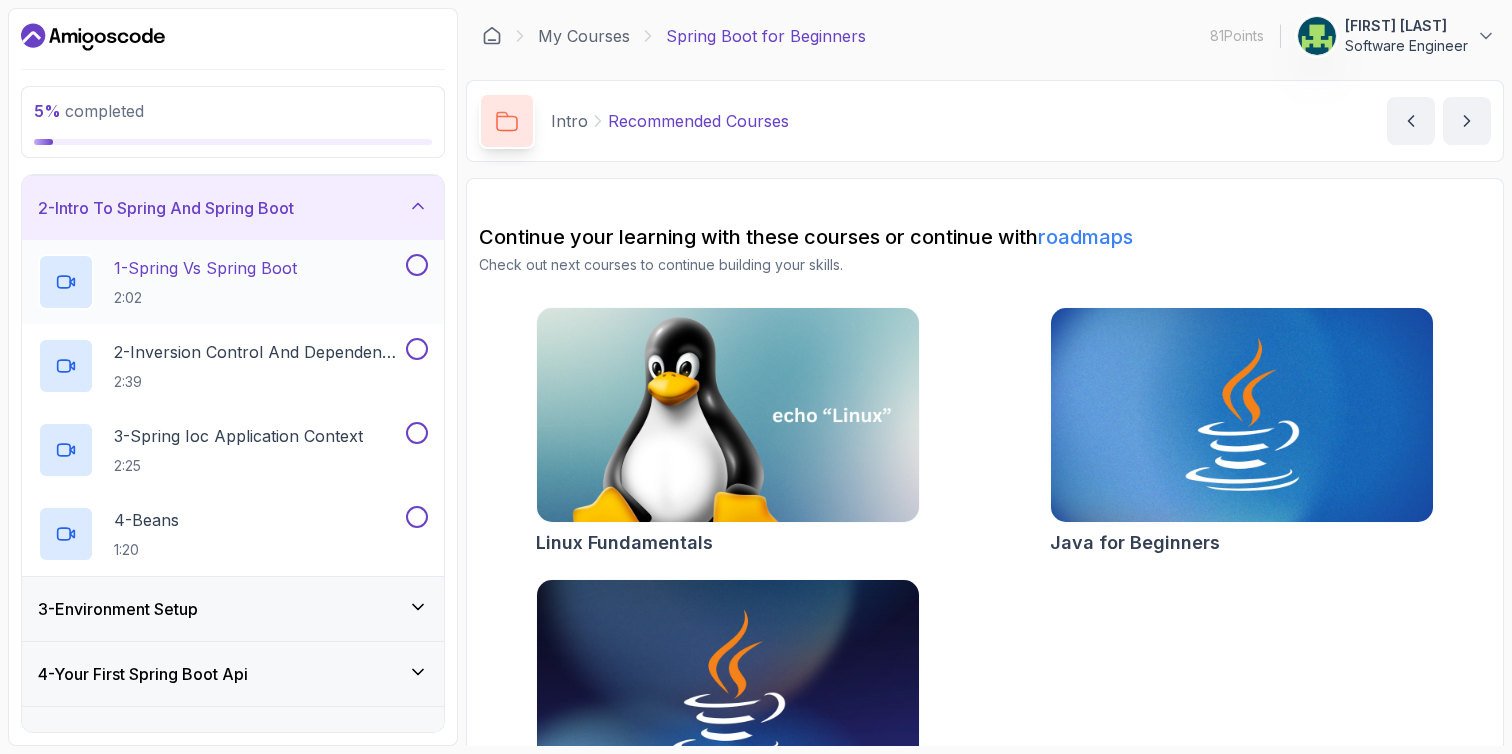 click on "1  -  Spring Vs Spring Boot" at bounding box center [205, 268] 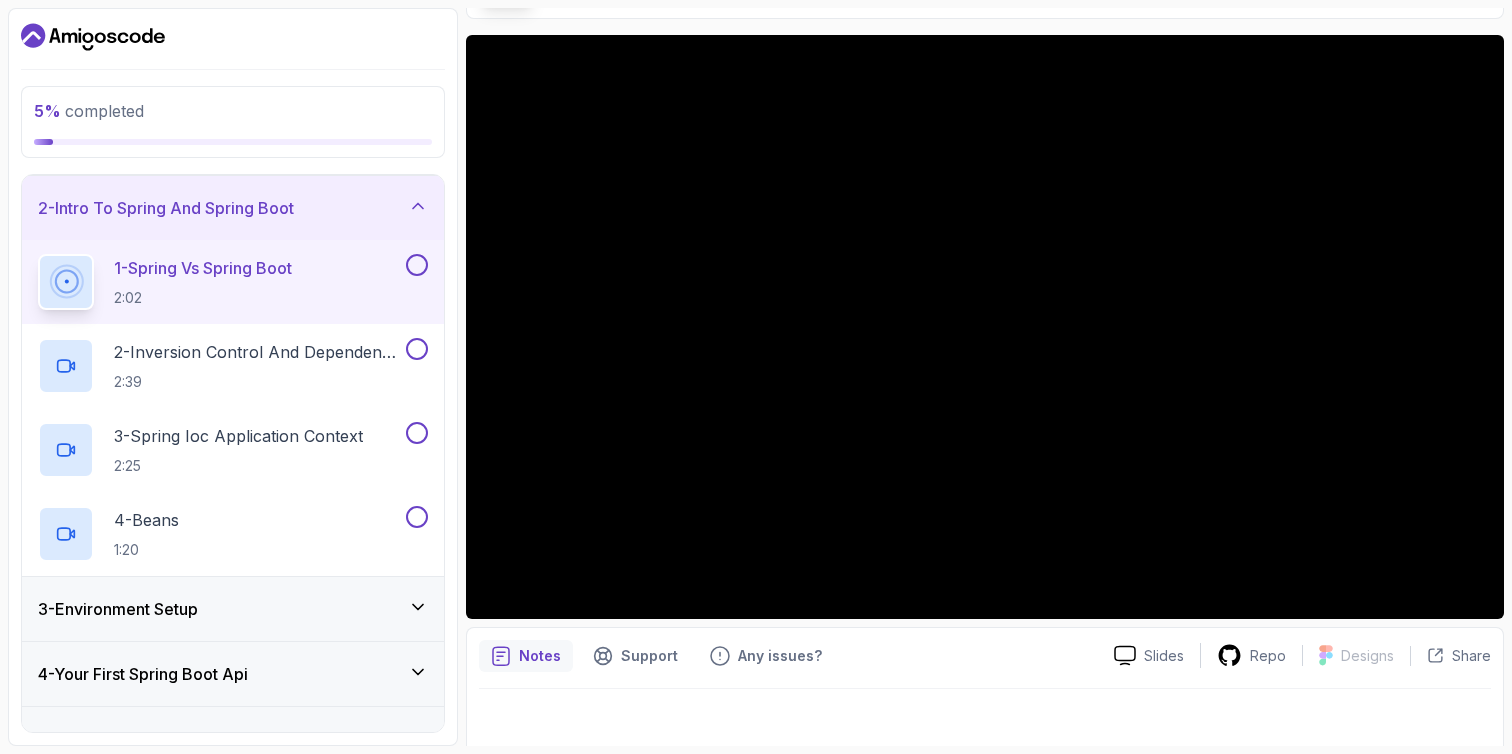 scroll, scrollTop: 155, scrollLeft: 0, axis: vertical 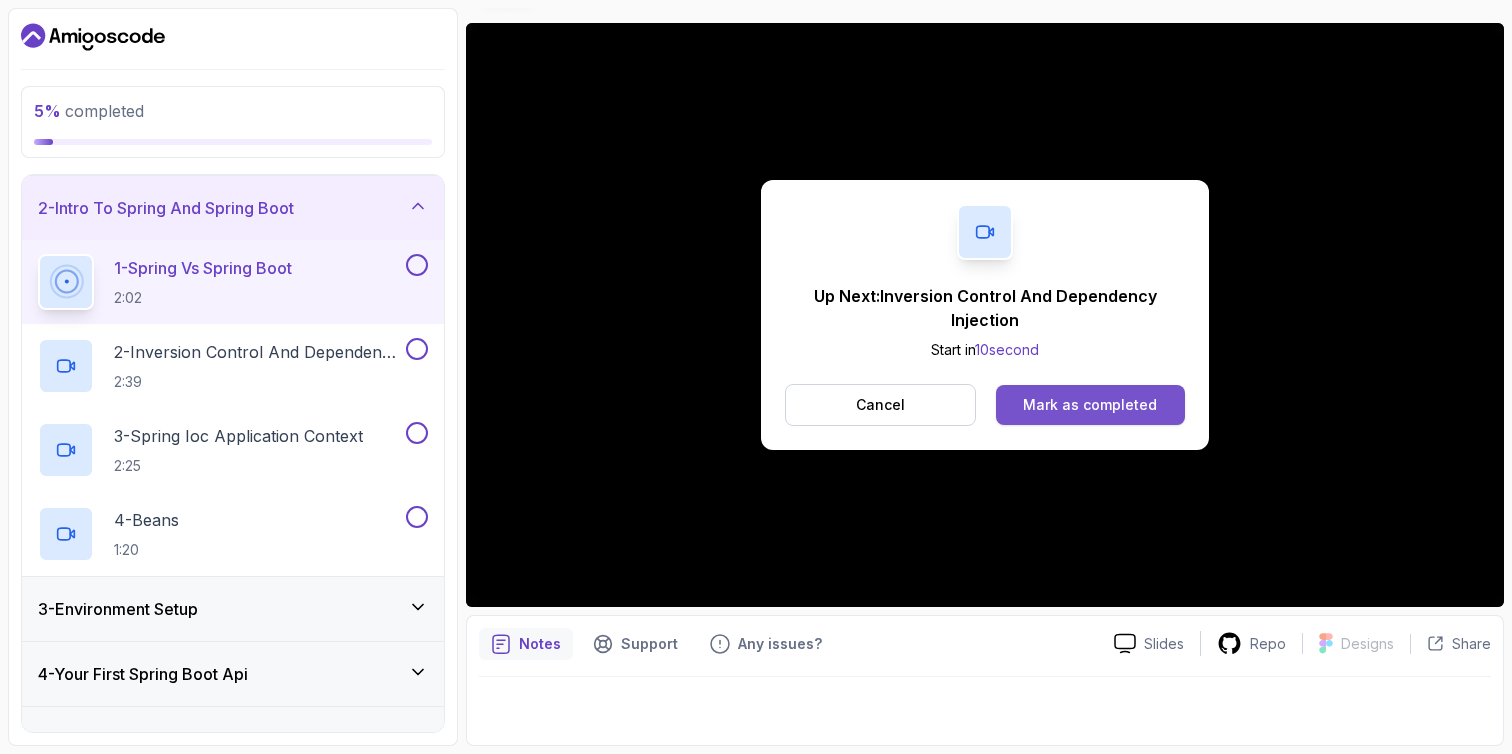 click on "Mark as completed" at bounding box center (1090, 405) 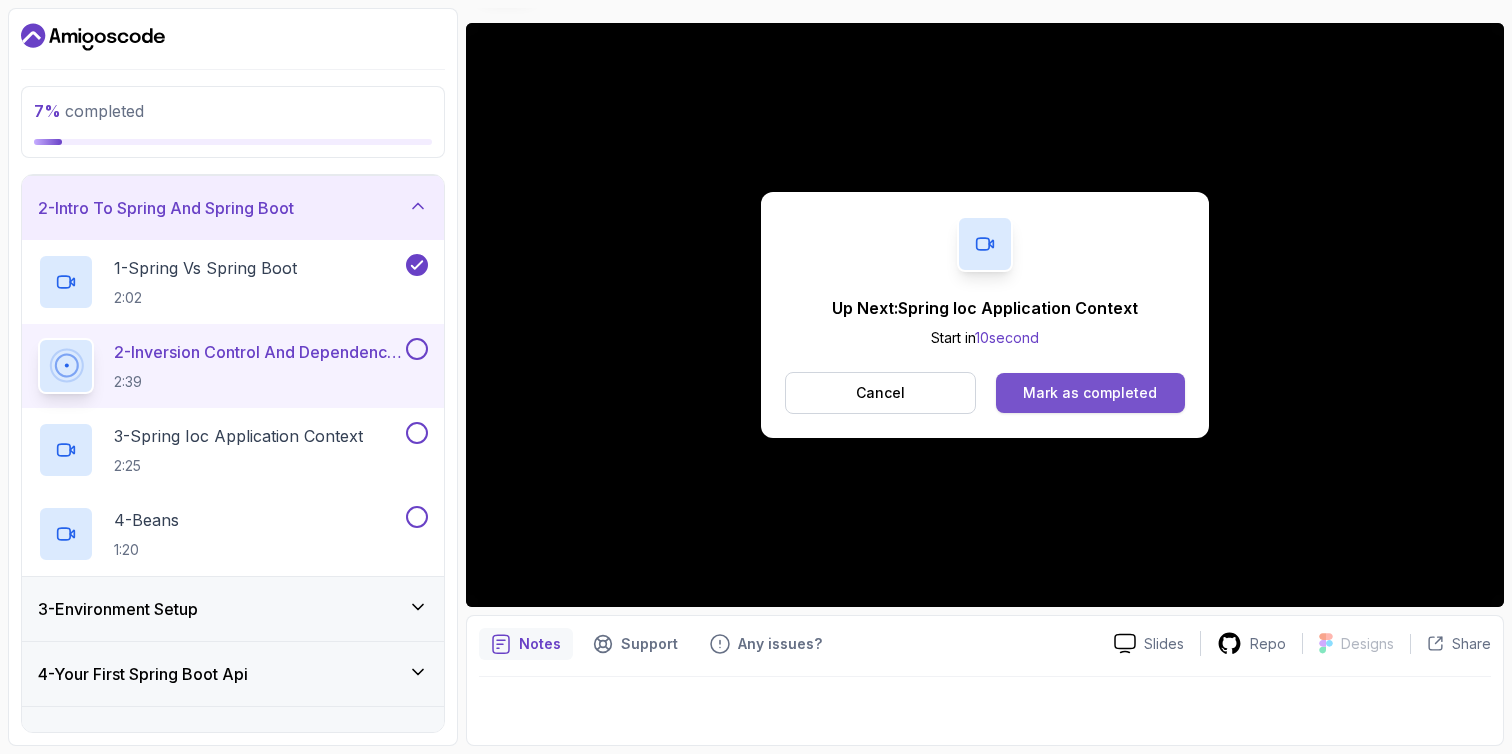 click on "Mark as completed" at bounding box center (1090, 393) 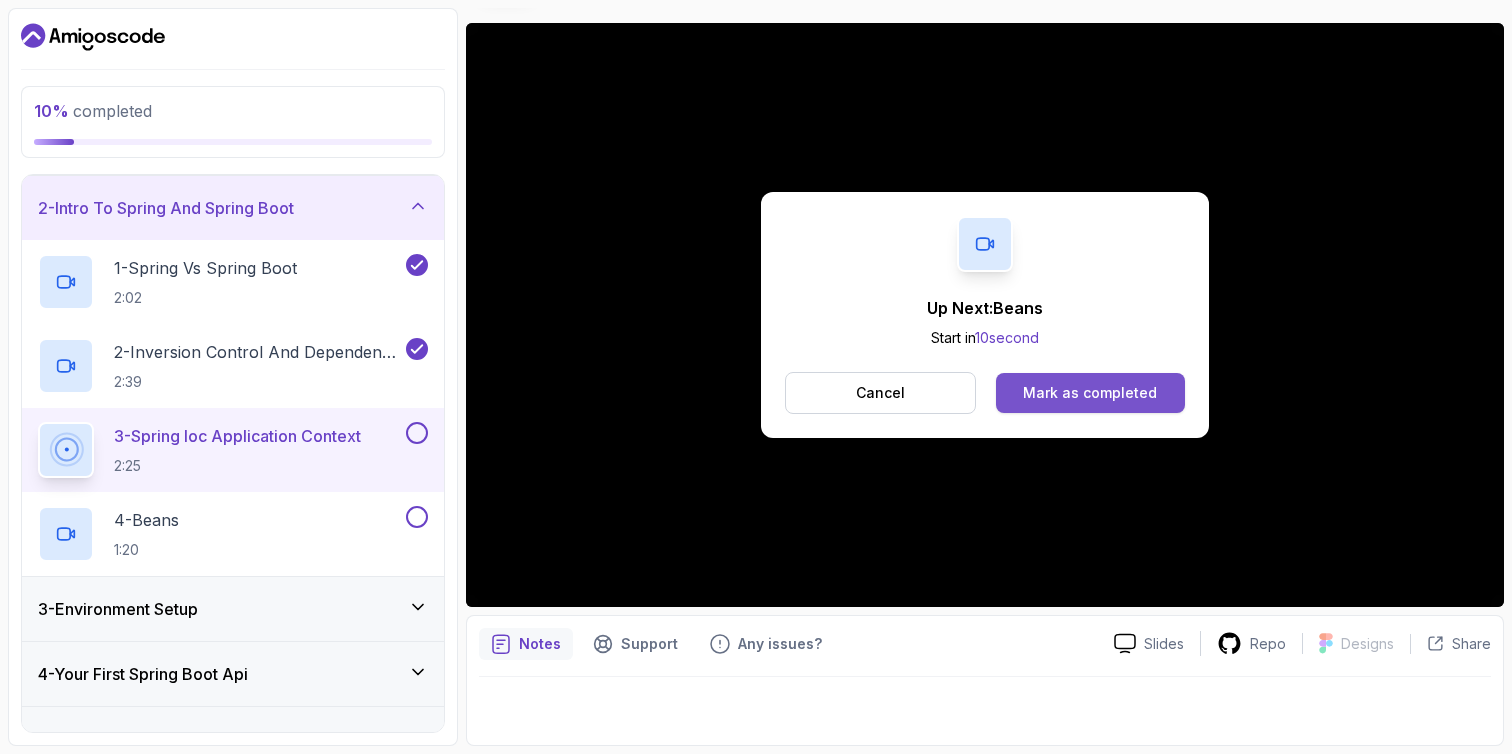 click on "Mark as completed" at bounding box center [1090, 393] 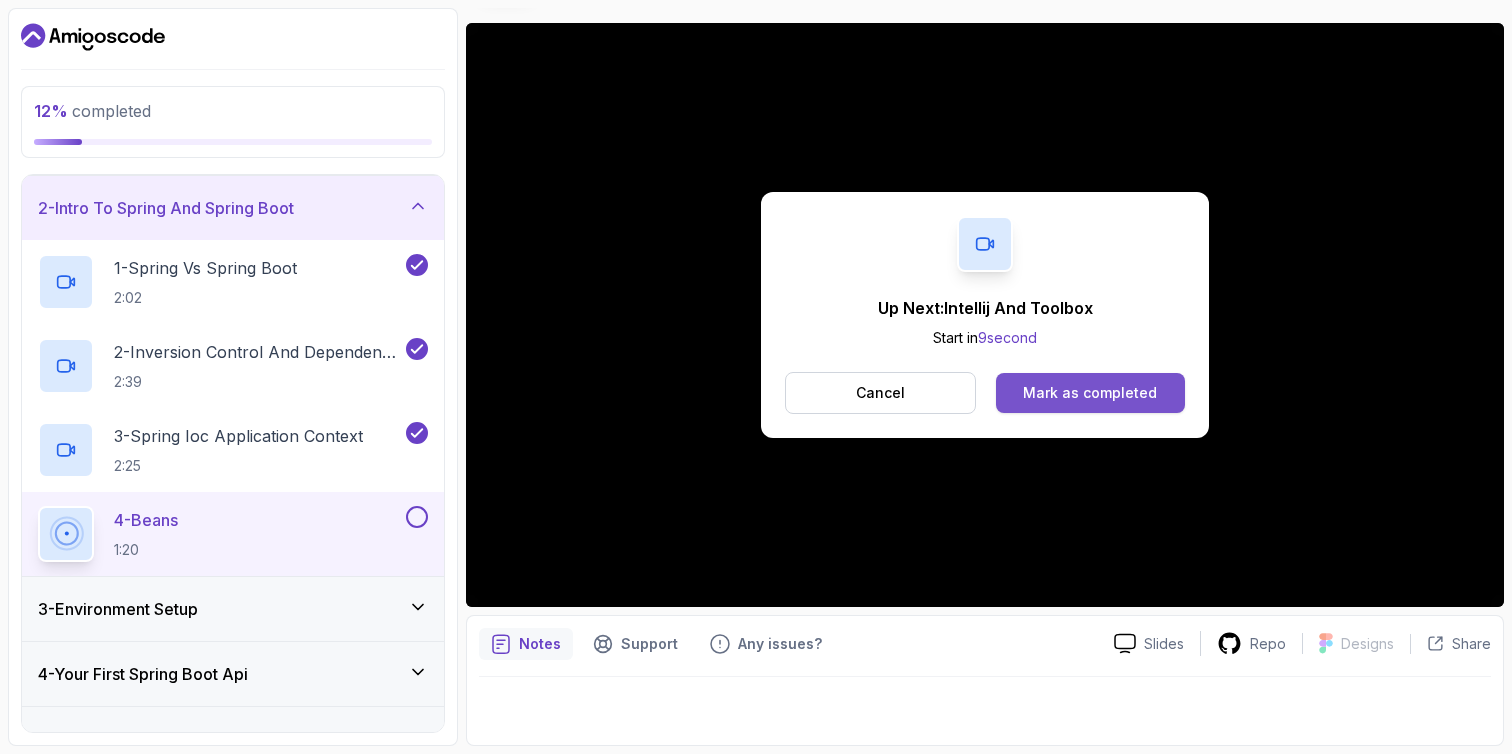click on "Mark as completed" at bounding box center (1090, 393) 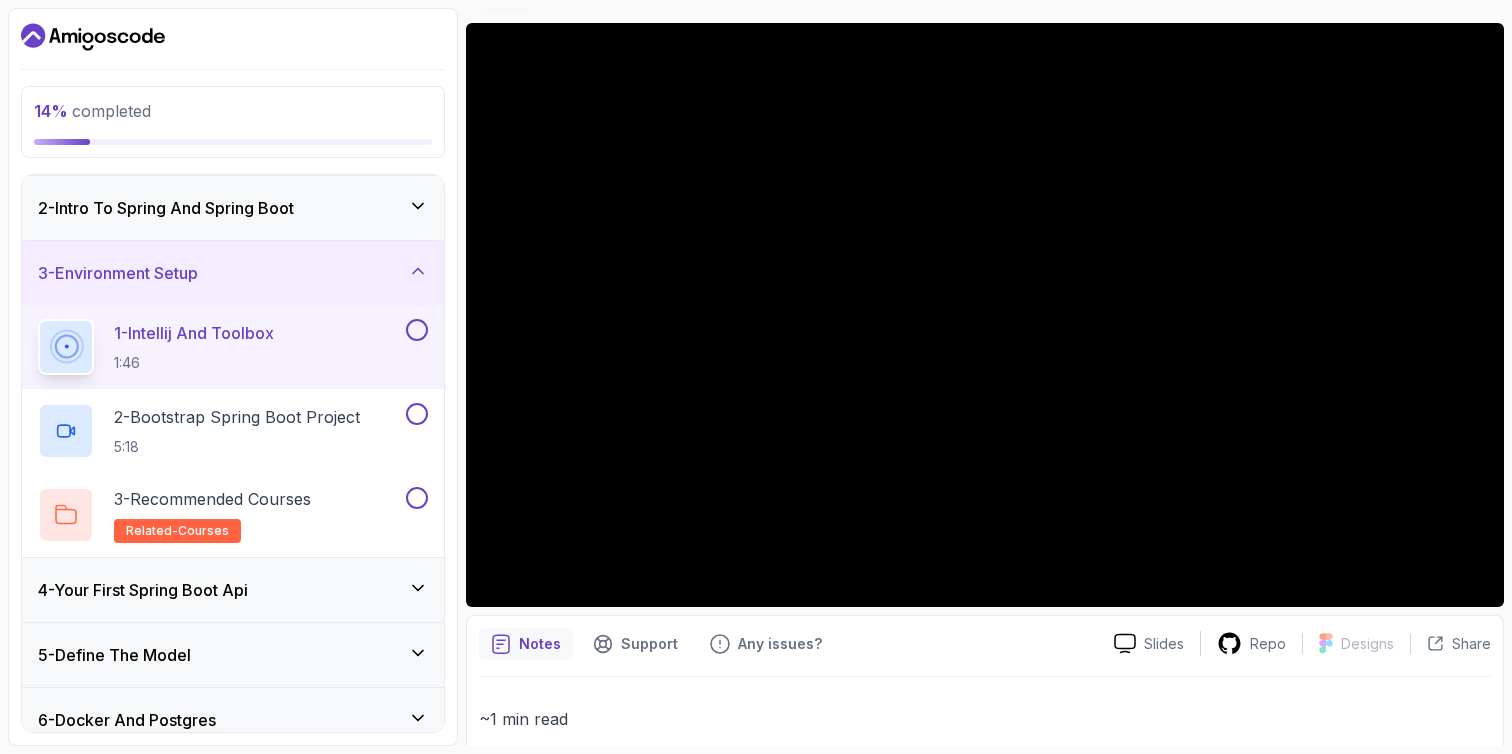 scroll, scrollTop: 343, scrollLeft: 0, axis: vertical 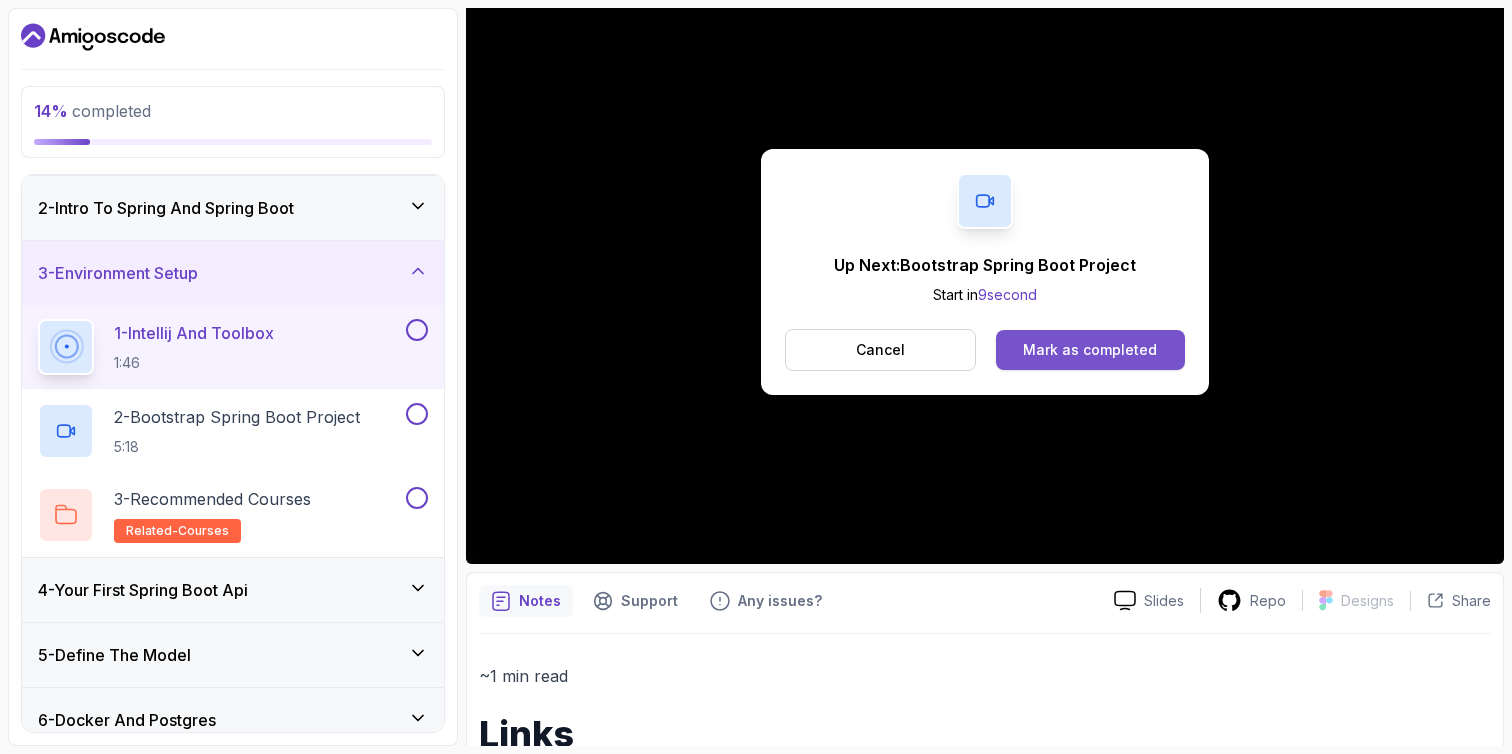 click on "Mark as completed" at bounding box center (1090, 350) 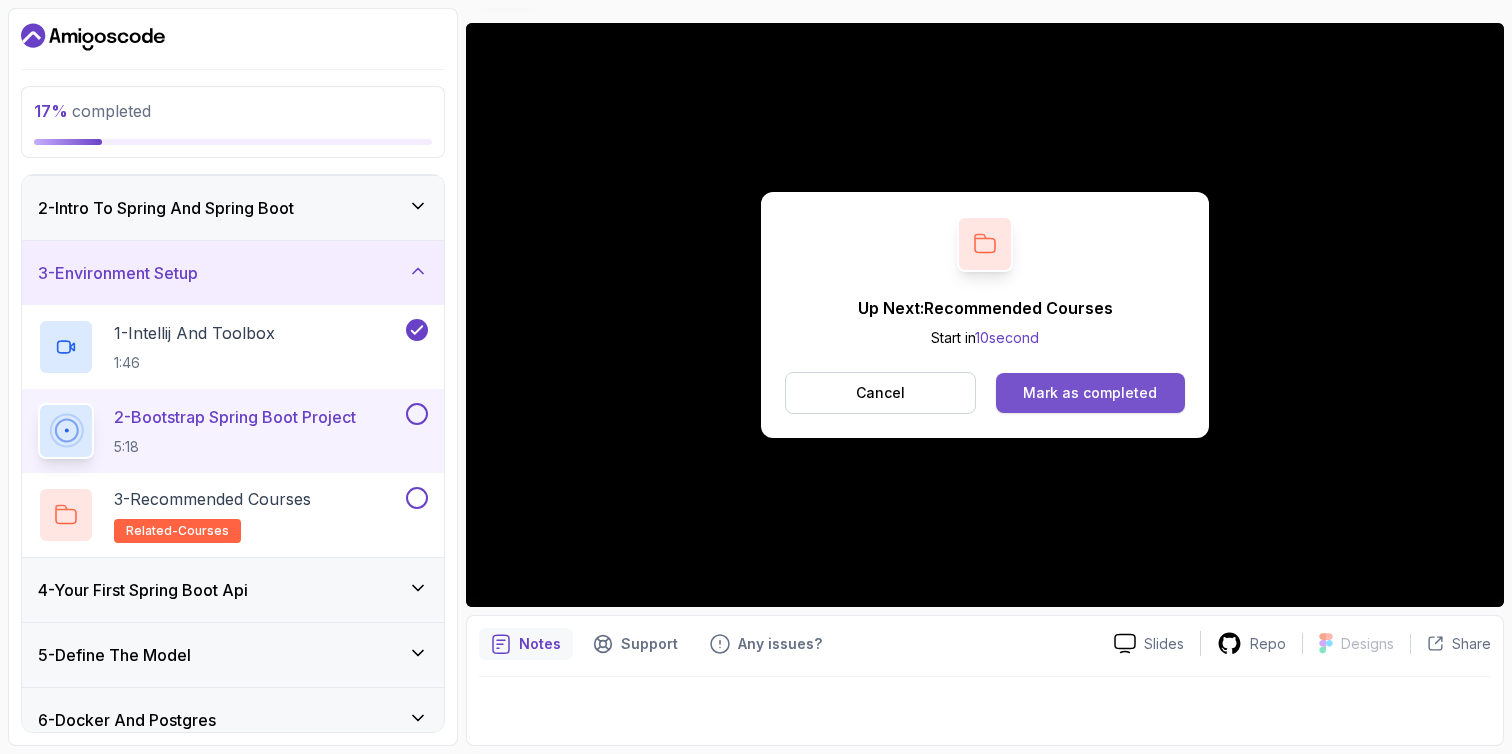 click on "Mark as completed" at bounding box center [1090, 393] 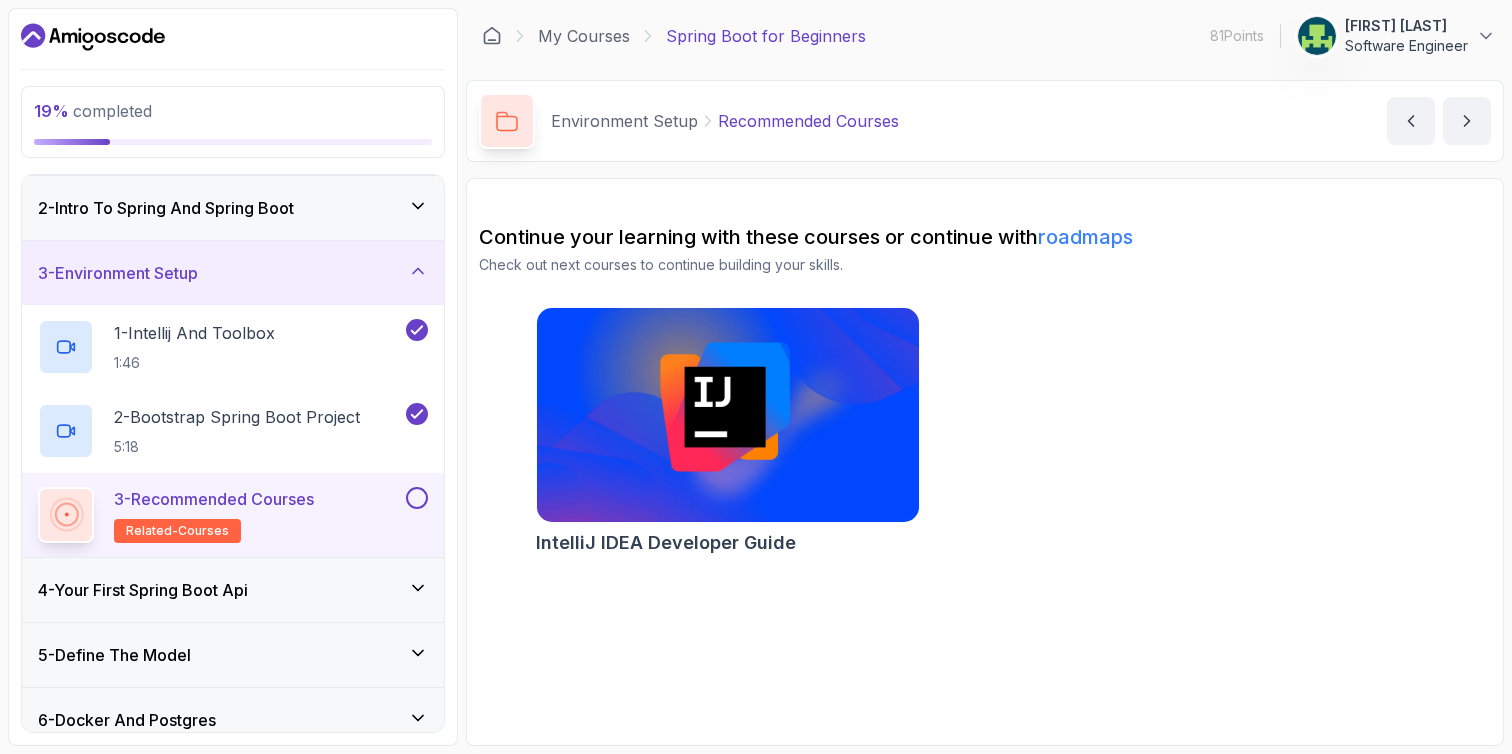 click at bounding box center (417, 498) 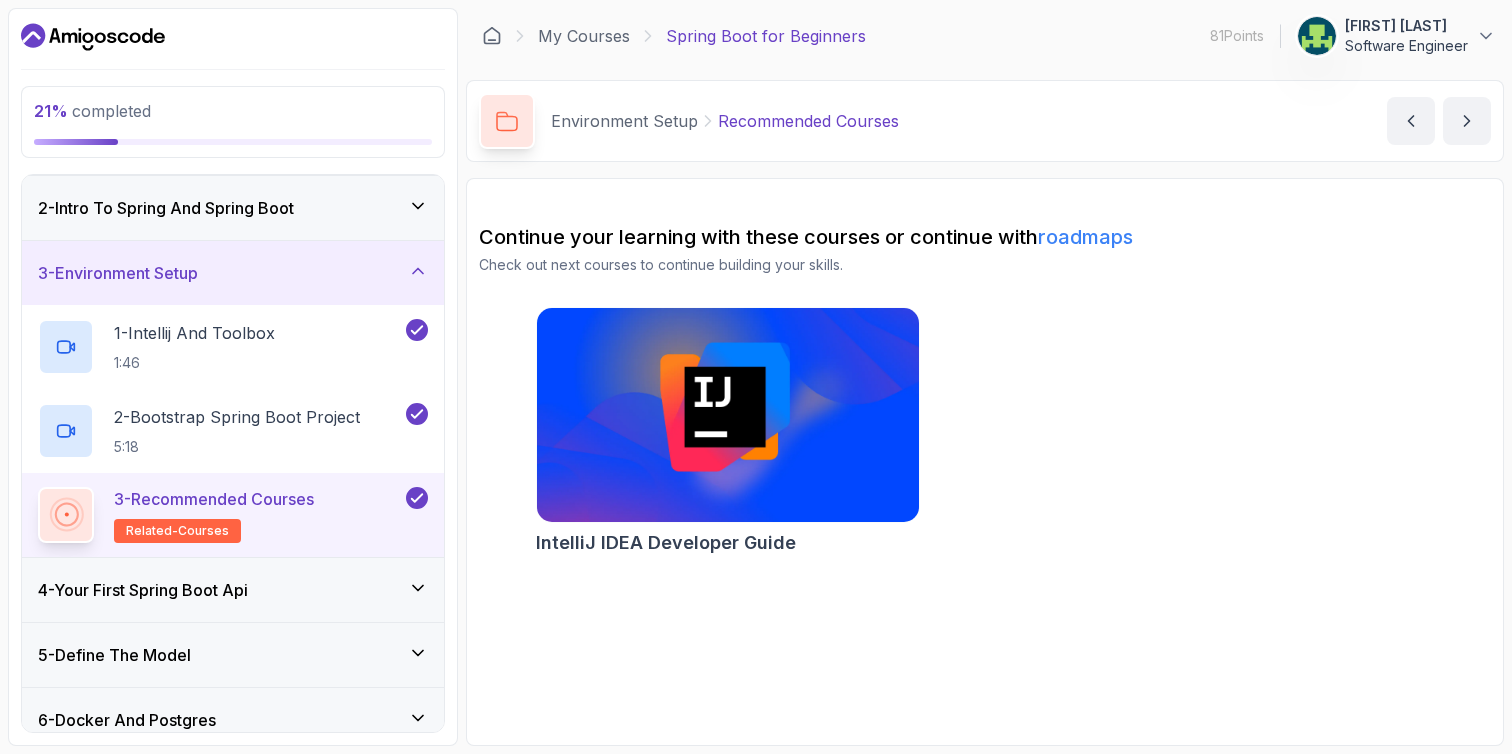 click on "4  -  Your First Spring Boot Api" at bounding box center [233, 590] 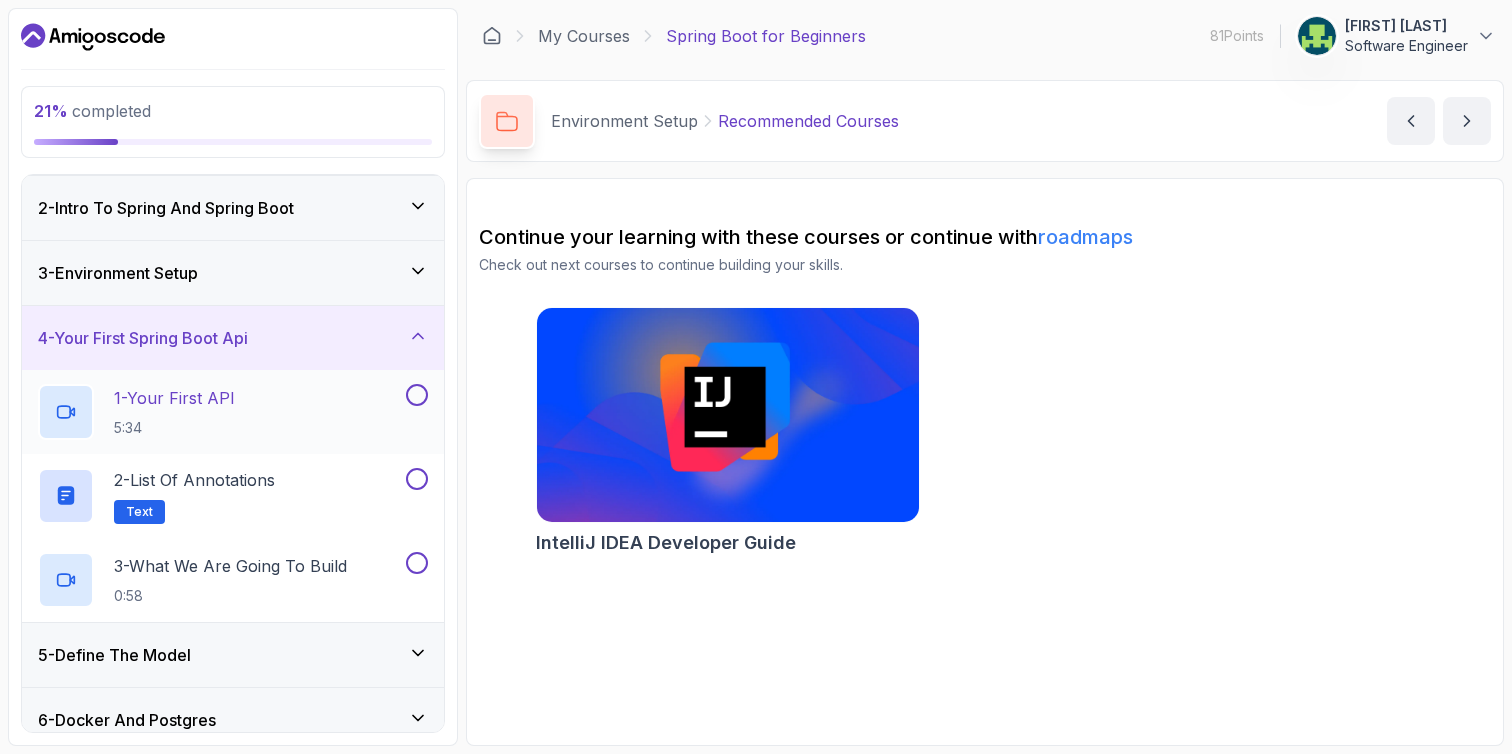 click on "1  -  Your First API" at bounding box center [174, 398] 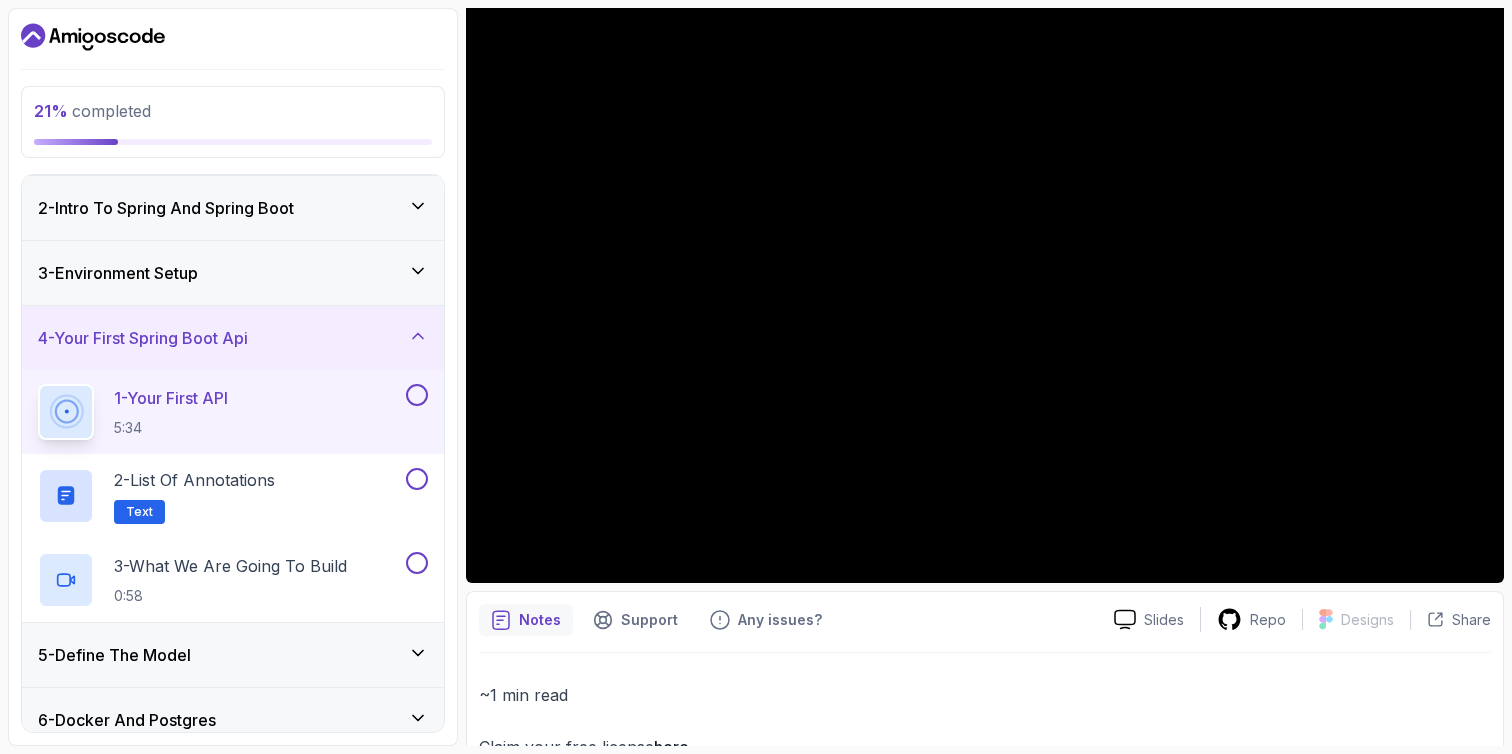 scroll, scrollTop: 178, scrollLeft: 0, axis: vertical 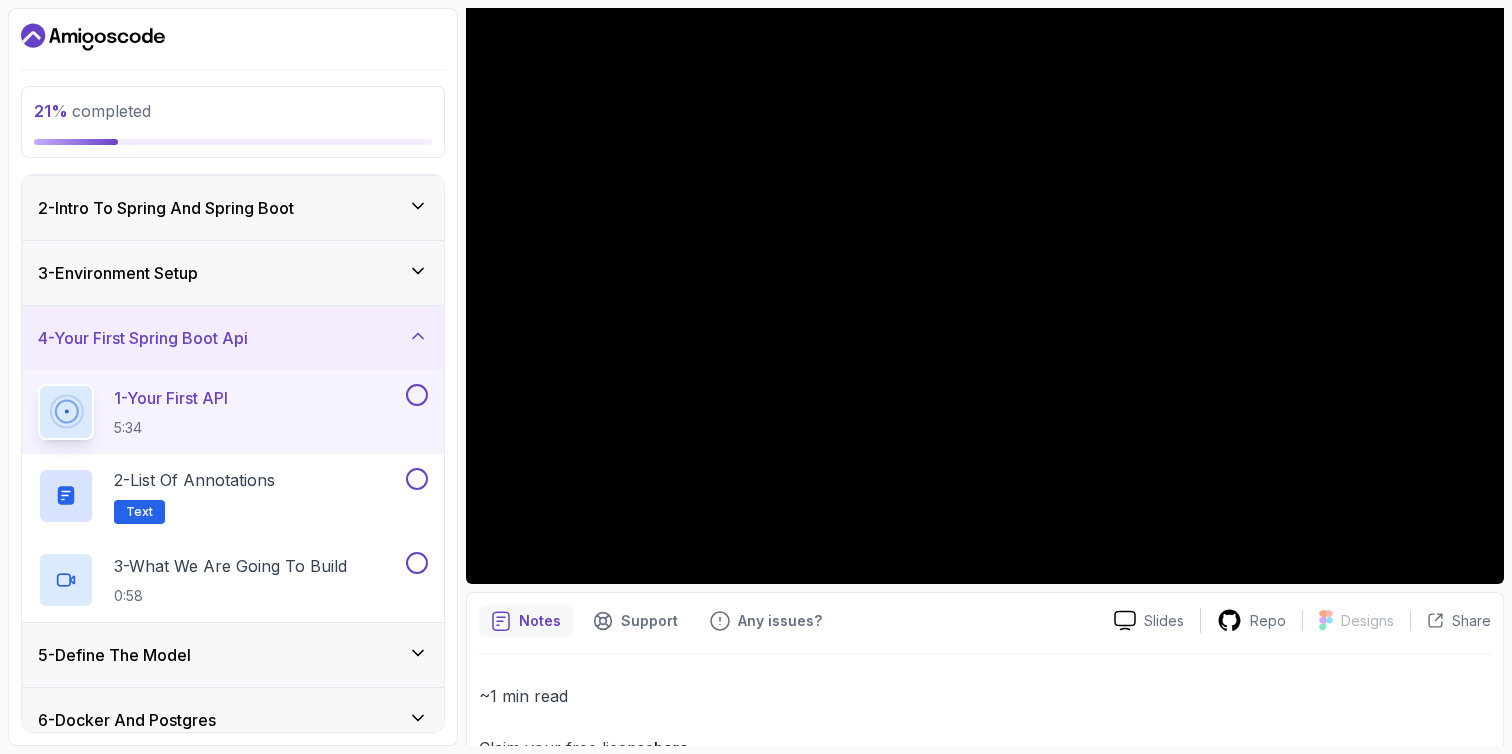 type 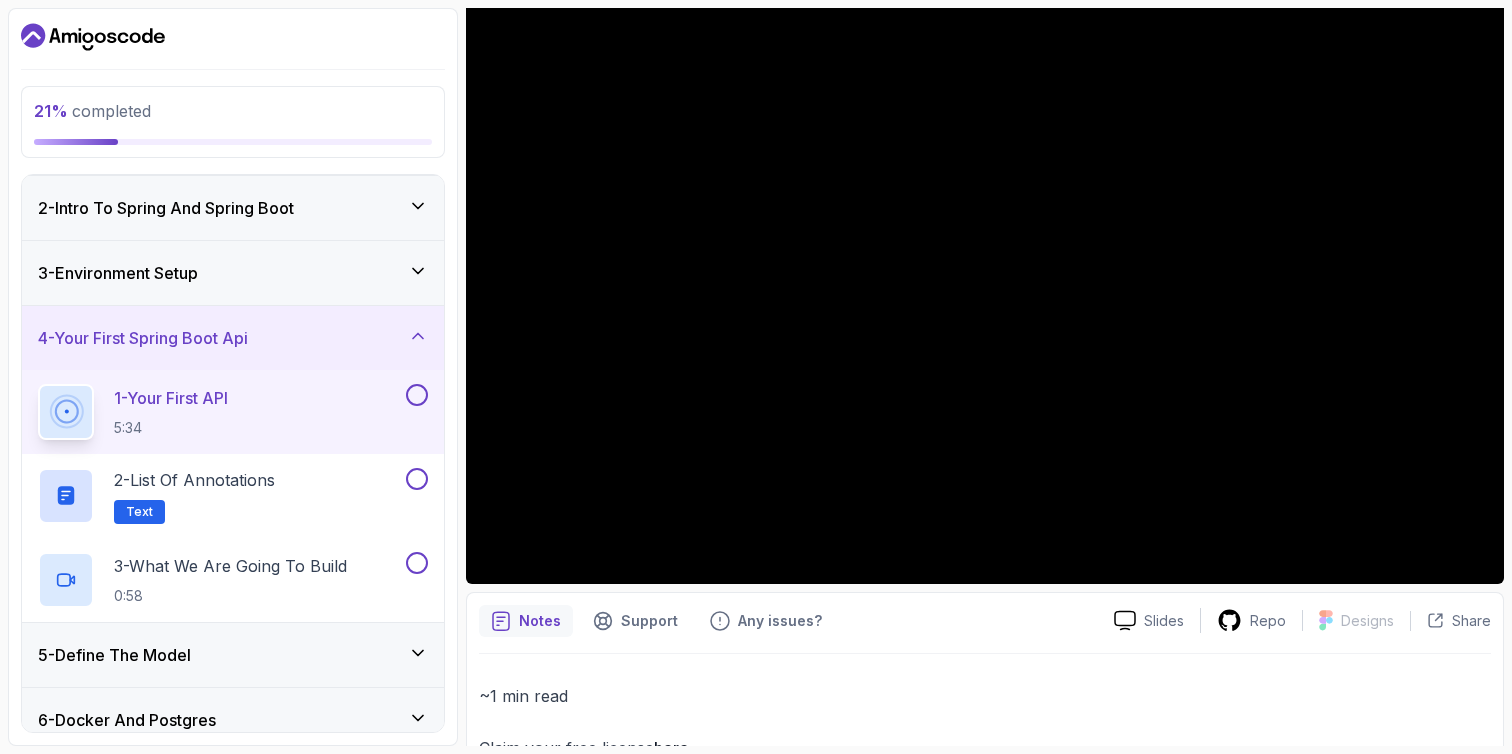 click on "Notes Support Any issues?" at bounding box center [788, 621] 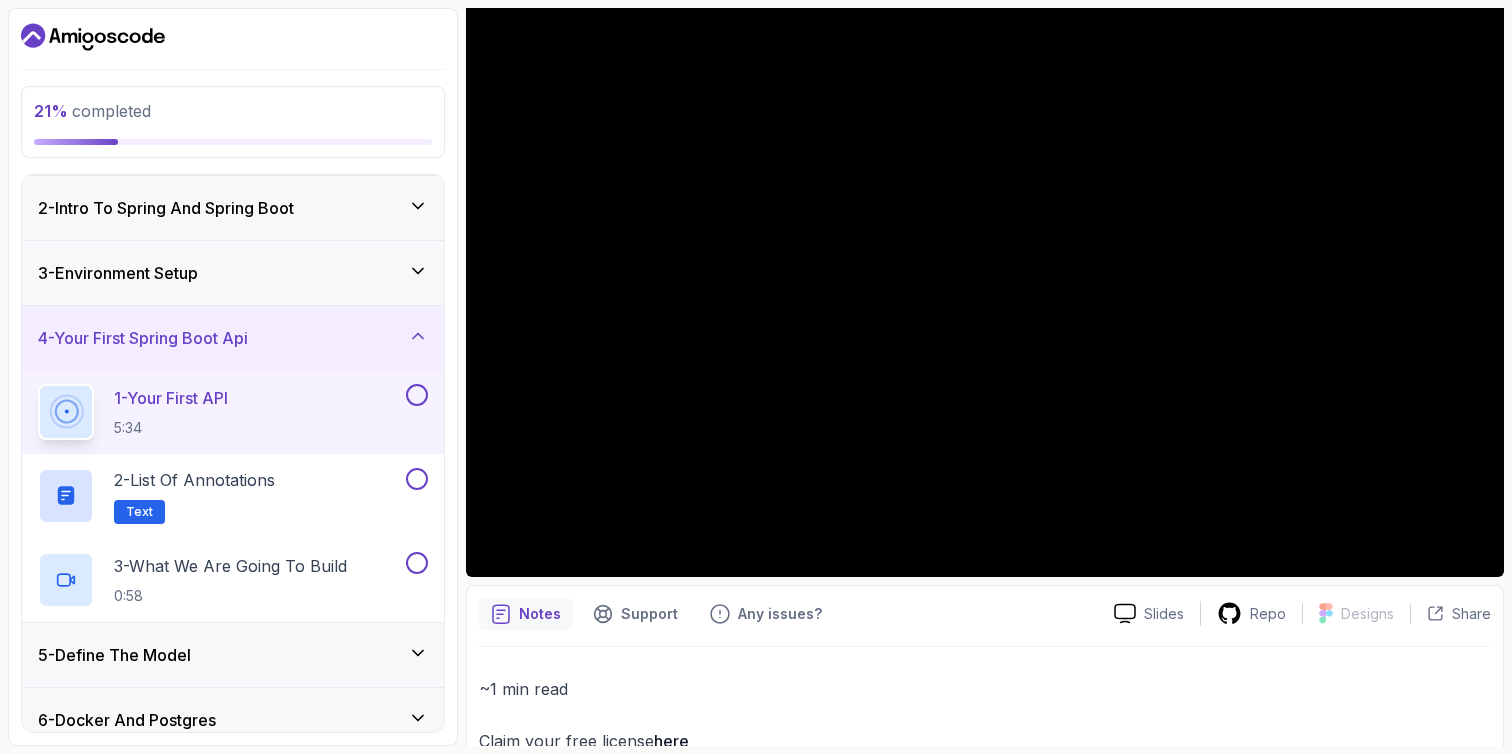 scroll, scrollTop: 171, scrollLeft: 0, axis: vertical 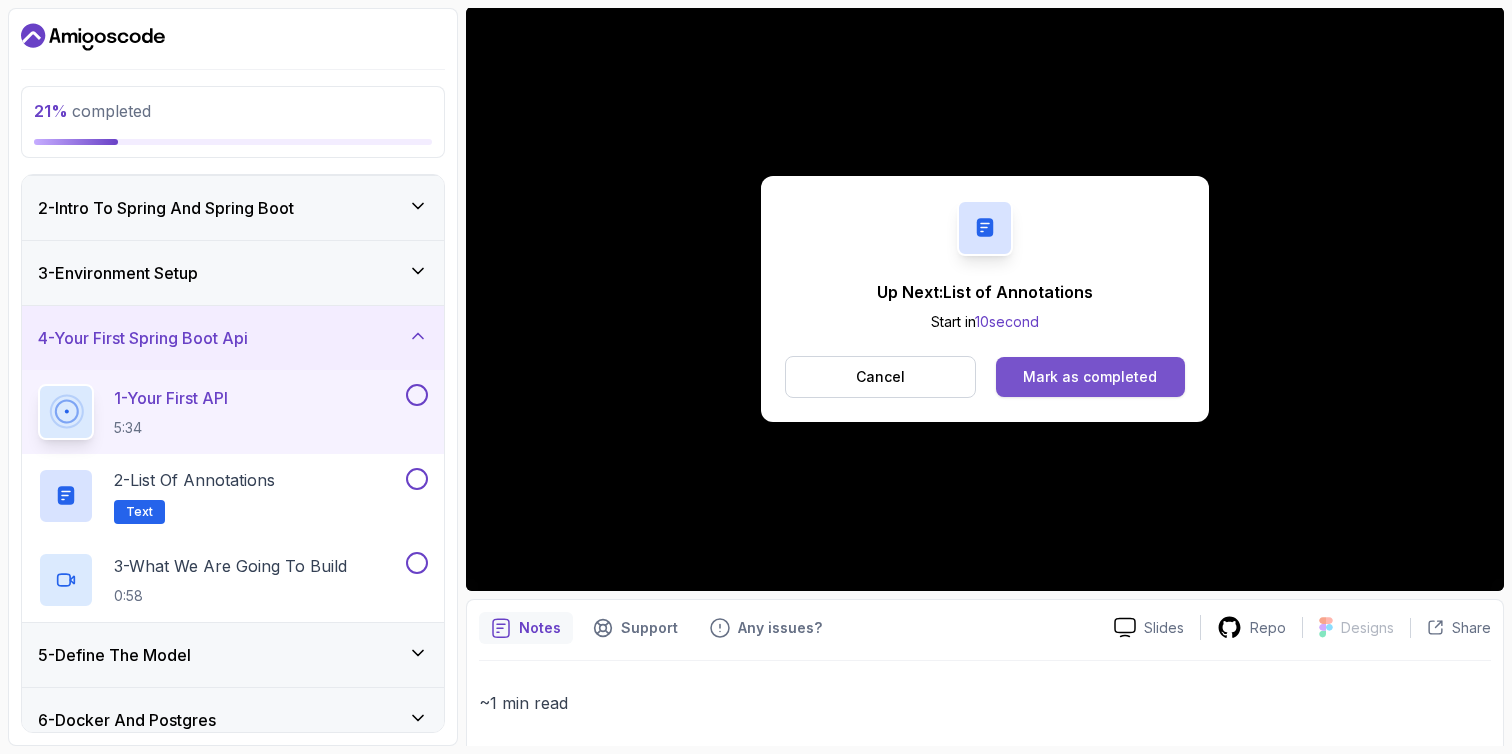 click on "Mark as completed" at bounding box center (1090, 377) 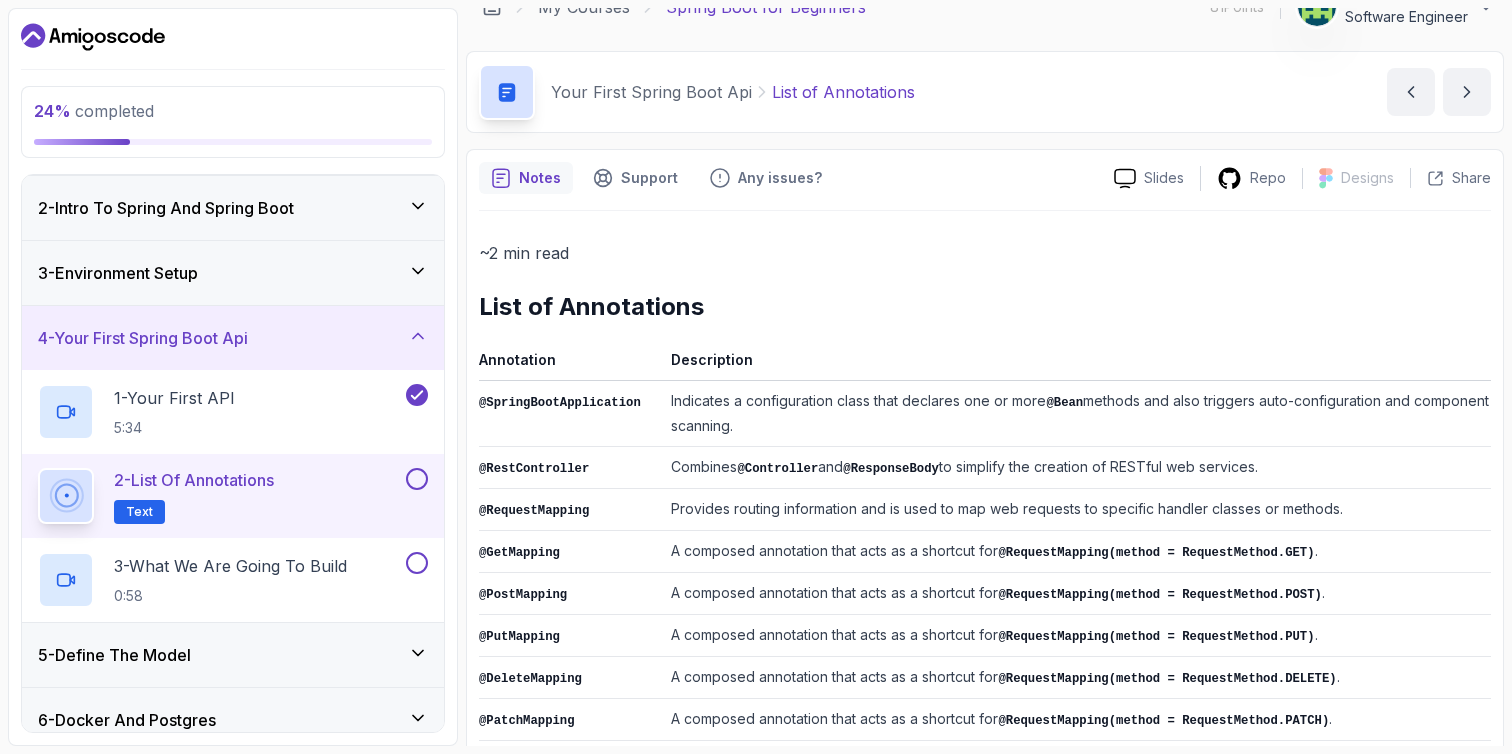 scroll, scrollTop: 32, scrollLeft: 0, axis: vertical 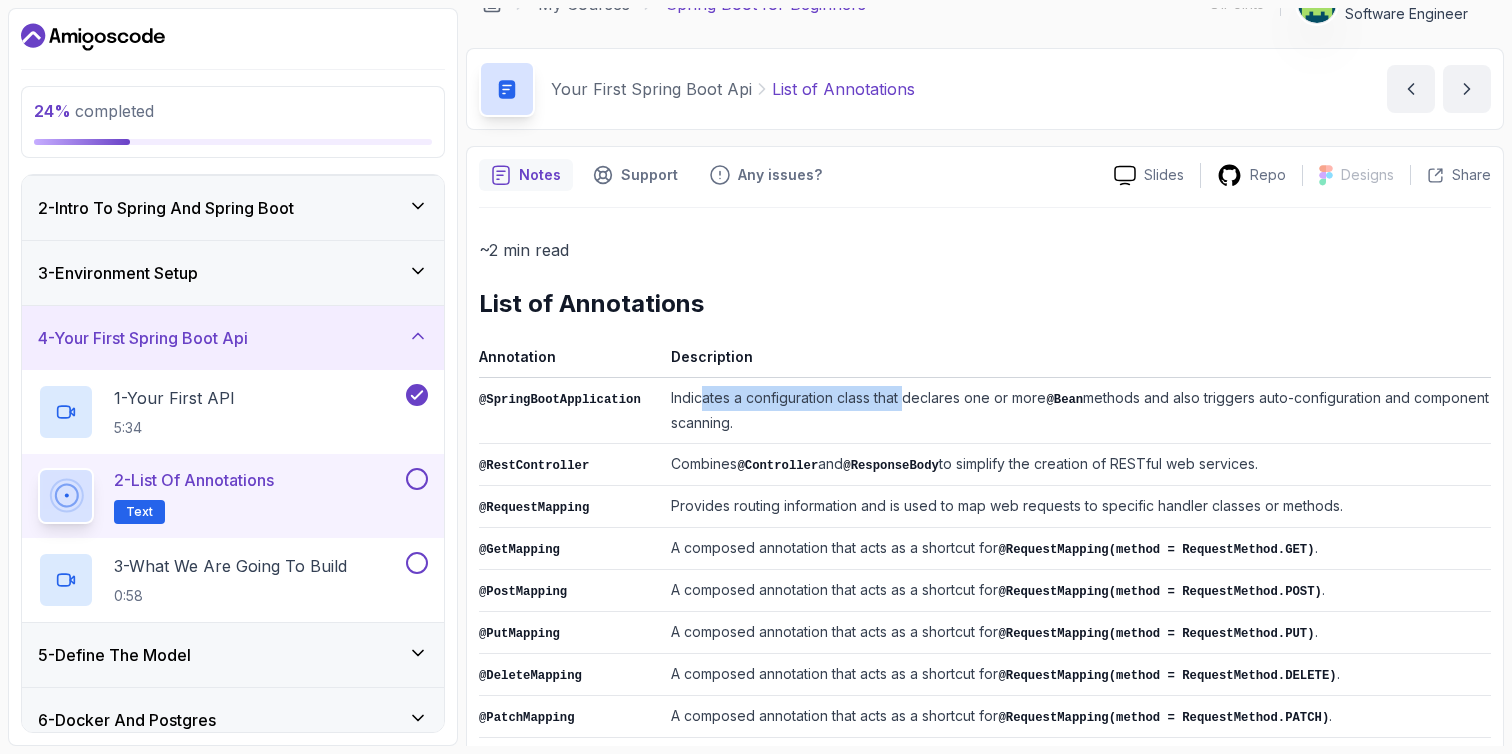 drag, startPoint x: 810, startPoint y: 403, endPoint x: 910, endPoint y: 408, distance: 100.12492 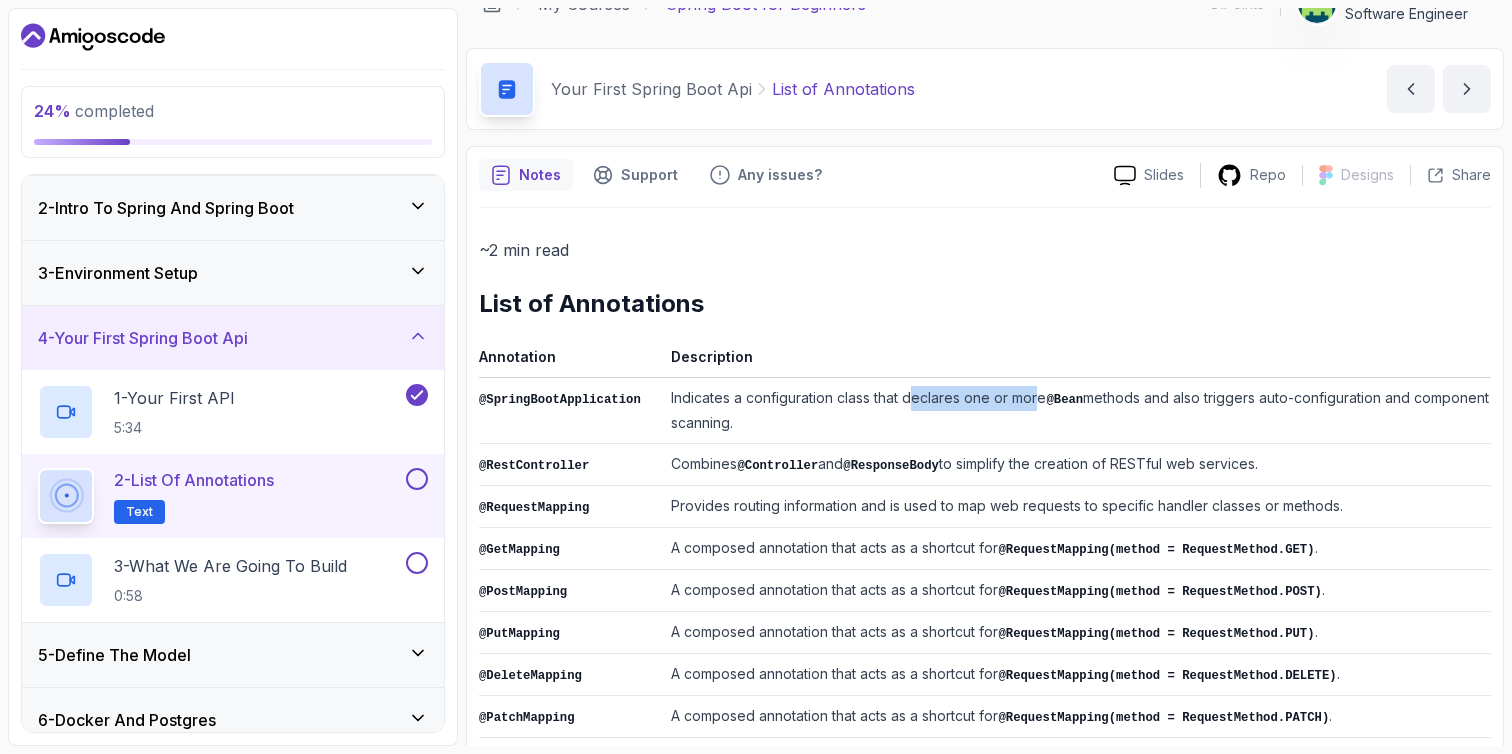 drag, startPoint x: 918, startPoint y: 403, endPoint x: 1043, endPoint y: 404, distance: 125.004 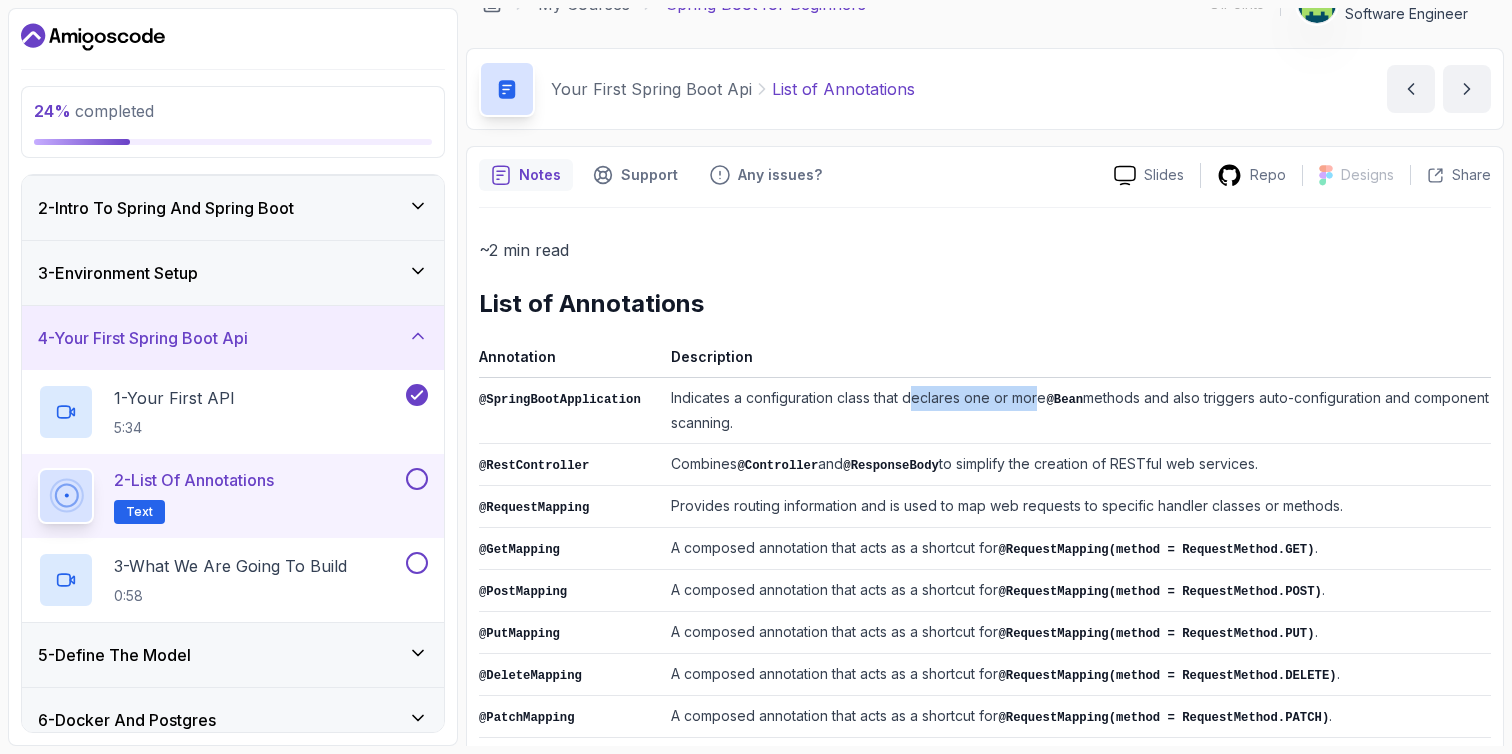 drag, startPoint x: 1145, startPoint y: 401, endPoint x: 1403, endPoint y: 414, distance: 258.3273 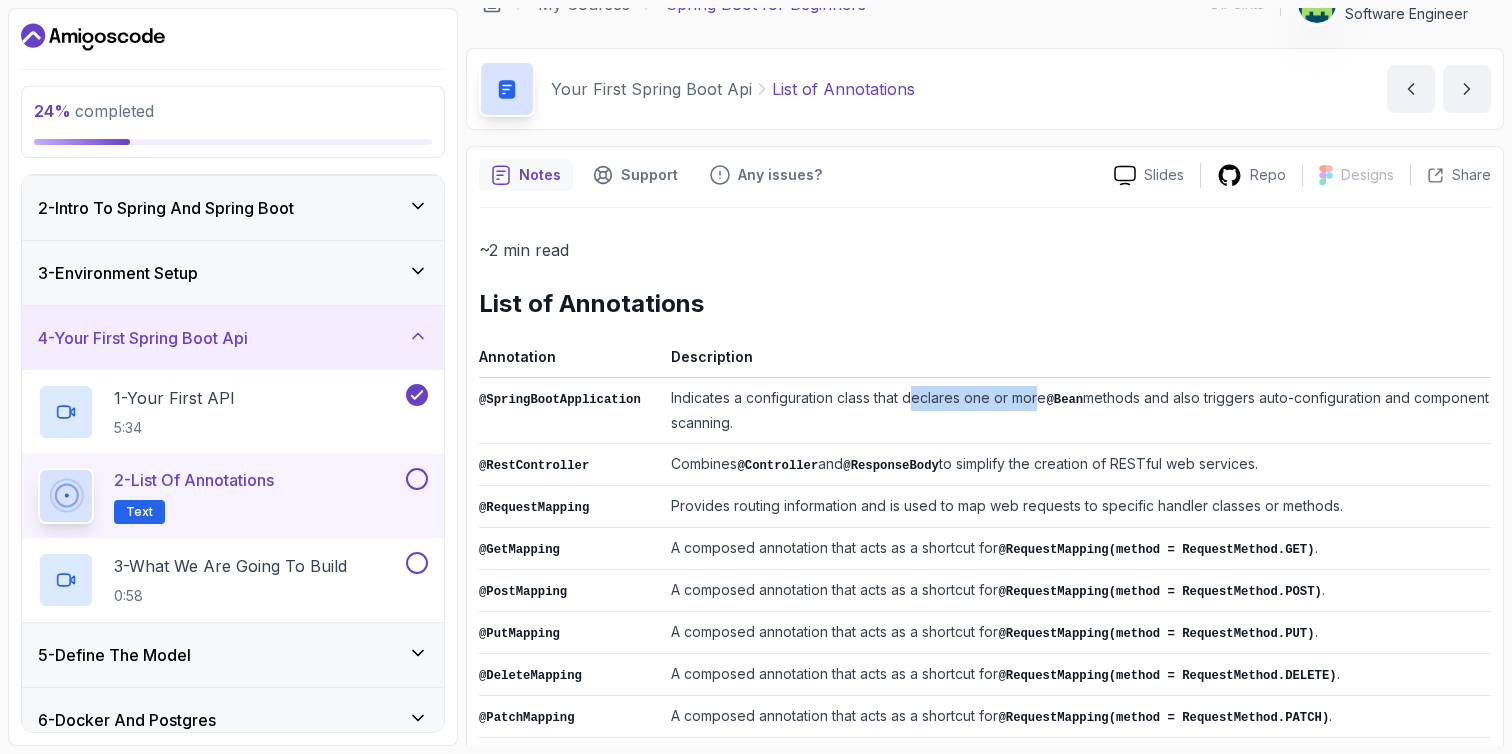 click on "Indicates a configuration class that declares one or more  @Bean  methods and also triggers auto-configuration and component scanning." at bounding box center (1077, 411) 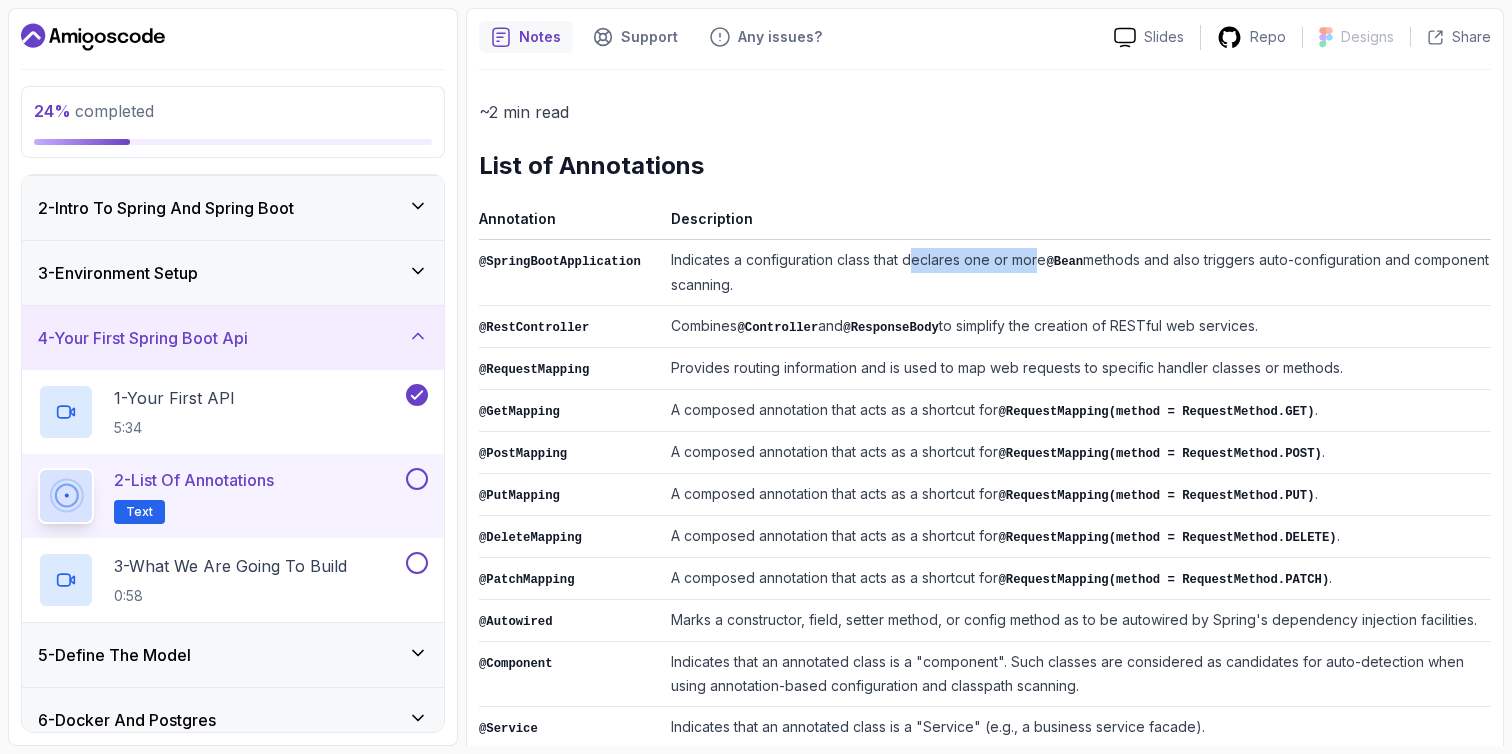 scroll, scrollTop: 171, scrollLeft: 0, axis: vertical 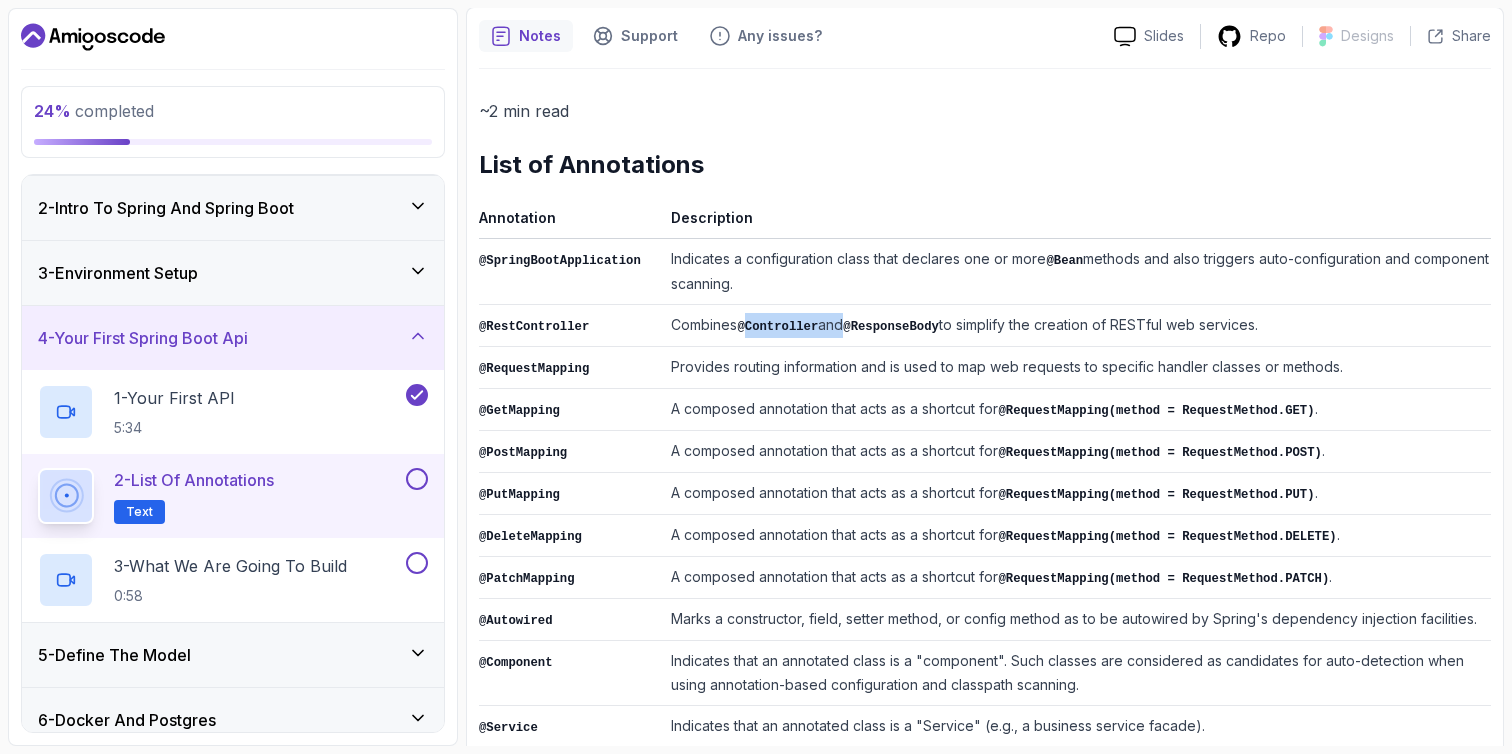 drag, startPoint x: 751, startPoint y: 330, endPoint x: 846, endPoint y: 331, distance: 95.005264 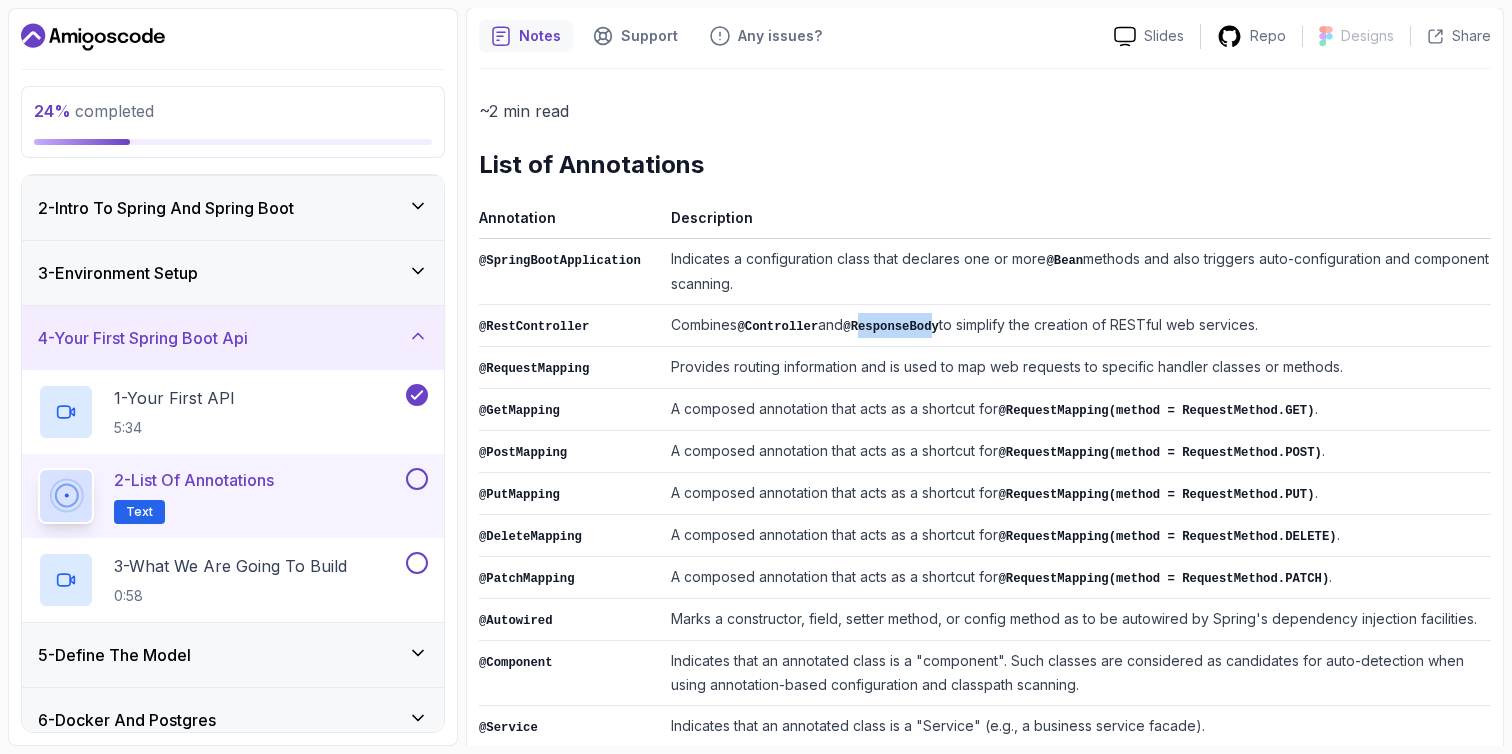 drag, startPoint x: 887, startPoint y: 331, endPoint x: 947, endPoint y: 331, distance: 60 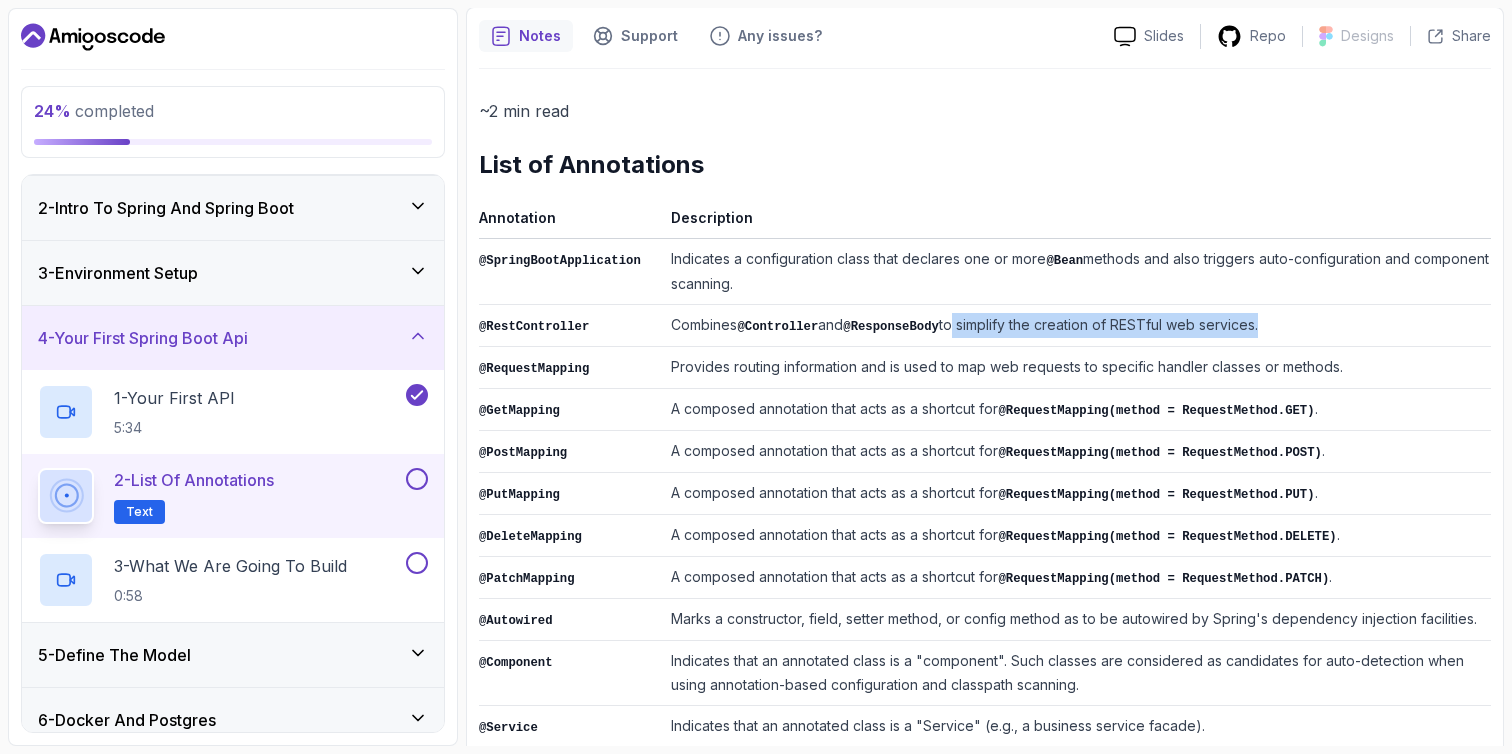 drag, startPoint x: 963, startPoint y: 330, endPoint x: 1270, endPoint y: 331, distance: 307.00162 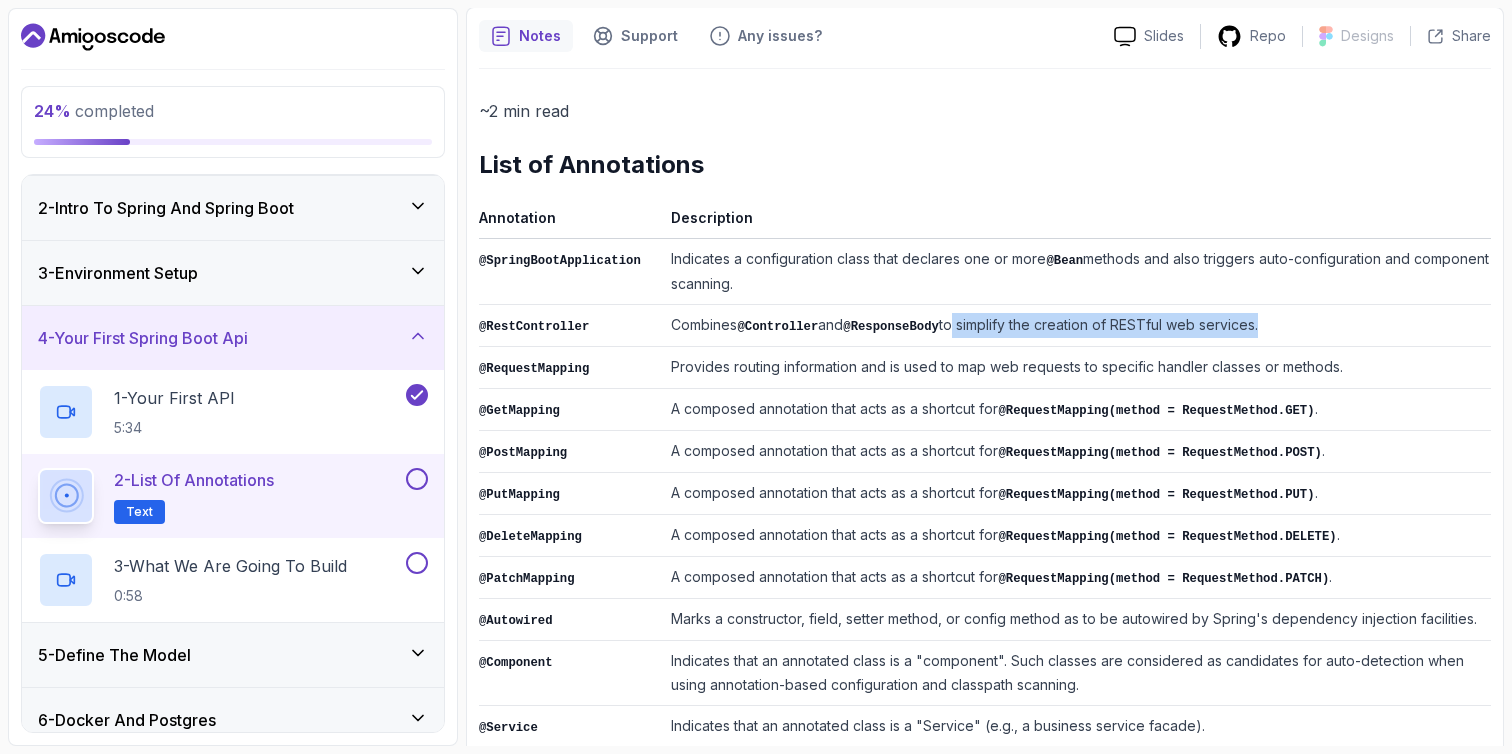 click on "Combines  @Controller  and  @ResponseBody  to simplify the creation of RESTful web services." at bounding box center [1077, 326] 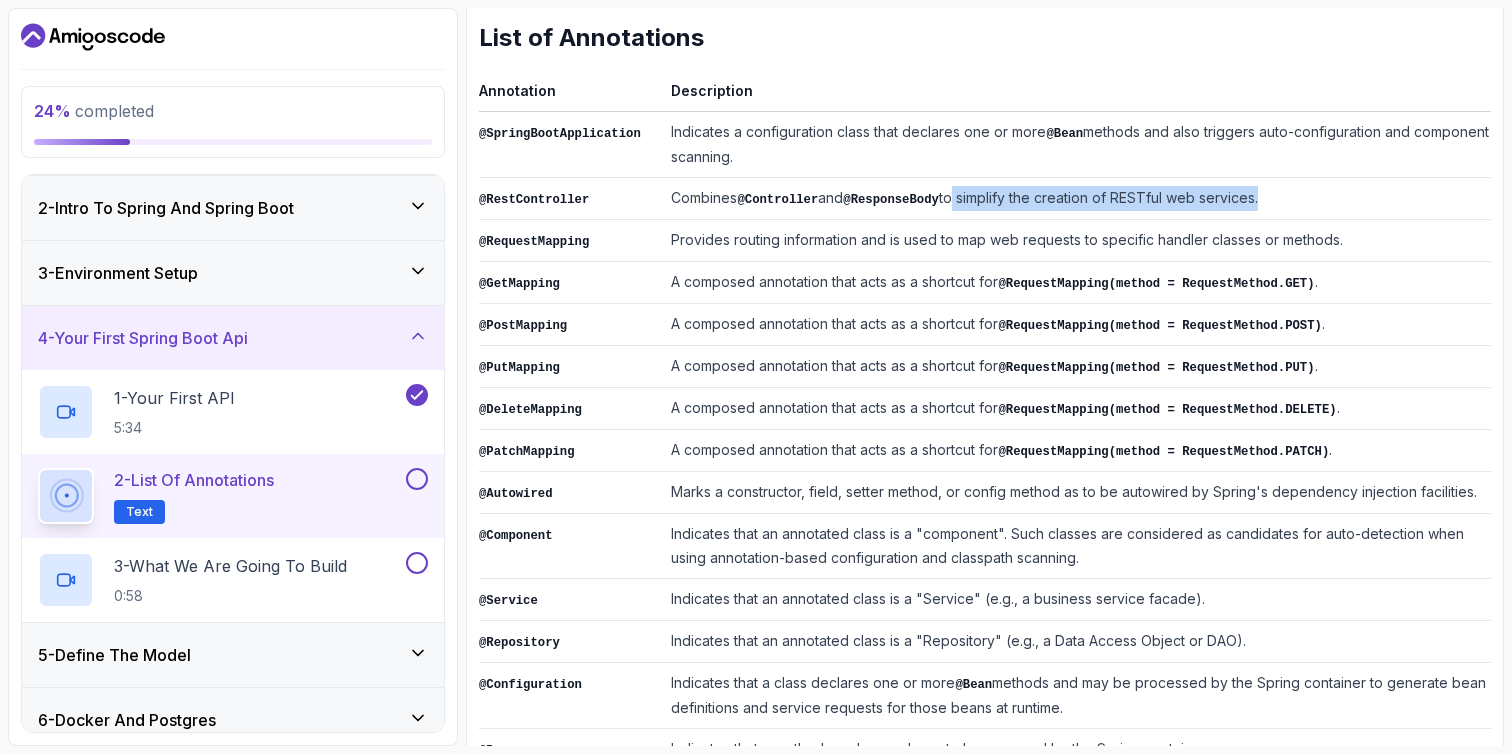 scroll, scrollTop: 301, scrollLeft: 0, axis: vertical 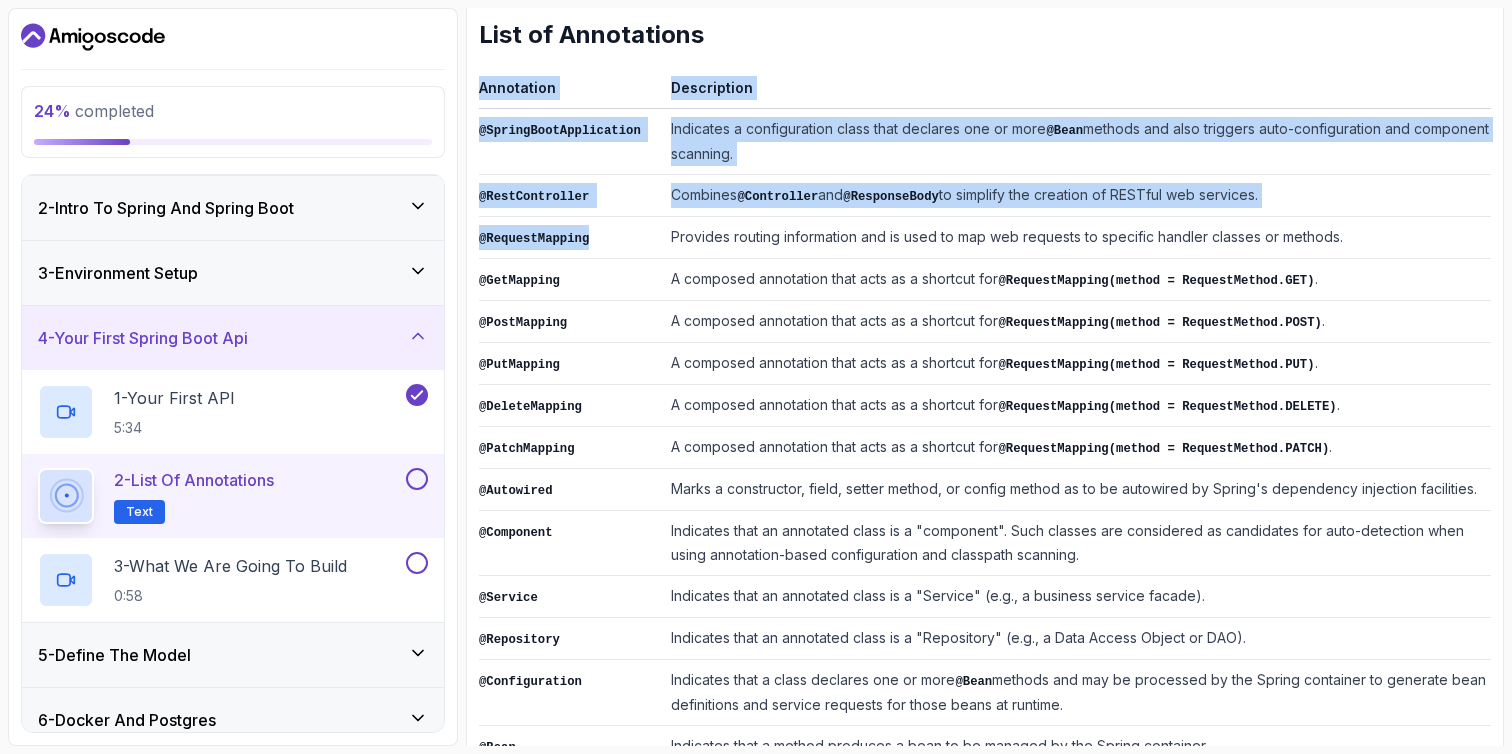 drag, startPoint x: 587, startPoint y: 237, endPoint x: 478, endPoint y: 240, distance: 109.041275 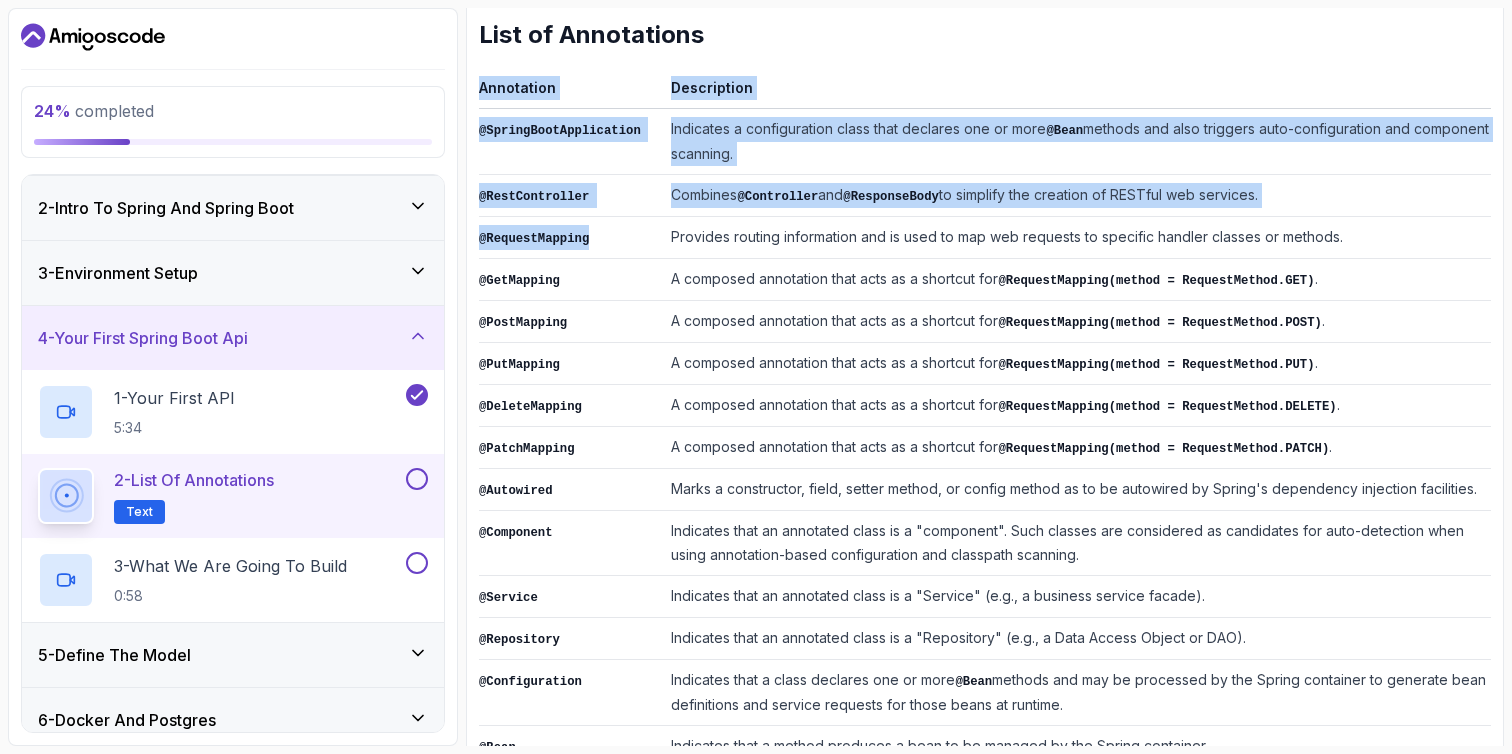 click on "Notes Support Any issues? Slides Repo Designs Design not available Share ~2 min read List of Annotations
Annotation Description @SpringBootApplication Indicates a configuration class that declares one or more  @Bean  methods and also triggers auto-configuration and component scanning. @RestController Combines  @Controller  and  @ResponseBody  to simplify the creation of RESTful web services. @RequestMapping Provides routing information and is used to map web requests to specific handler classes or methods. @GetMapping A composed annotation that acts as a shortcut for  @RequestMapping(method = RequestMethod.GET) . @PostMapping A composed annotation that acts as a shortcut for  @RequestMapping(method = RequestMethod.POST) . @PutMapping A composed annotation that acts as a shortcut for  @RequestMapping(method = RequestMethod.PUT) . @DeleteMapping A composed annotation that acts as a shortcut for  @RequestMapping(method = RequestMethod.DELETE) . @PatchMapping A composed annotation that acts as a shortcut for  ." at bounding box center [985, 405] 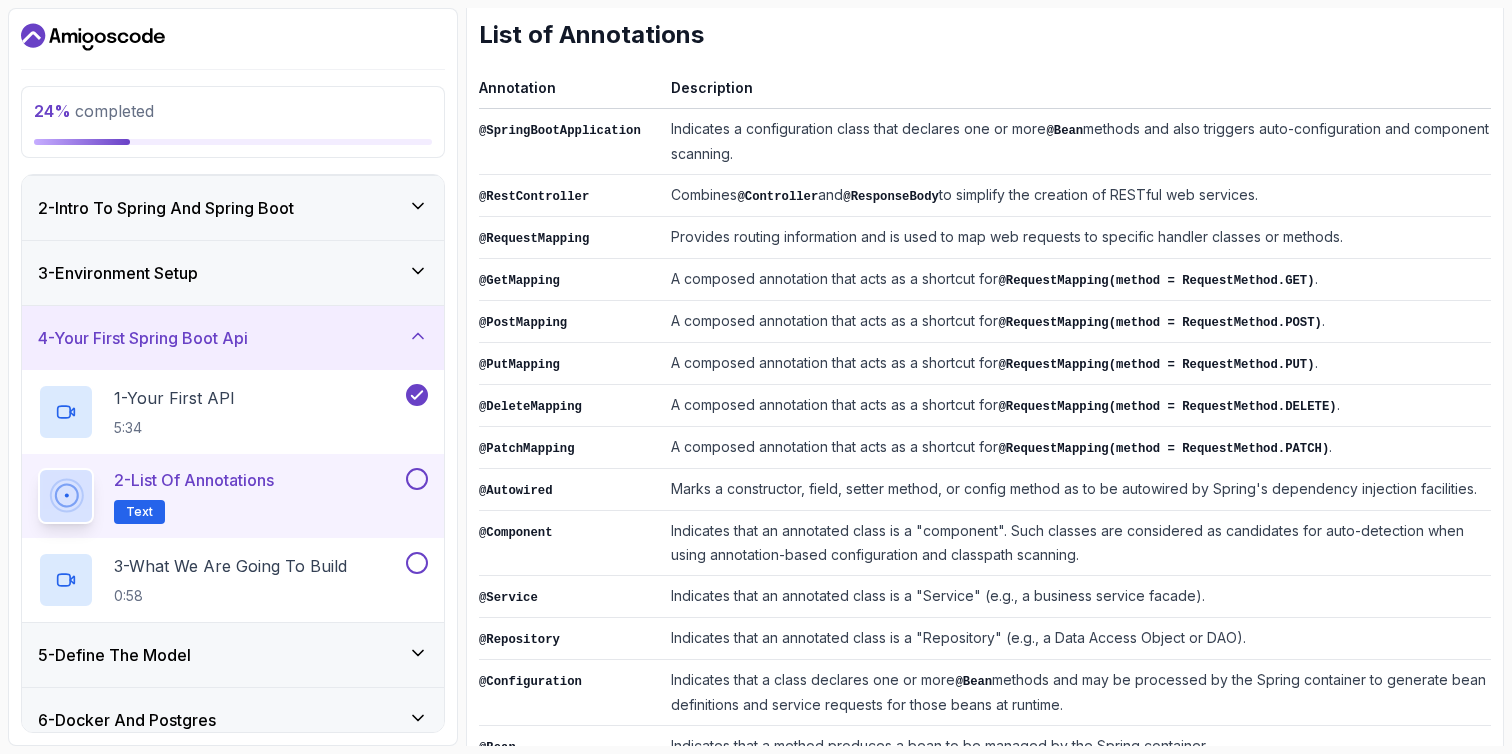 click on "Provides routing information and is used to map web requests to specific handler classes or methods." at bounding box center [1077, 238] 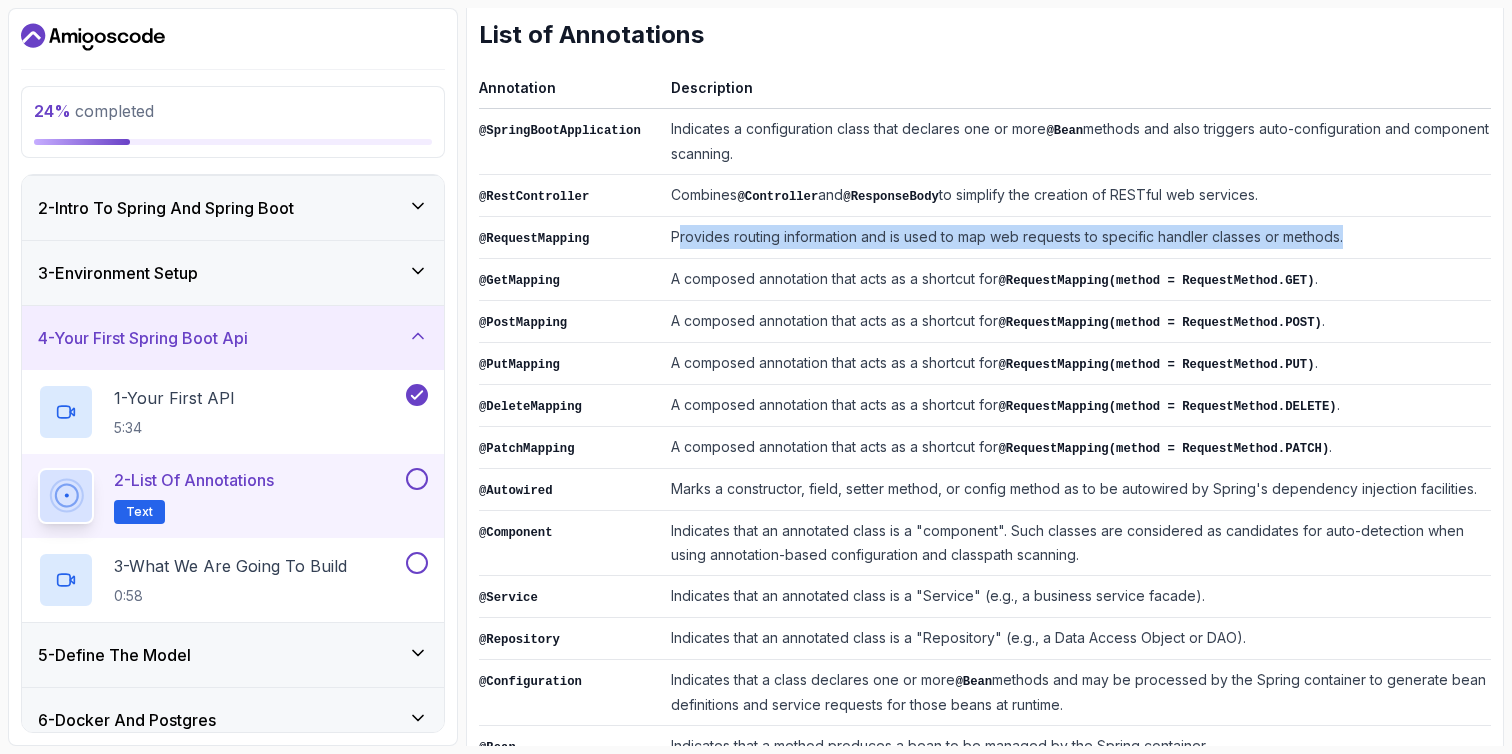 drag, startPoint x: 682, startPoint y: 236, endPoint x: 1356, endPoint y: 235, distance: 674.00073 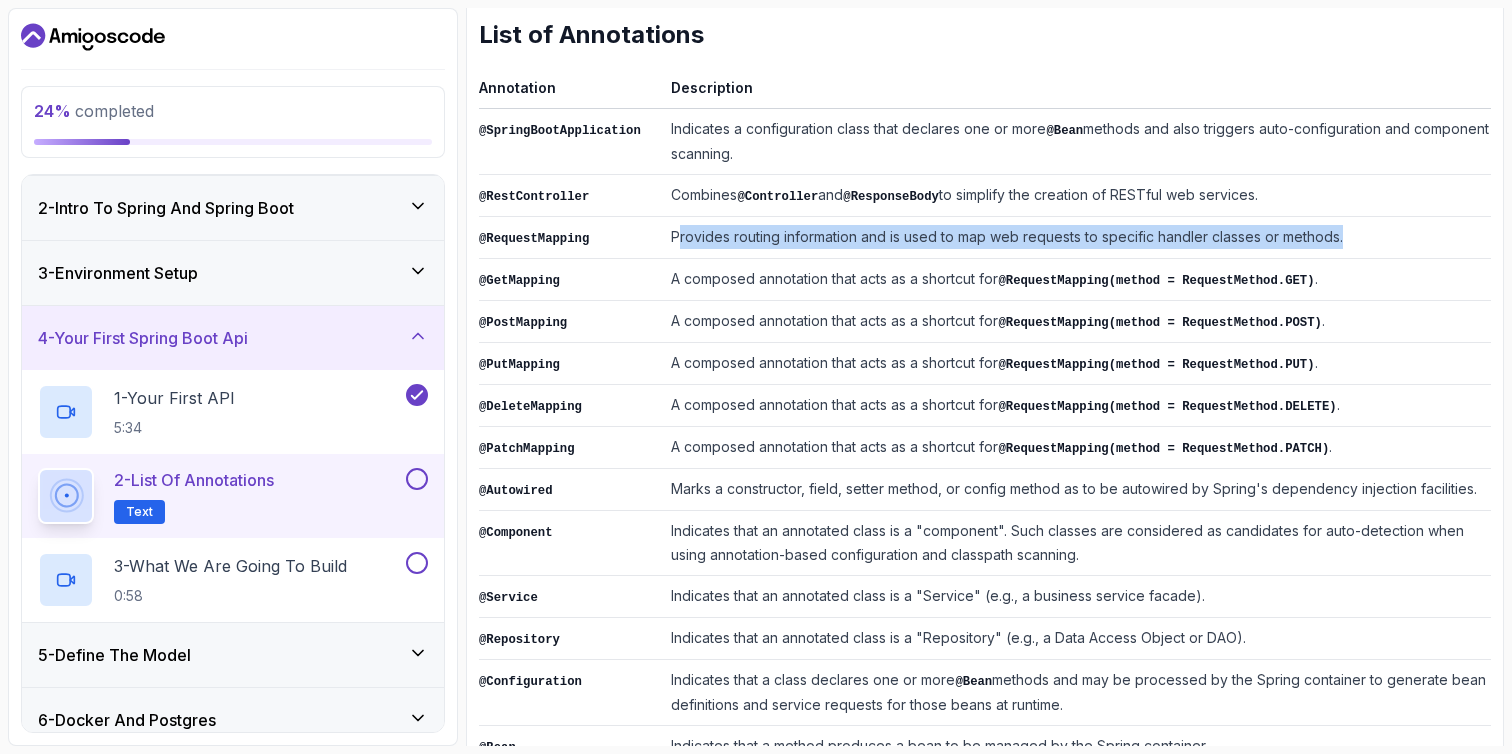 click on "Provides routing information and is used to map web requests to specific handler classes or methods." at bounding box center (1077, 238) 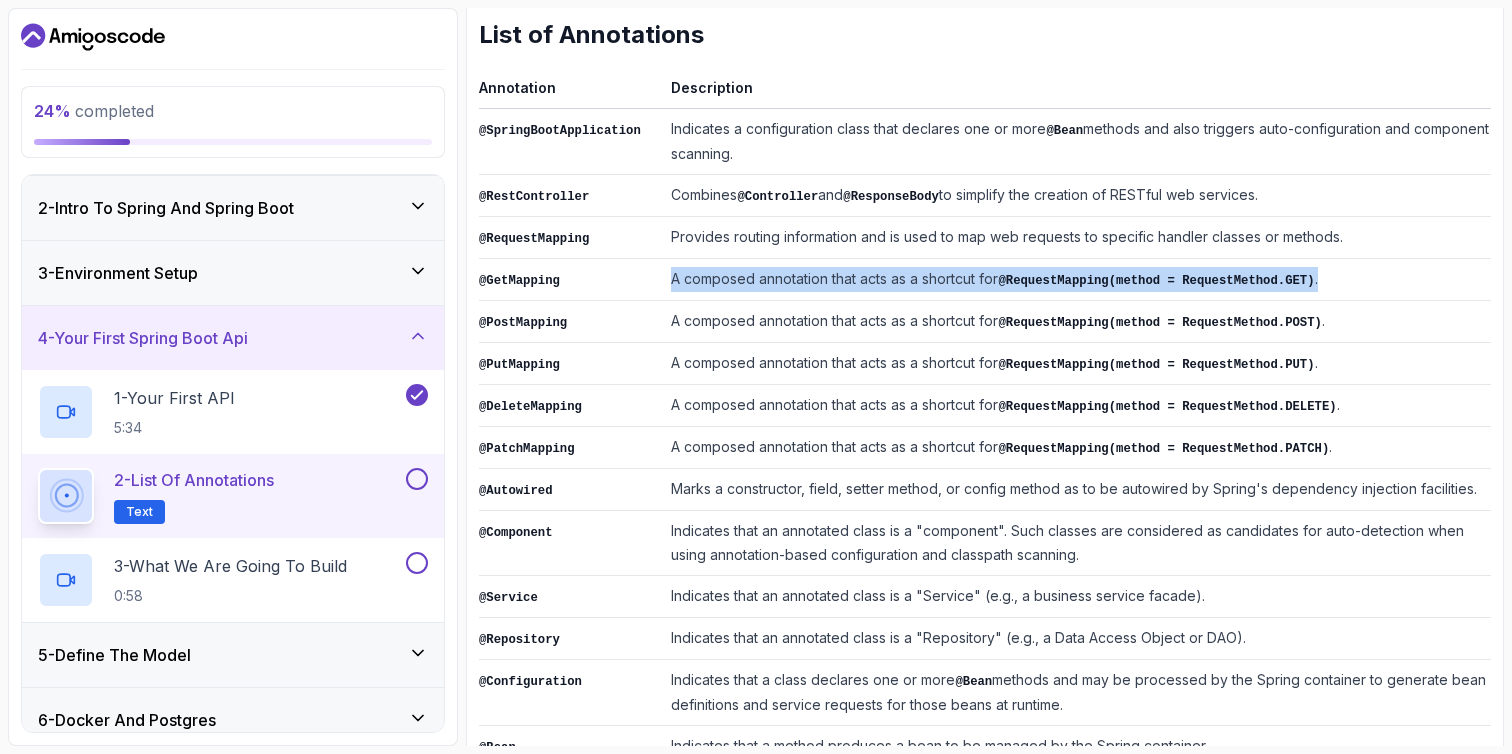 drag, startPoint x: 677, startPoint y: 281, endPoint x: 1326, endPoint y: 282, distance: 649.0008 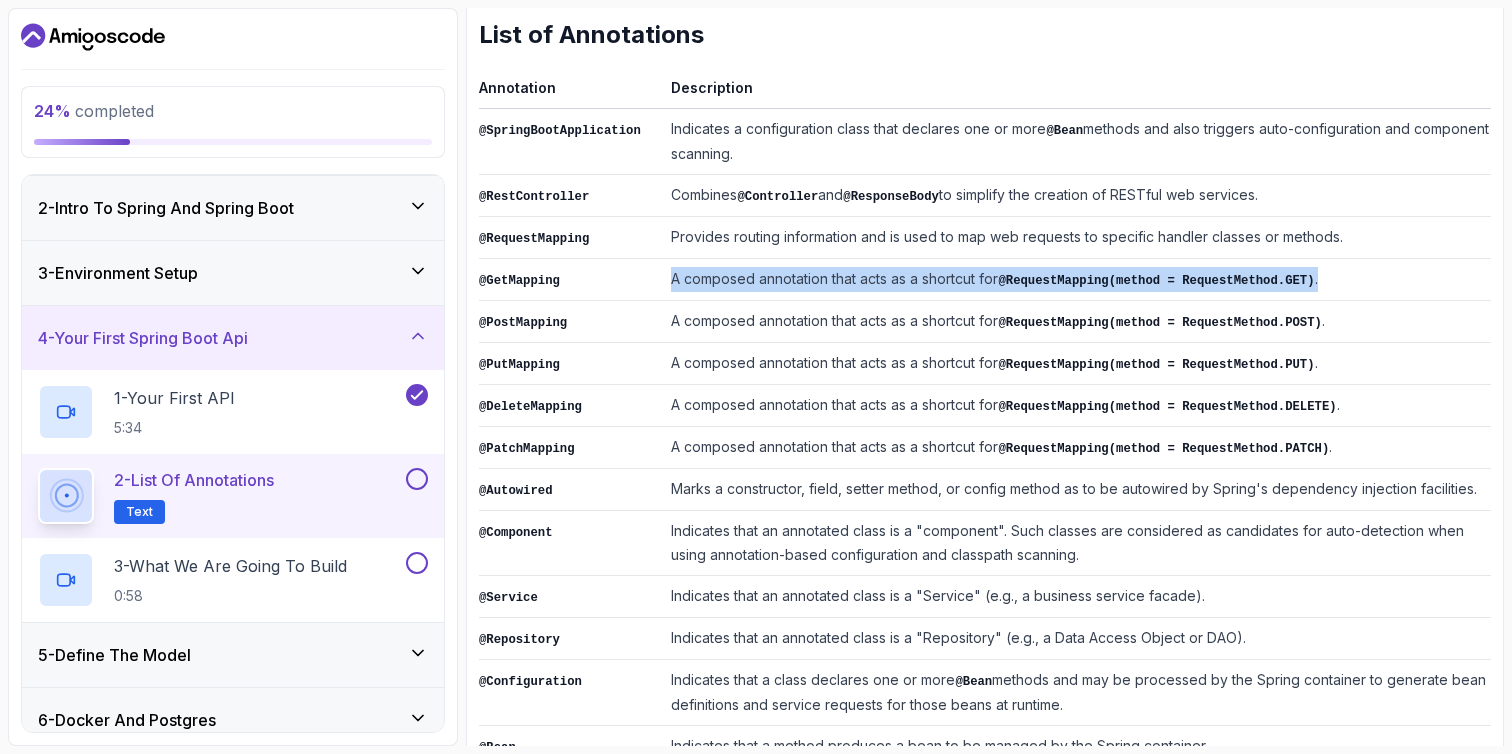 click on "A composed annotation that acts as a shortcut for  @RequestMapping(method = RequestMethod.GET) ." at bounding box center (1077, 280) 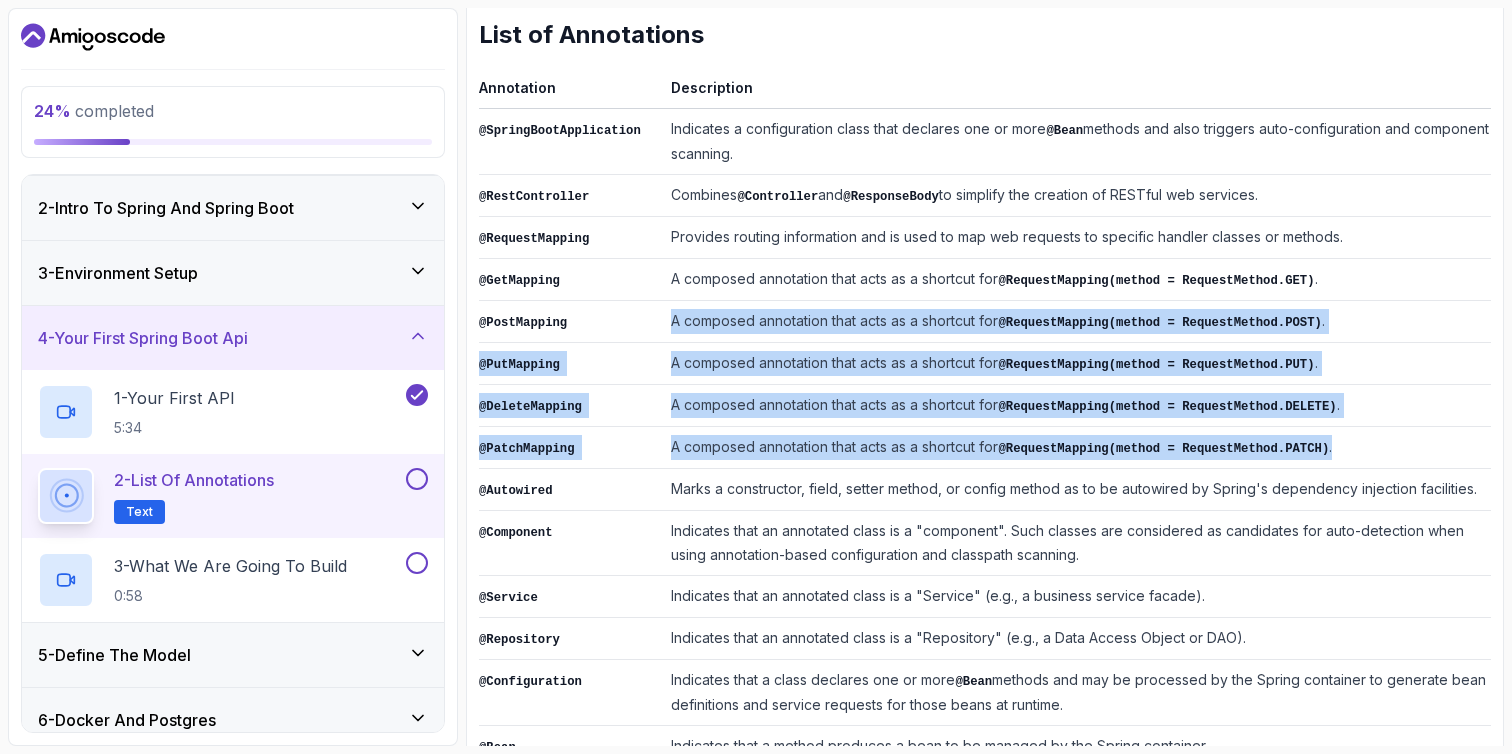 drag, startPoint x: 679, startPoint y: 356, endPoint x: 1405, endPoint y: 444, distance: 731.3139 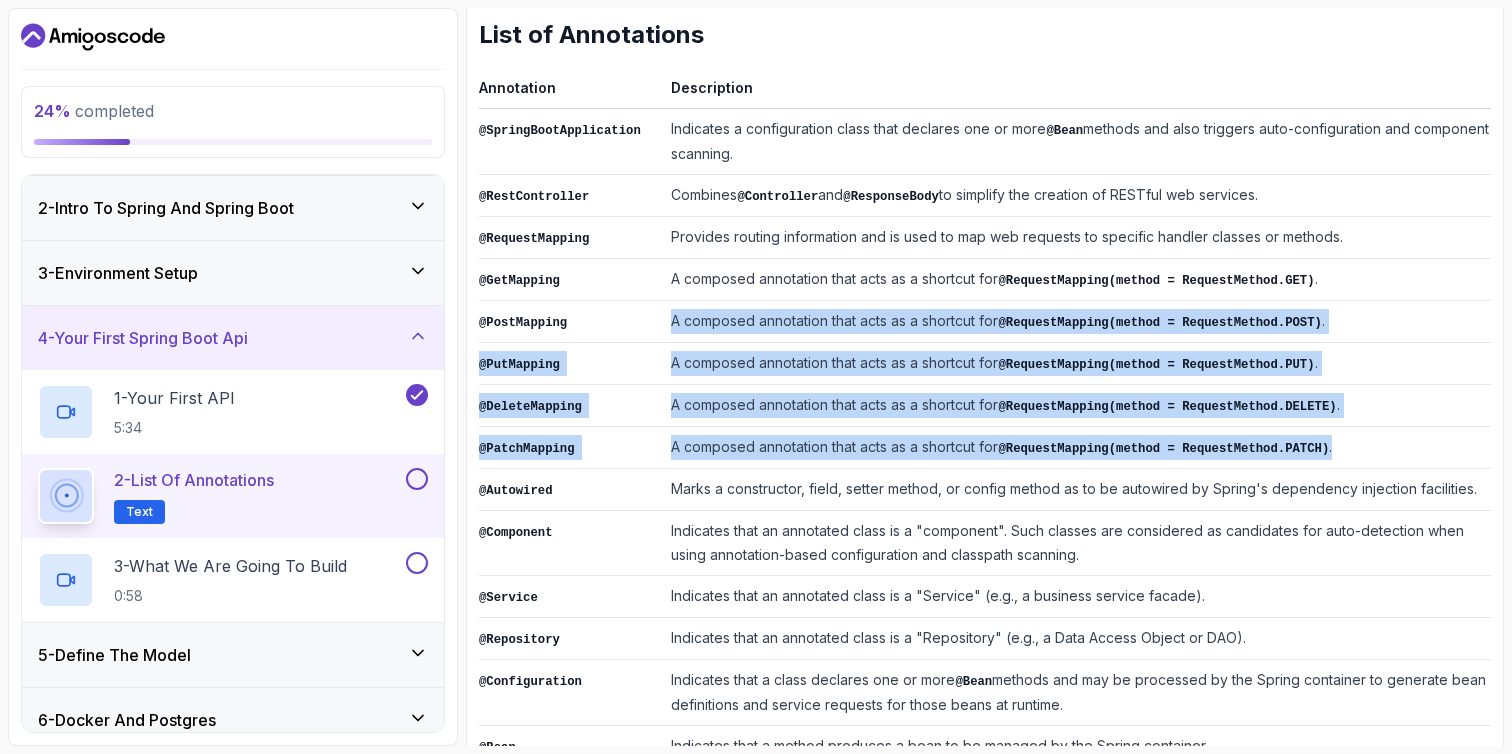 click on "@SpringBootApplication Indicates a configuration class that declares one or more  @Bean  methods and also triggers auto-configuration and component scanning. @RestController Combines  @Controller  and  @ResponseBody  to simplify the creation of RESTful web services. @RequestMapping Provides routing information and is used to map web requests to specific handler classes or methods. @GetMapping A composed annotation that acts as a shortcut for  @RequestMapping(method = RequestMethod.GET) . @PostMapping A composed annotation that acts as a shortcut for  @RequestMapping(method = RequestMethod.POST) . @PutMapping A composed annotation that acts as a shortcut for  @RequestMapping(method = RequestMethod.PUT) . @DeleteMapping A composed annotation that acts as a shortcut for  @RequestMapping(method = RequestMethod.DELETE) . @PatchMapping A composed annotation that acts as a shortcut for  @RequestMapping(method = RequestMethod.PATCH) . @Autowired @Component @Service @Repository @Configuration @Bean @Bean @Value ." at bounding box center [985, 501] 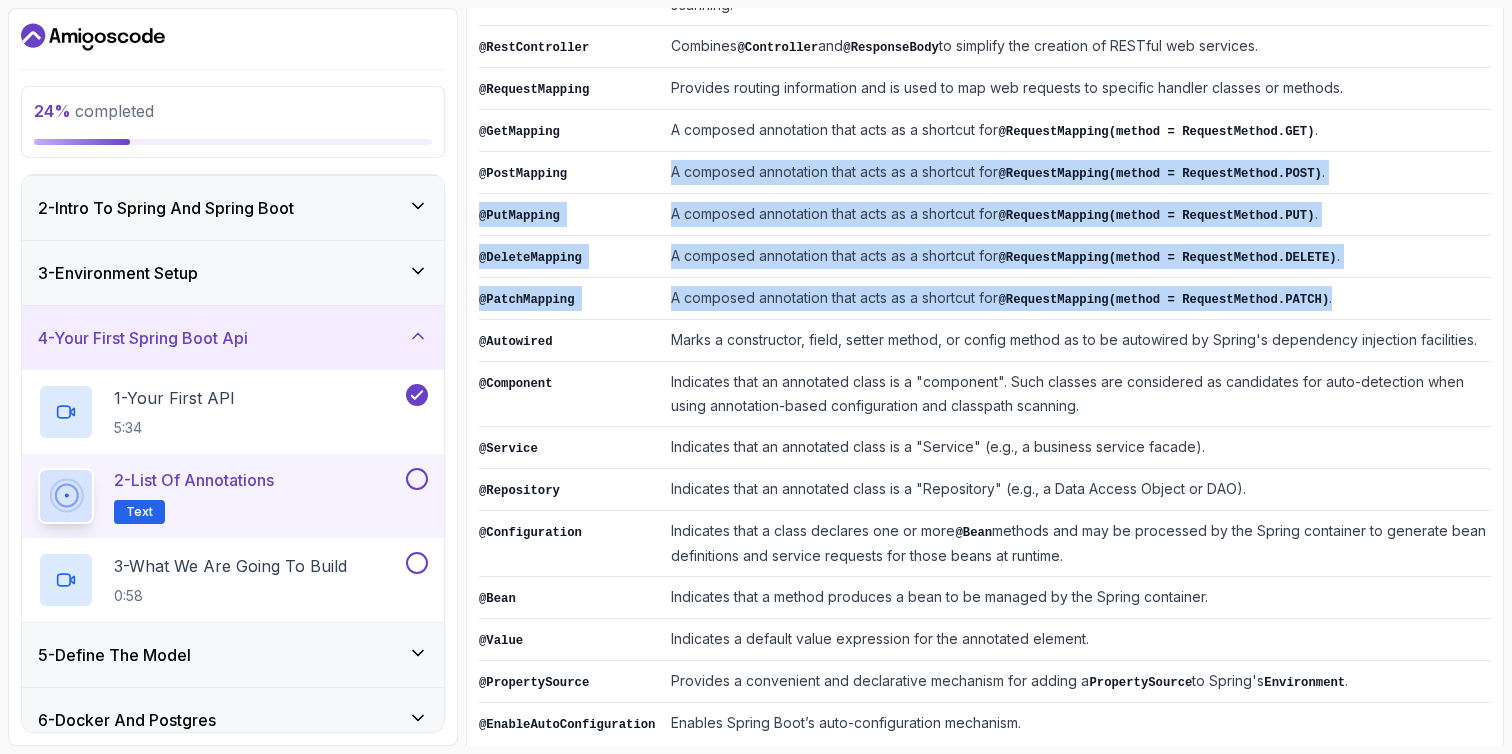 scroll, scrollTop: 473, scrollLeft: 0, axis: vertical 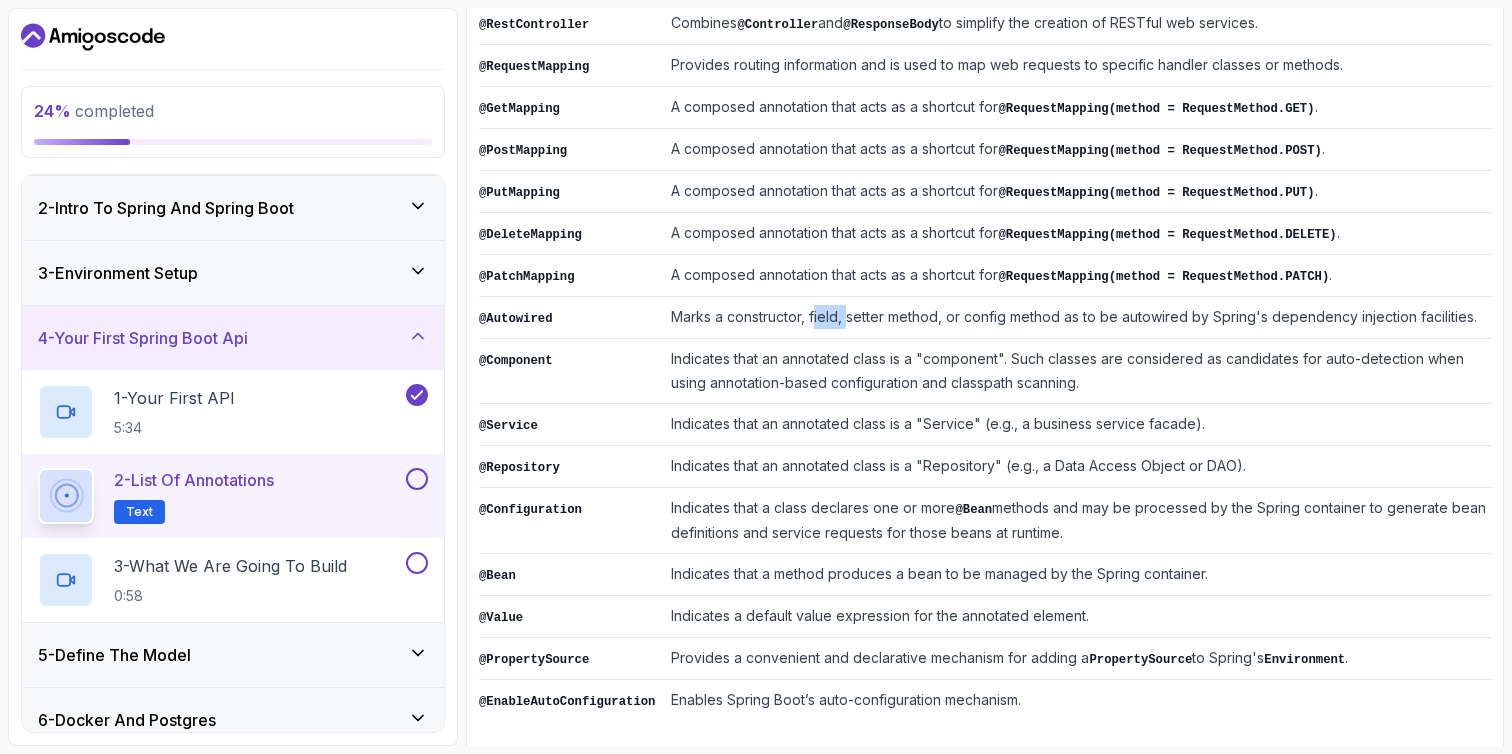 drag, startPoint x: 818, startPoint y: 313, endPoint x: 853, endPoint y: 318, distance: 35.35534 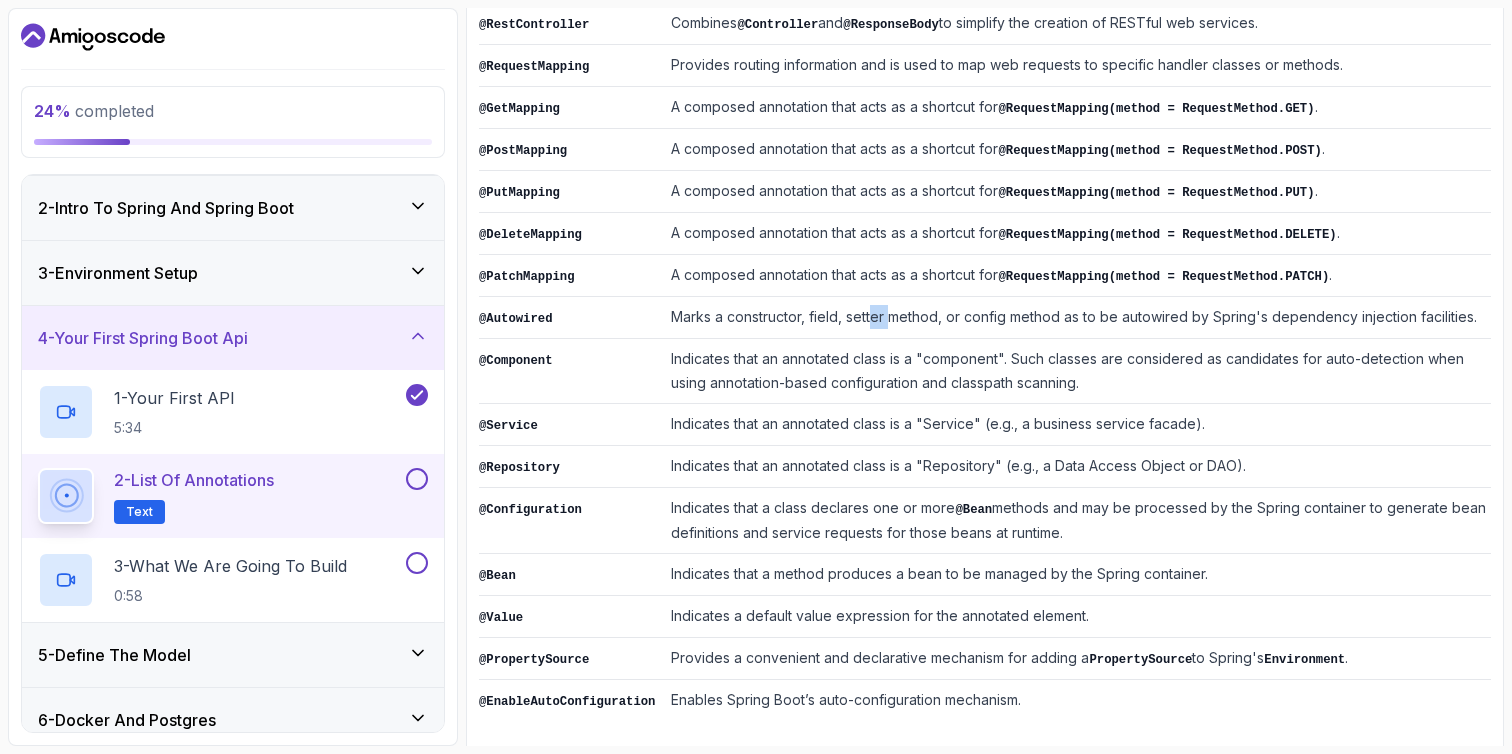 click on "Marks a constructor, field, setter method, or config method as to be autowired by Spring's dependency injection facilities." at bounding box center (1077, 318) 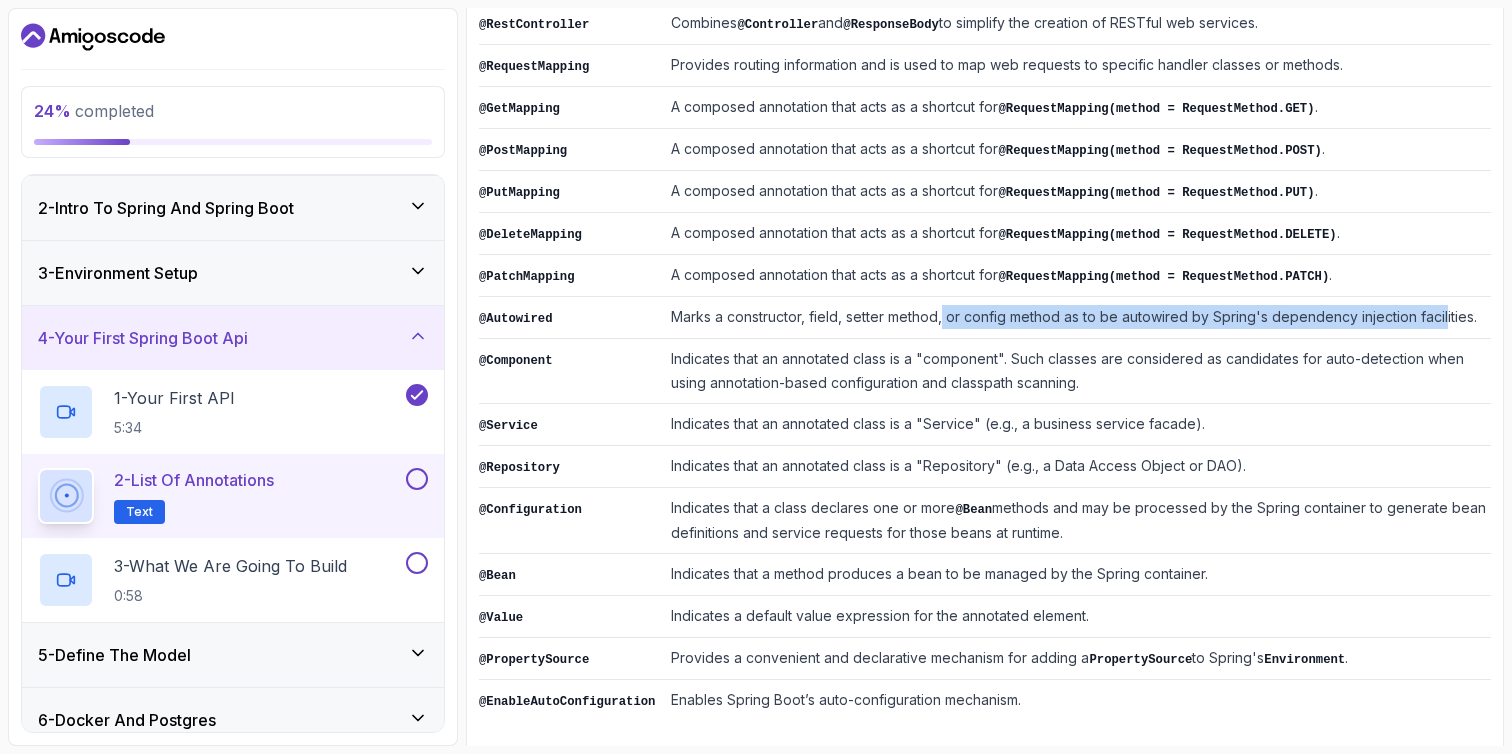 drag, startPoint x: 945, startPoint y: 314, endPoint x: 1447, endPoint y: 315, distance: 502.001 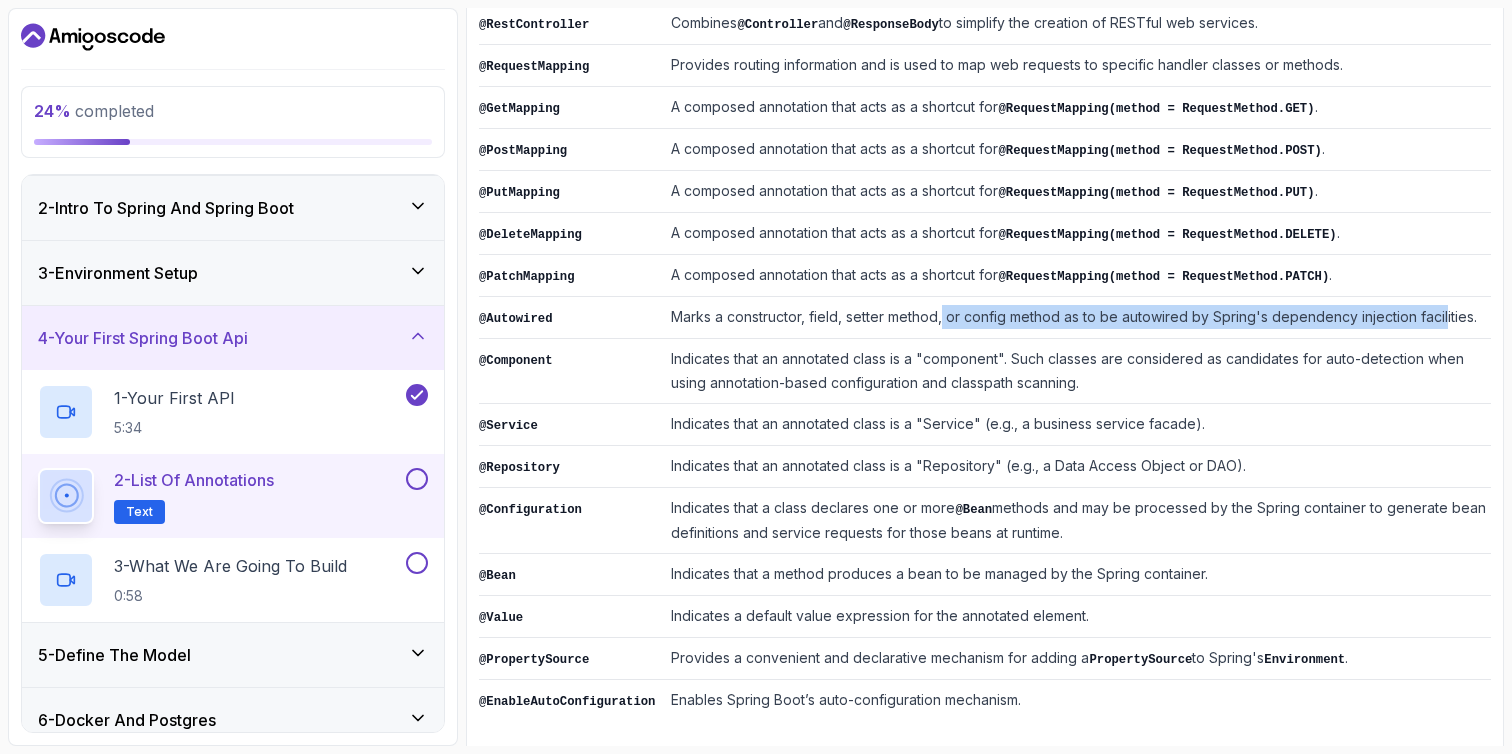 click on "Marks a constructor, field, setter method, or config method as to be autowired by Spring's dependency injection facilities." at bounding box center [1077, 318] 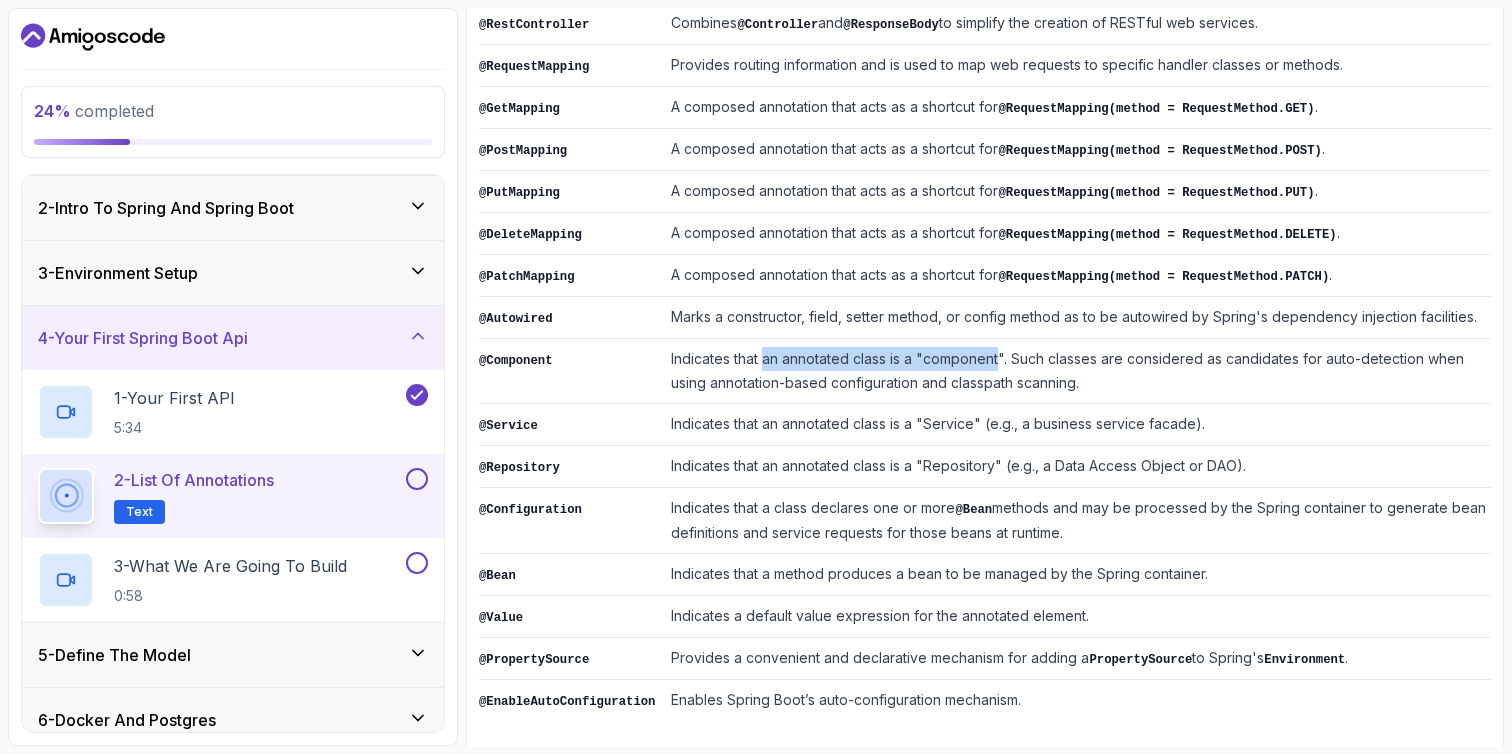 drag, startPoint x: 767, startPoint y: 349, endPoint x: 1001, endPoint y: 350, distance: 234.00214 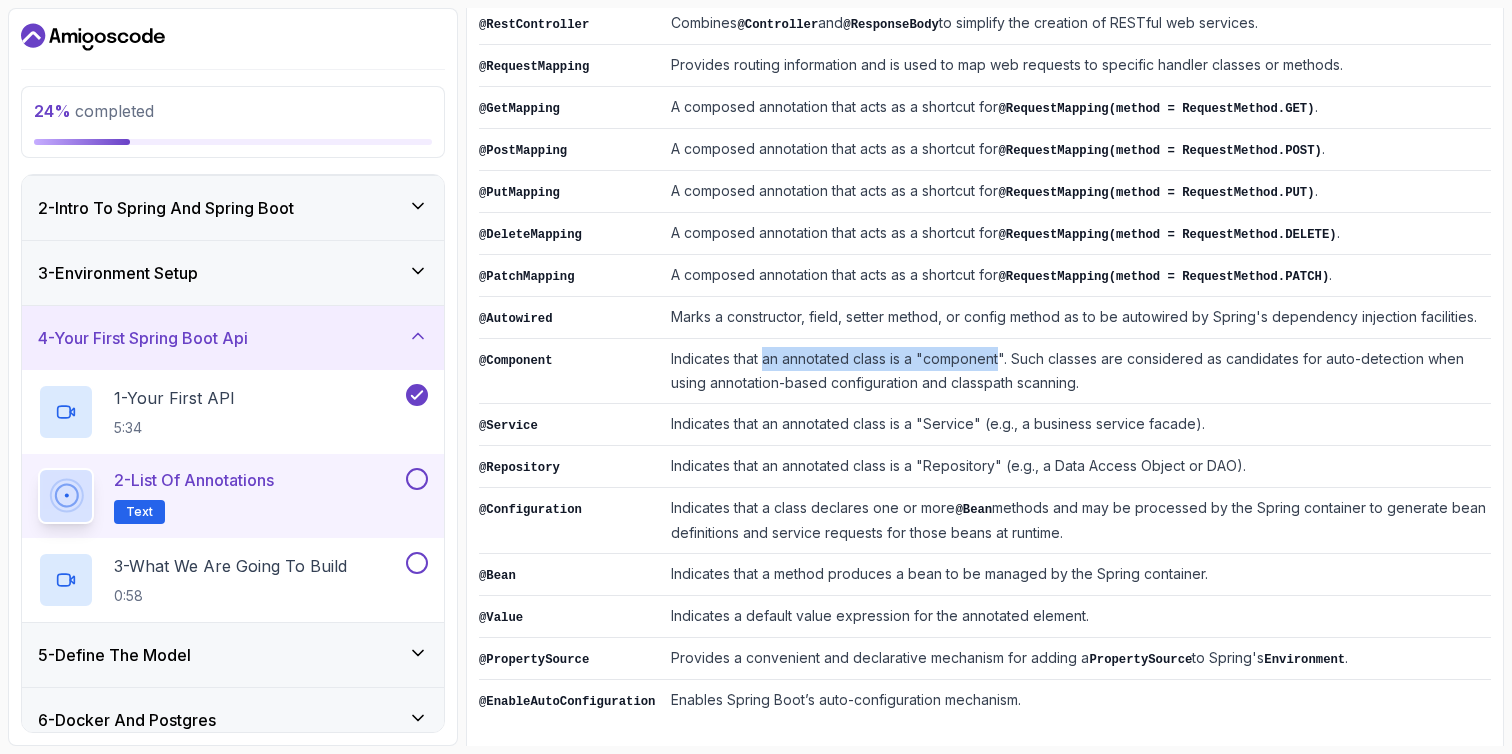 click on "Indicates that an annotated class is a "component". Such classes are considered as candidates for auto-detection when using annotation-based configuration and classpath scanning." at bounding box center (1077, 371) 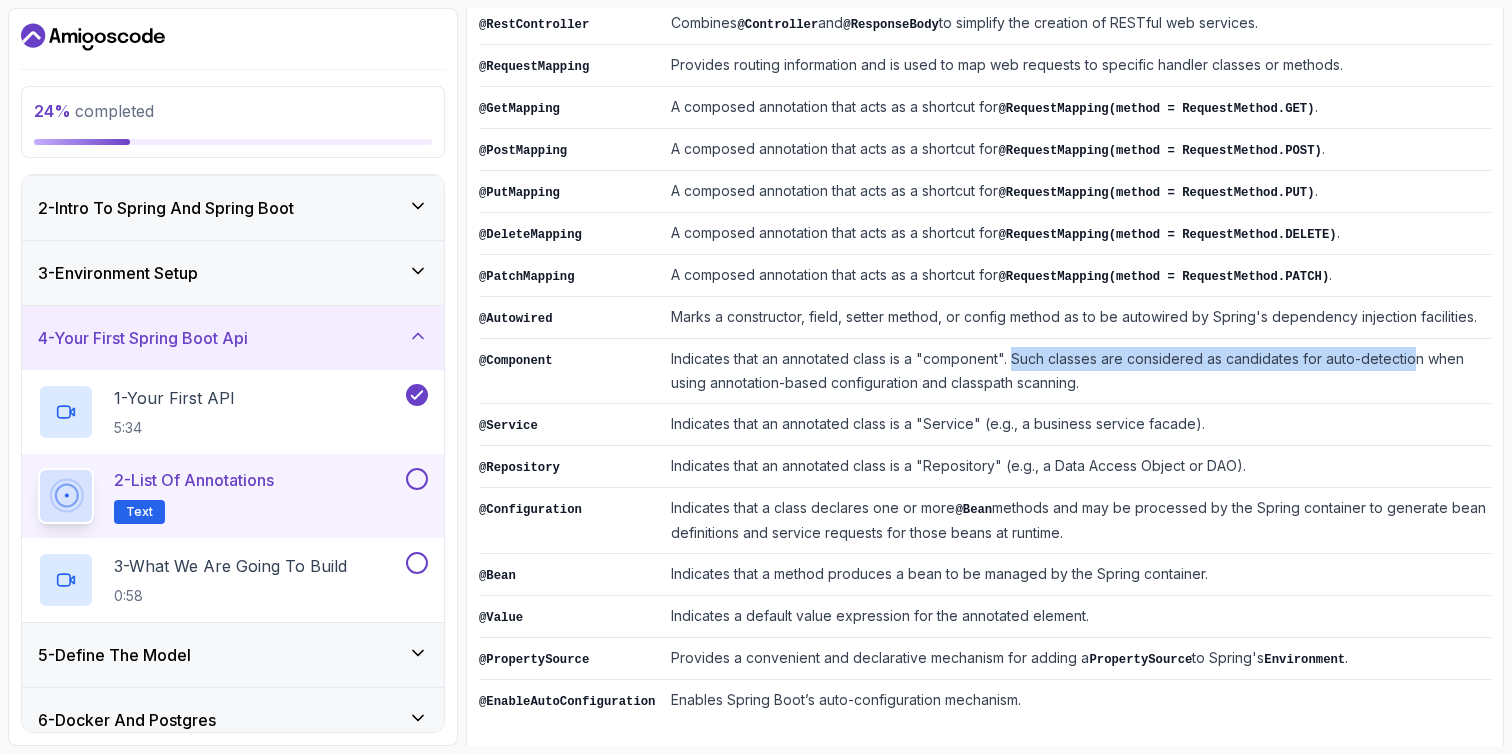 drag, startPoint x: 1018, startPoint y: 350, endPoint x: 1418, endPoint y: 354, distance: 400.02 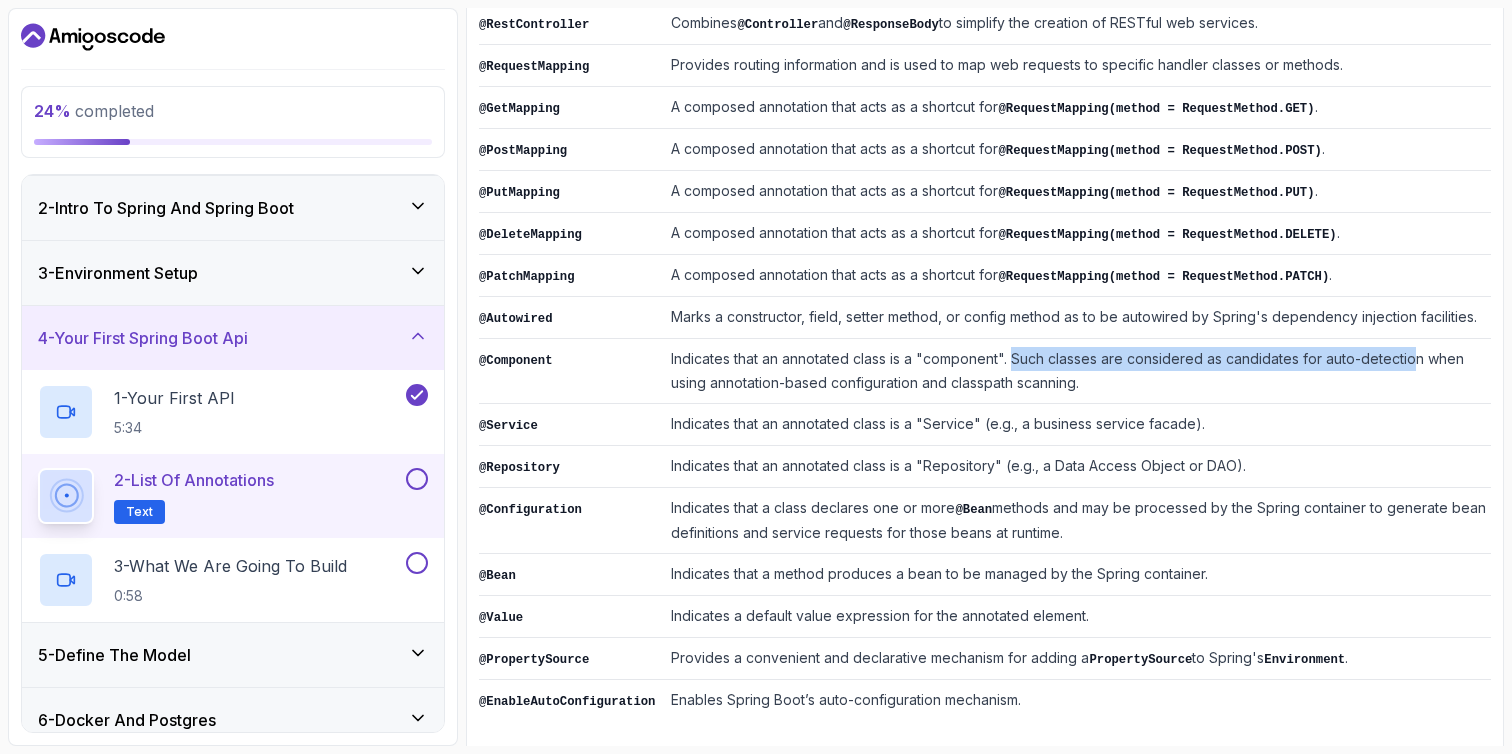 click on "Indicates that an annotated class is a "component". Such classes are considered as candidates for auto-detection when using annotation-based configuration and classpath scanning." at bounding box center [1077, 371] 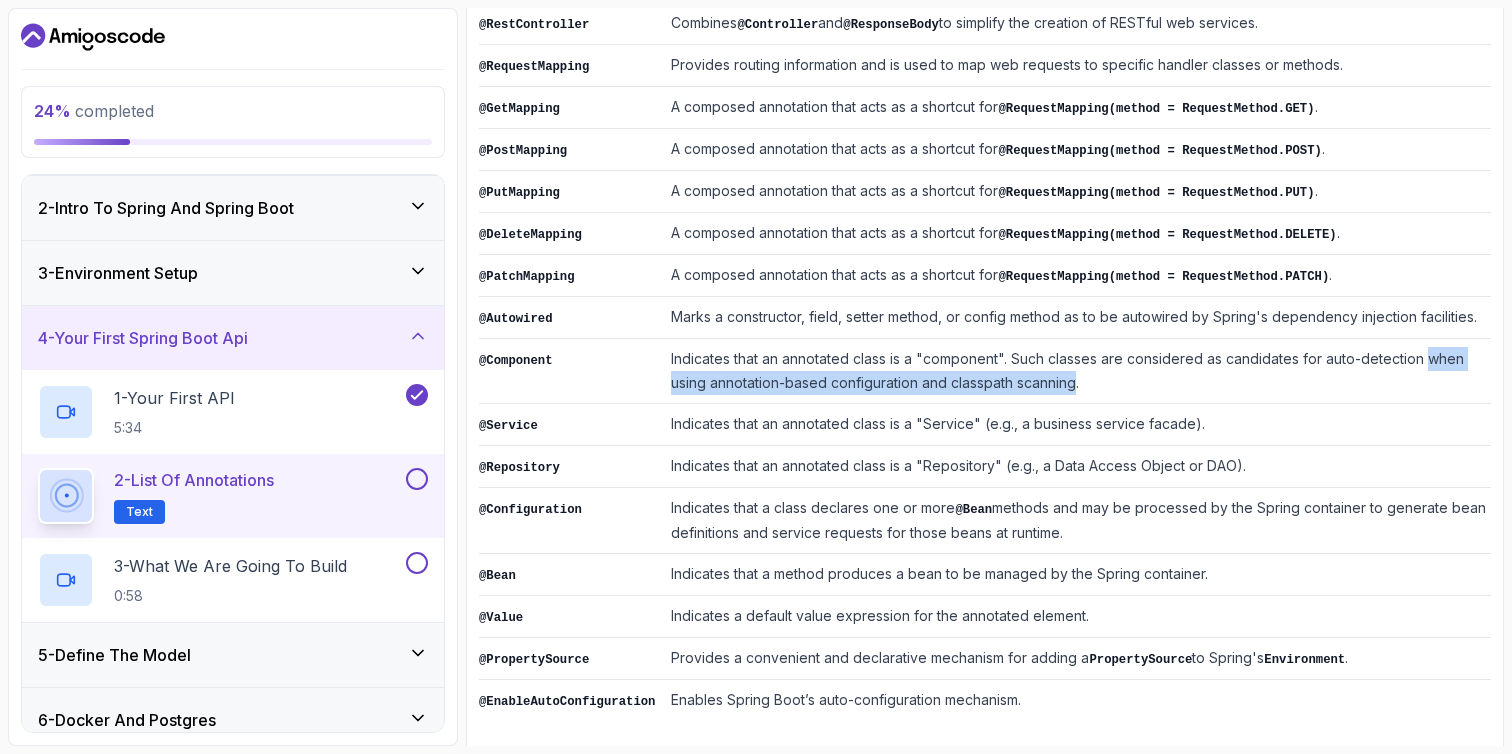 drag, startPoint x: 1431, startPoint y: 354, endPoint x: 1097, endPoint y: 382, distance: 335.1716 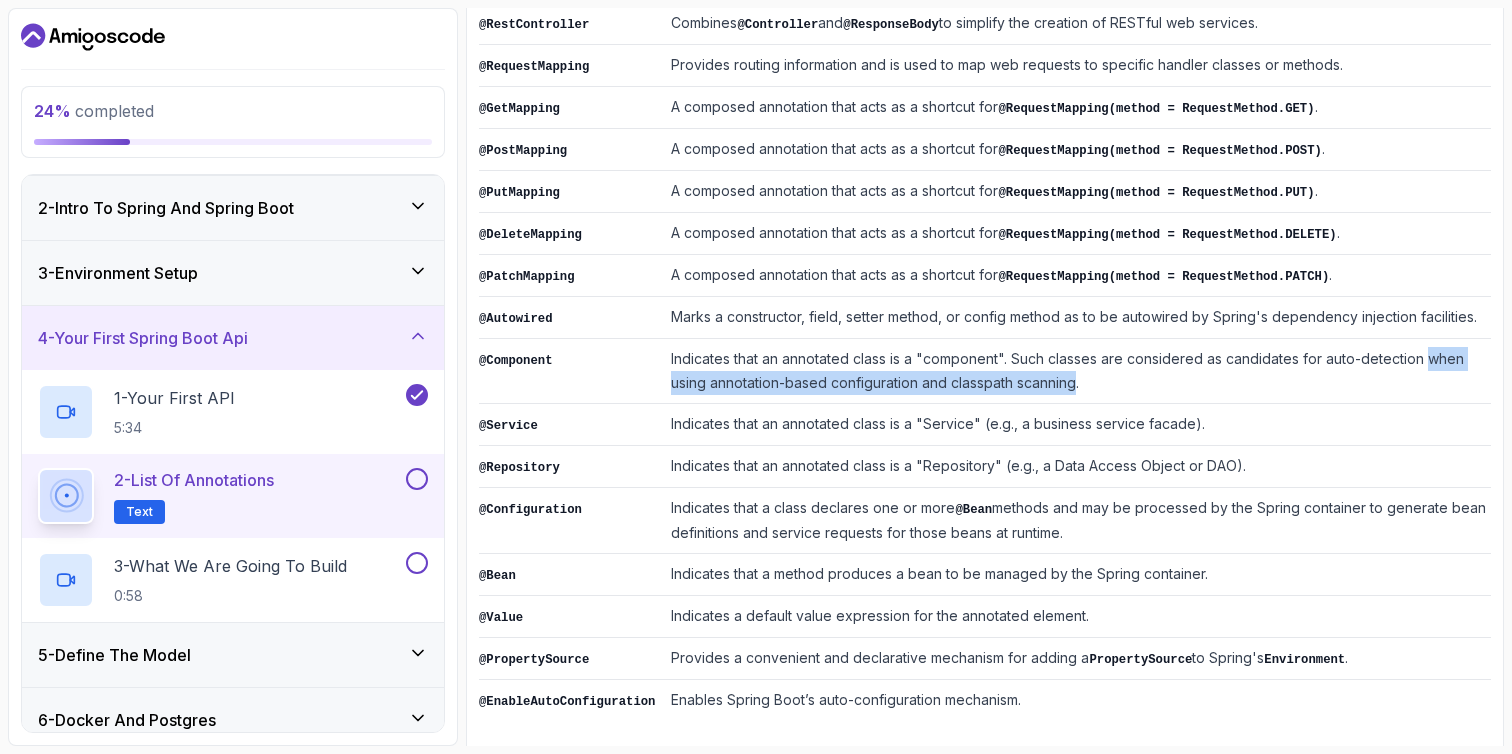 click on "Indicates that an annotated class is a "component". Such classes are considered as candidates for auto-detection when using annotation-based configuration and classpath scanning." at bounding box center [1077, 371] 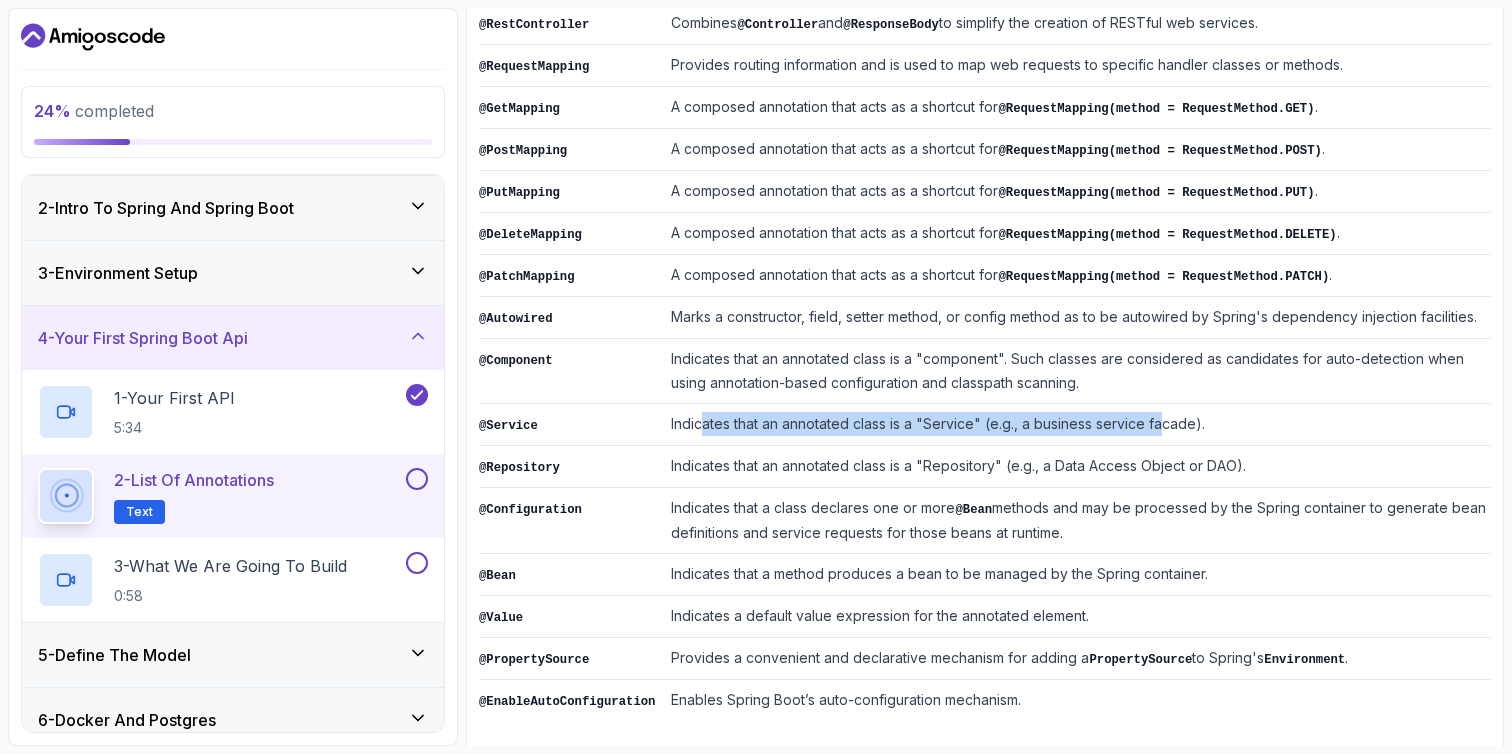 drag, startPoint x: 703, startPoint y: 418, endPoint x: 1166, endPoint y: 409, distance: 463.08746 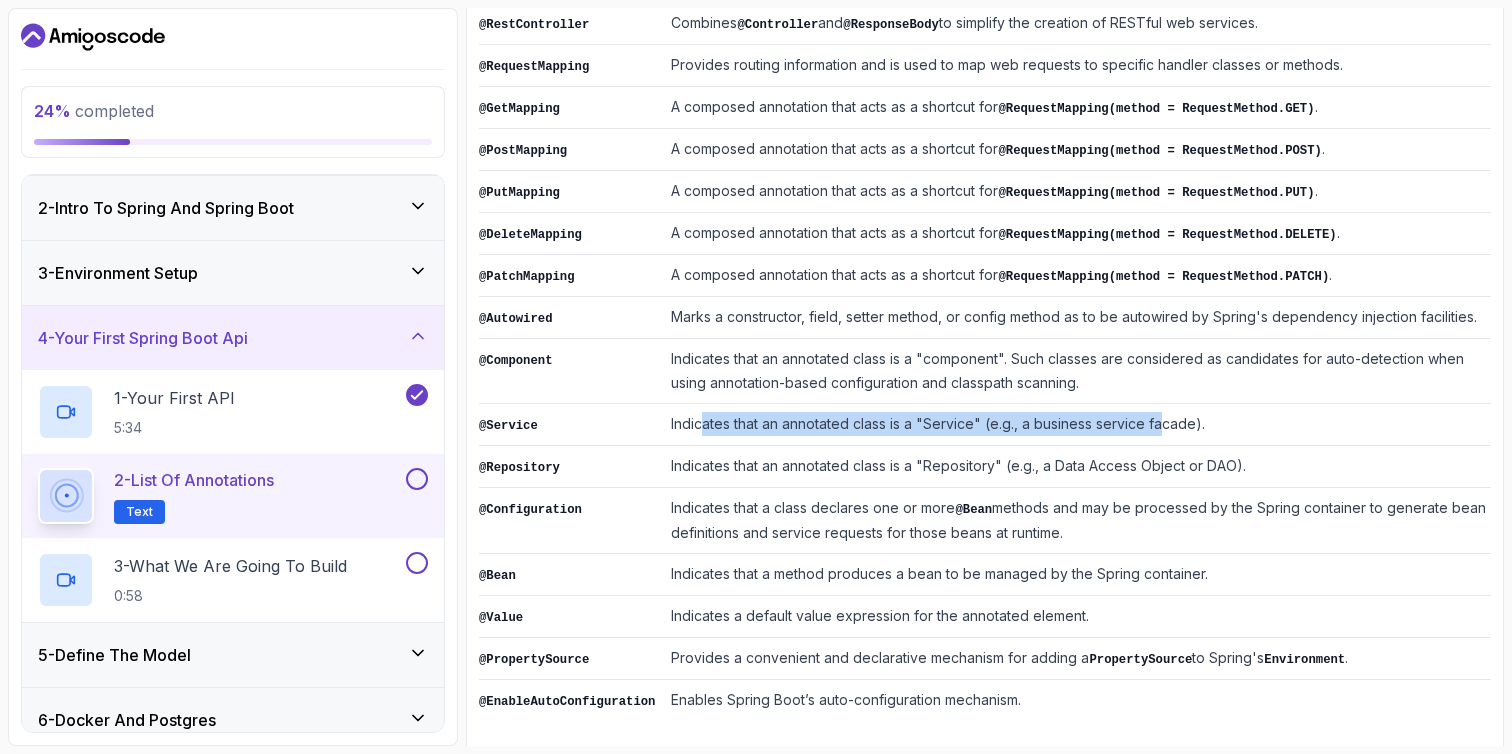 click on "Indicates that an annotated class is a "Service" (e.g., a business service facade)." at bounding box center [1077, 425] 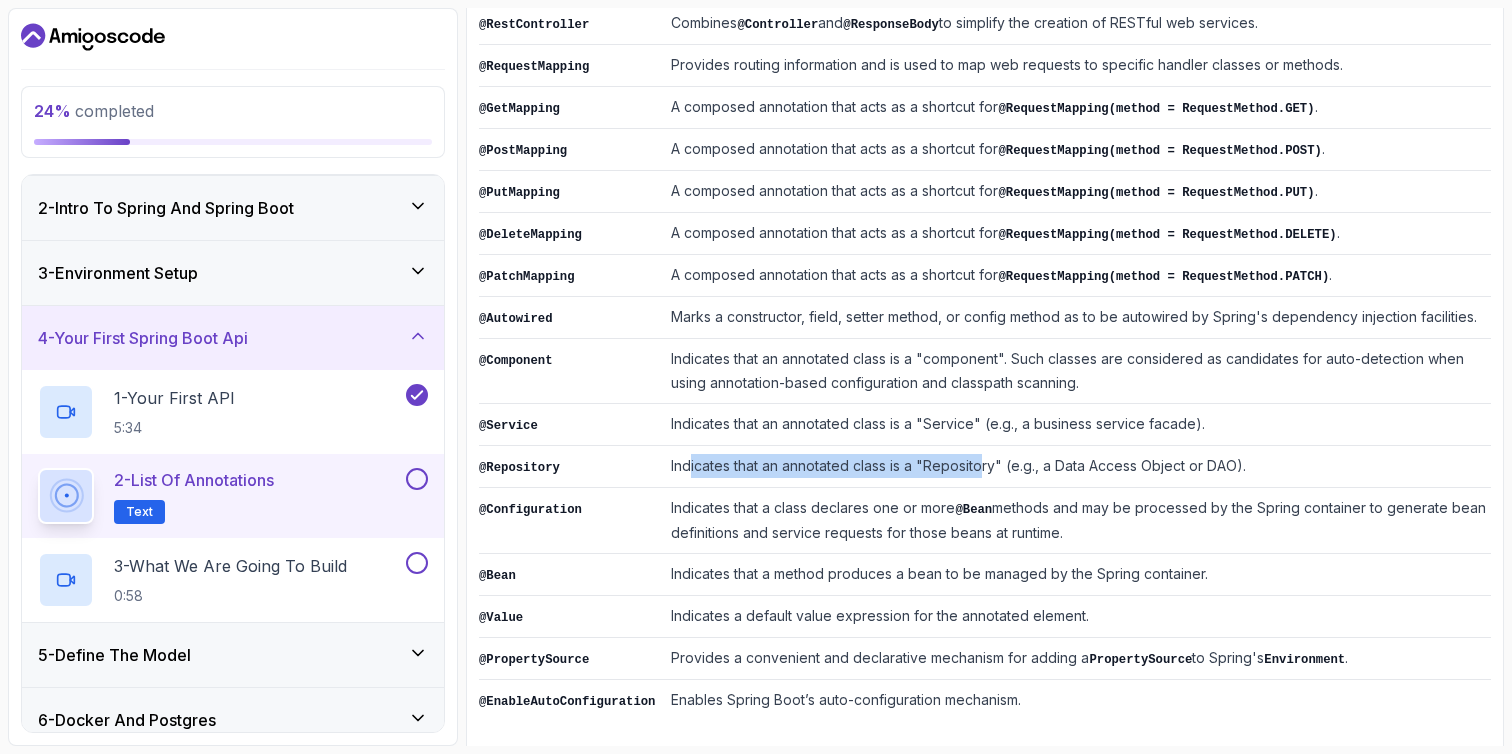 drag, startPoint x: 692, startPoint y: 458, endPoint x: 983, endPoint y: 459, distance: 291.0017 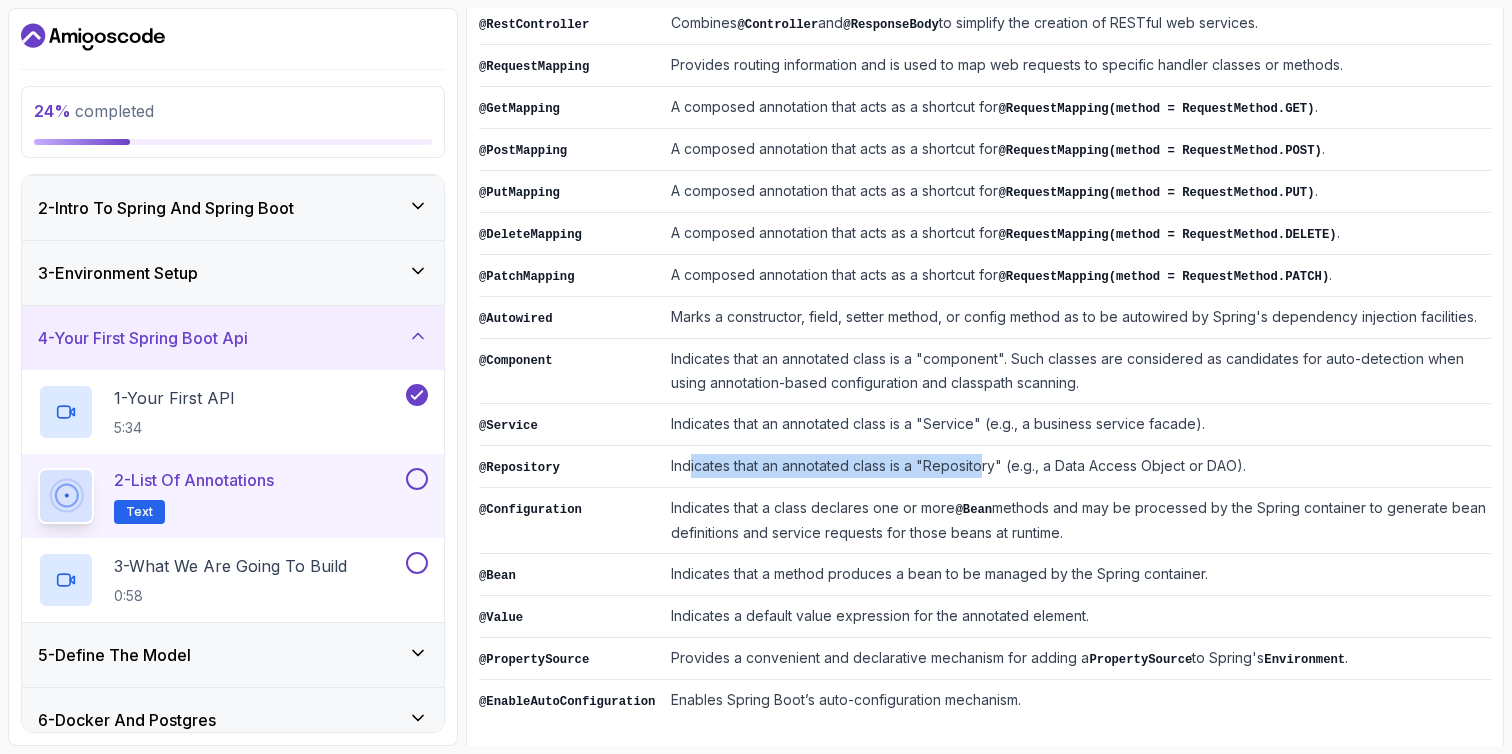 click on "Indicates that an annotated class is a "Repository" (e.g., a Data Access Object or DAO)." at bounding box center [1077, 467] 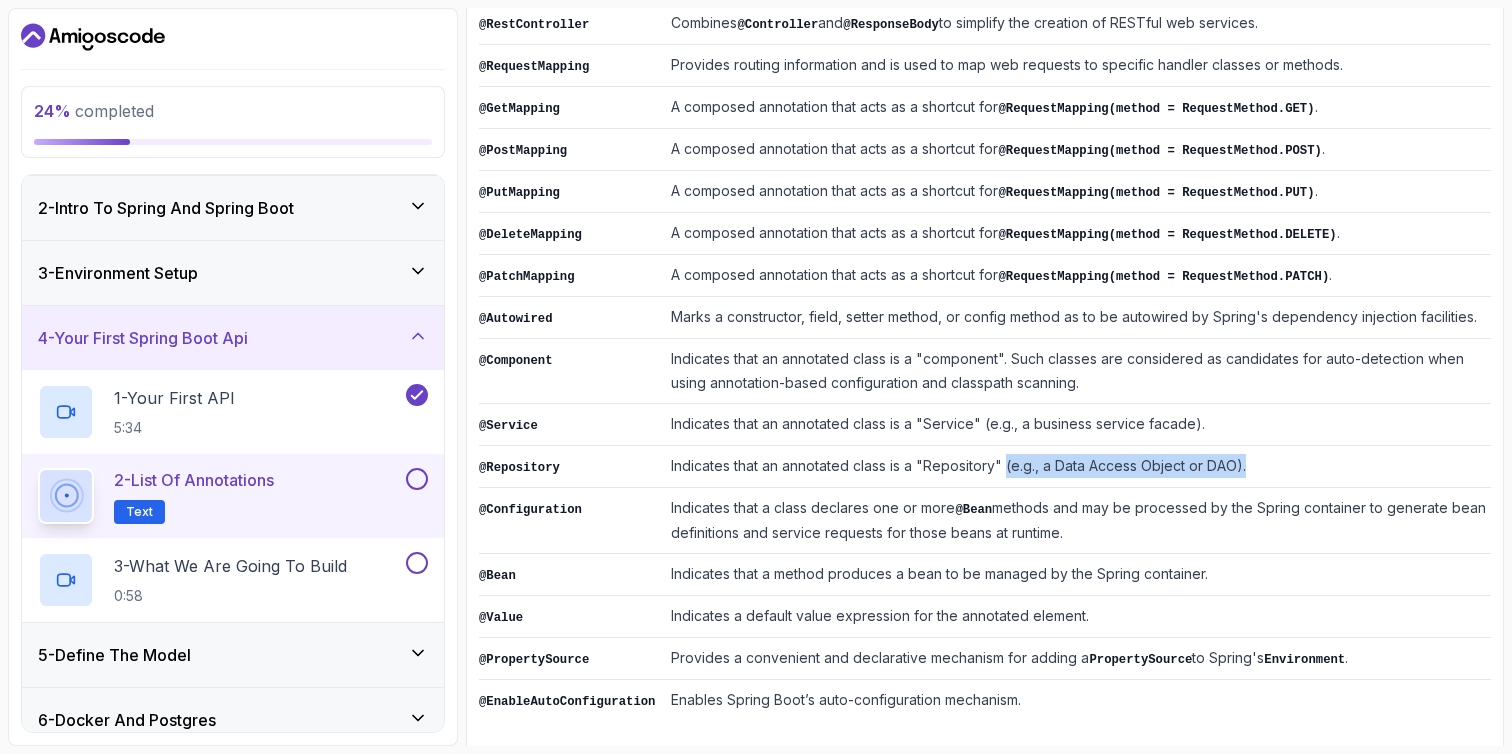 drag, startPoint x: 1018, startPoint y: 456, endPoint x: 1281, endPoint y: 461, distance: 263.04752 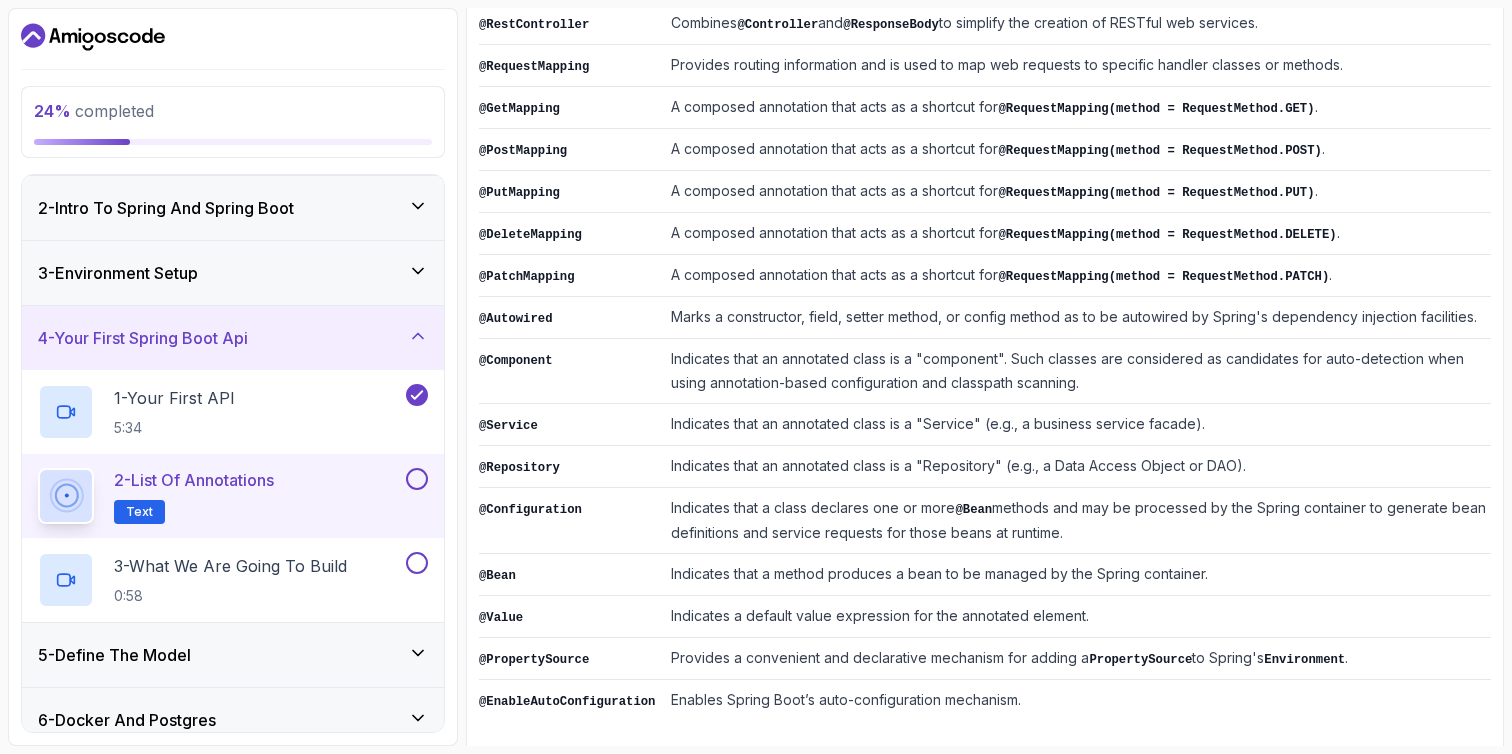 click on "Indicates that a class declares one or more  @Bean  methods and may be processed by the Spring container to generate bean definitions and service requests for those beans at runtime." at bounding box center [1077, 521] 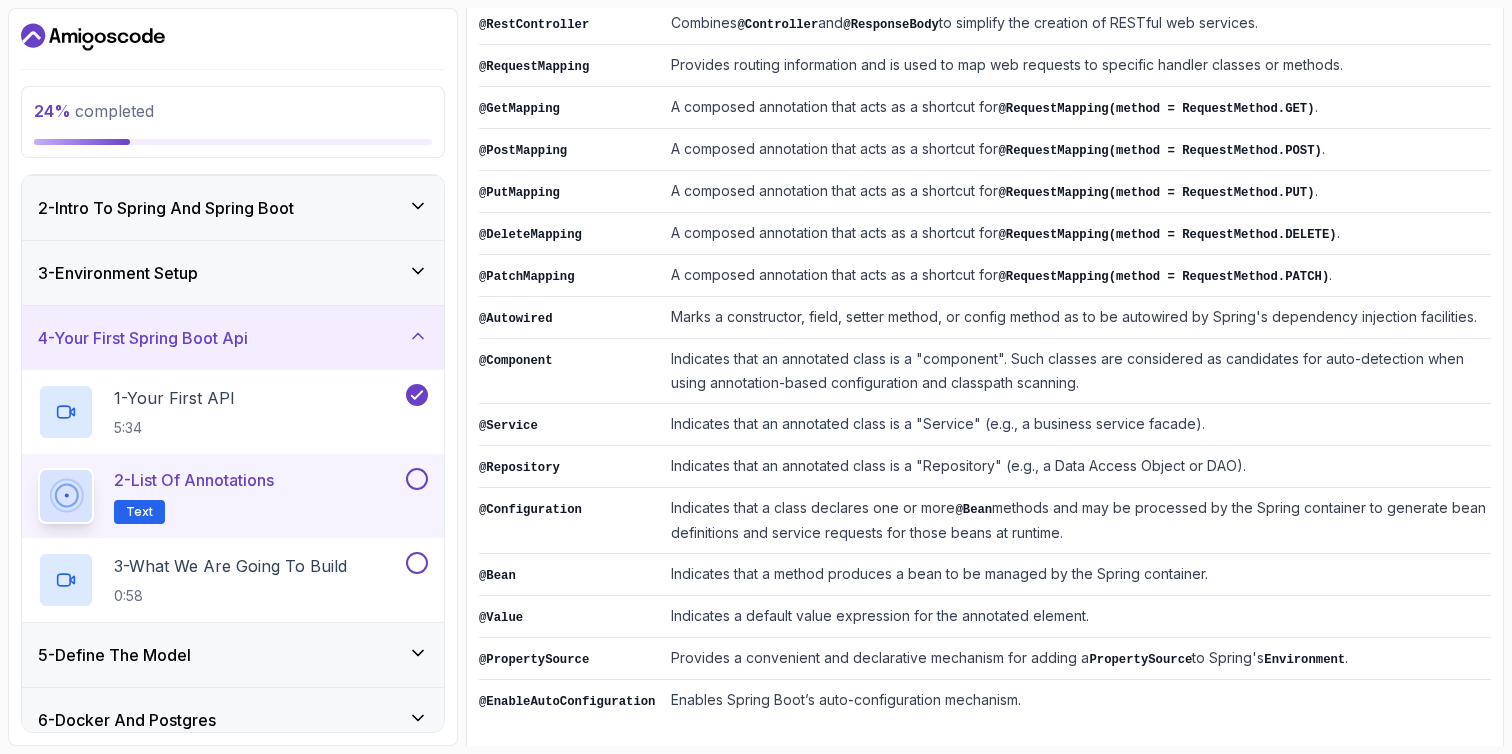 drag, startPoint x: 672, startPoint y: 498, endPoint x: 1087, endPoint y: 529, distance: 416.15622 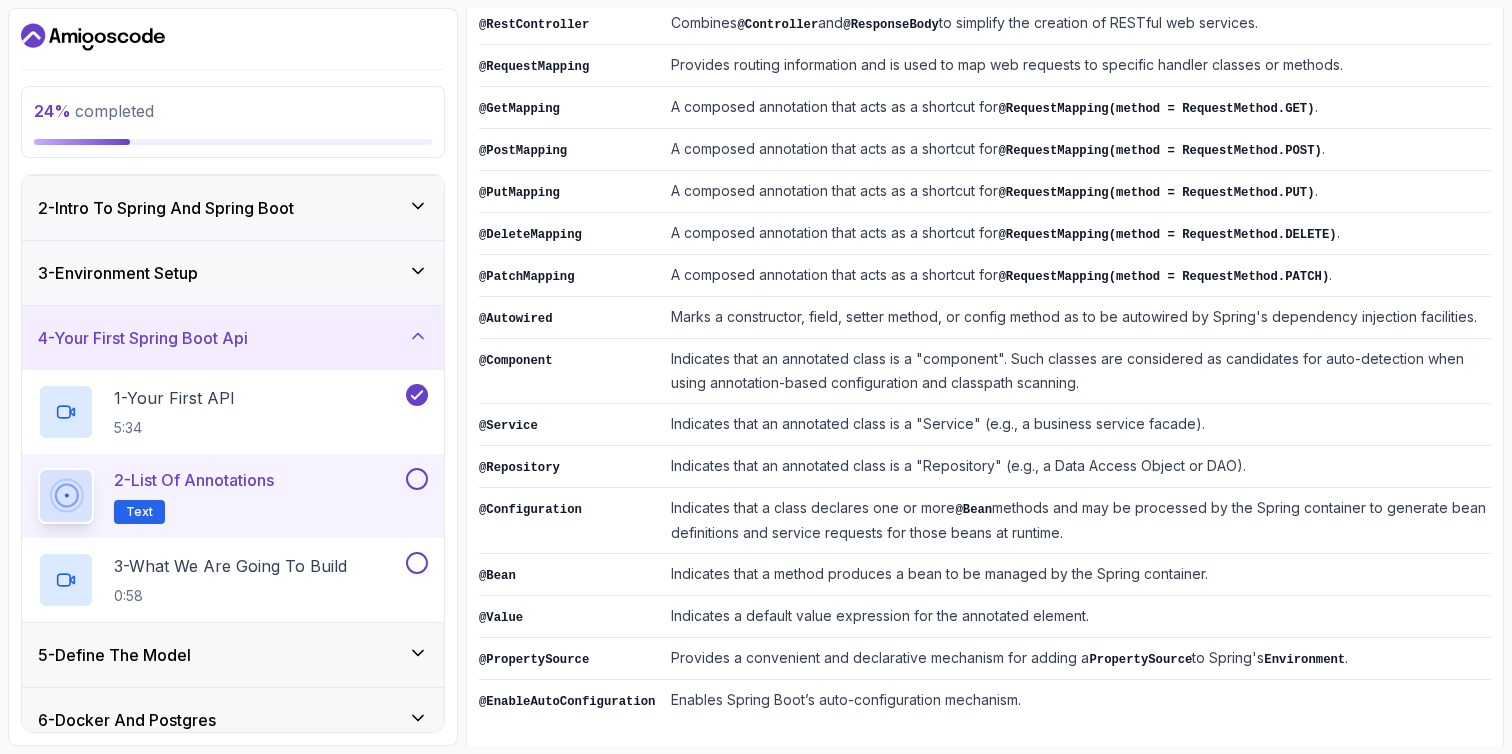 click on "Indicates that a class declares one or more  @Bean  methods and may be processed by the Spring container to generate bean definitions and service requests for those beans at runtime." at bounding box center (1077, 521) 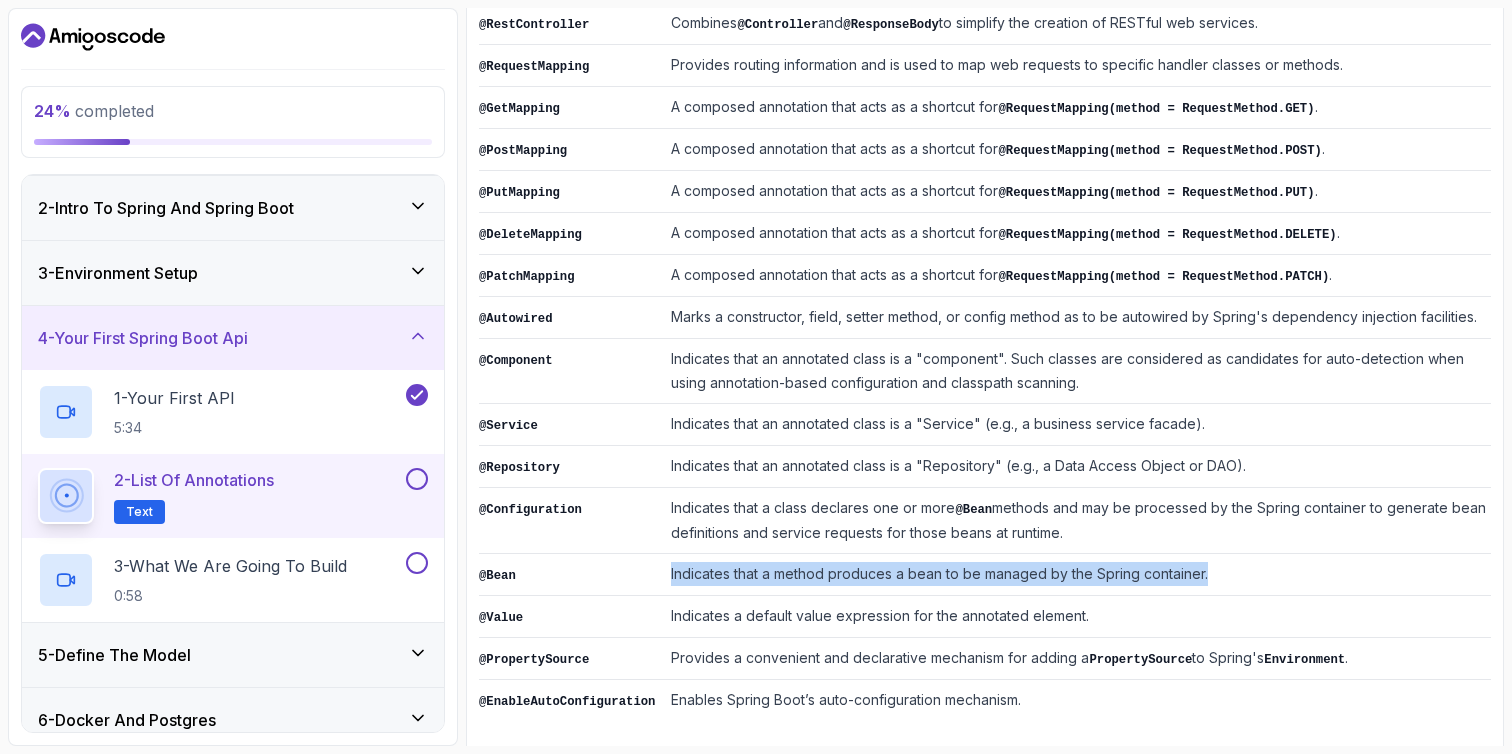 drag, startPoint x: 691, startPoint y: 566, endPoint x: 1209, endPoint y: 567, distance: 518.001 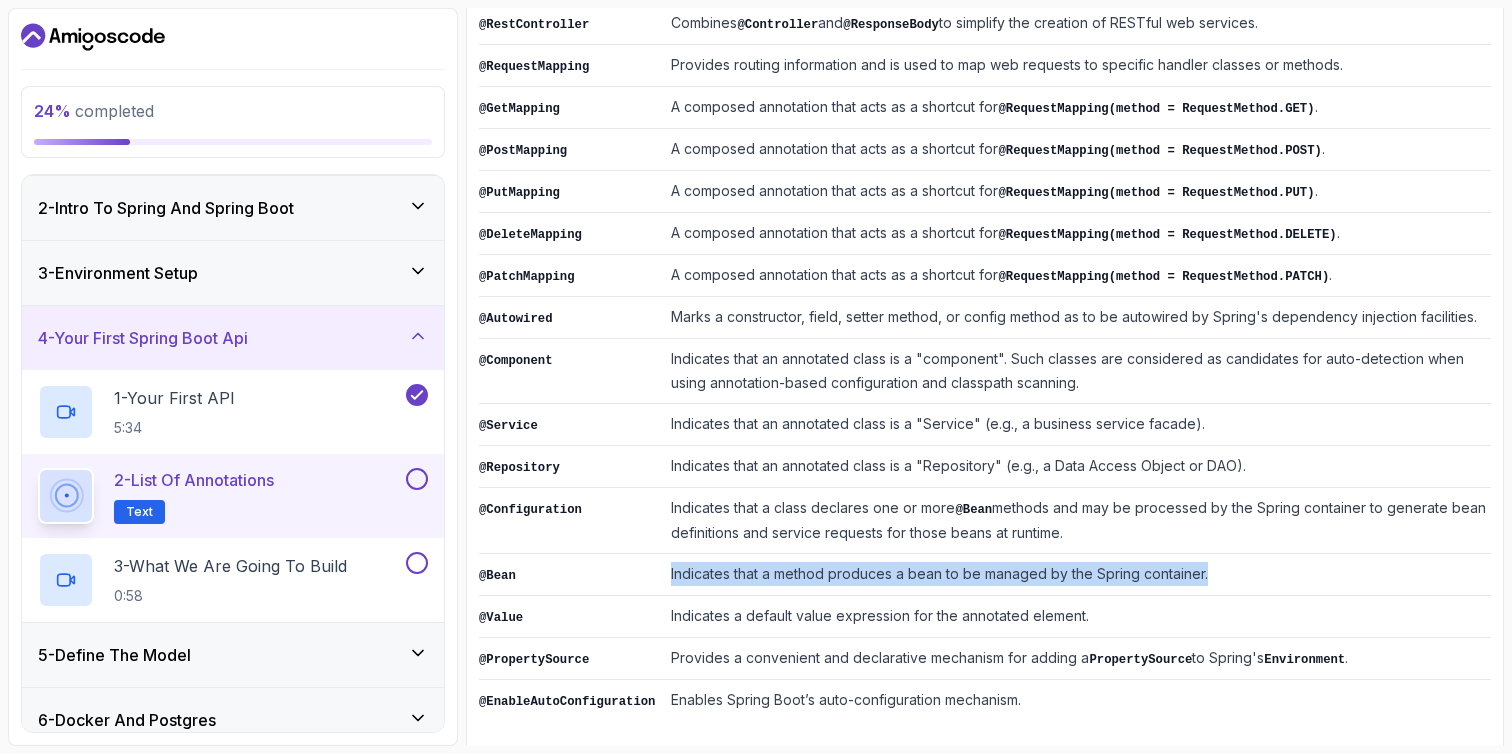 click on "Indicates that a method produces a bean to be managed by the Spring container." at bounding box center (1077, 575) 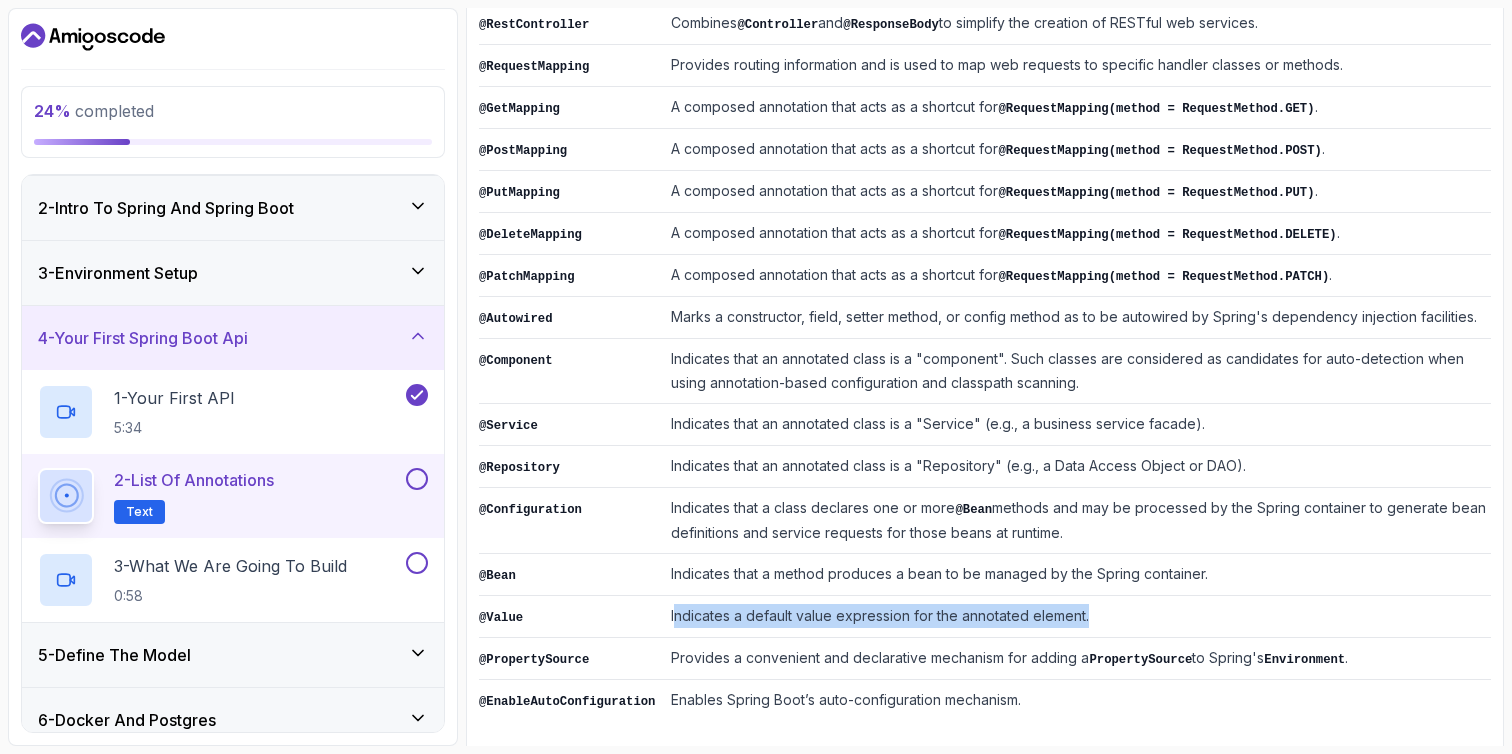 drag, startPoint x: 678, startPoint y: 604, endPoint x: 1139, endPoint y: 606, distance: 461.00433 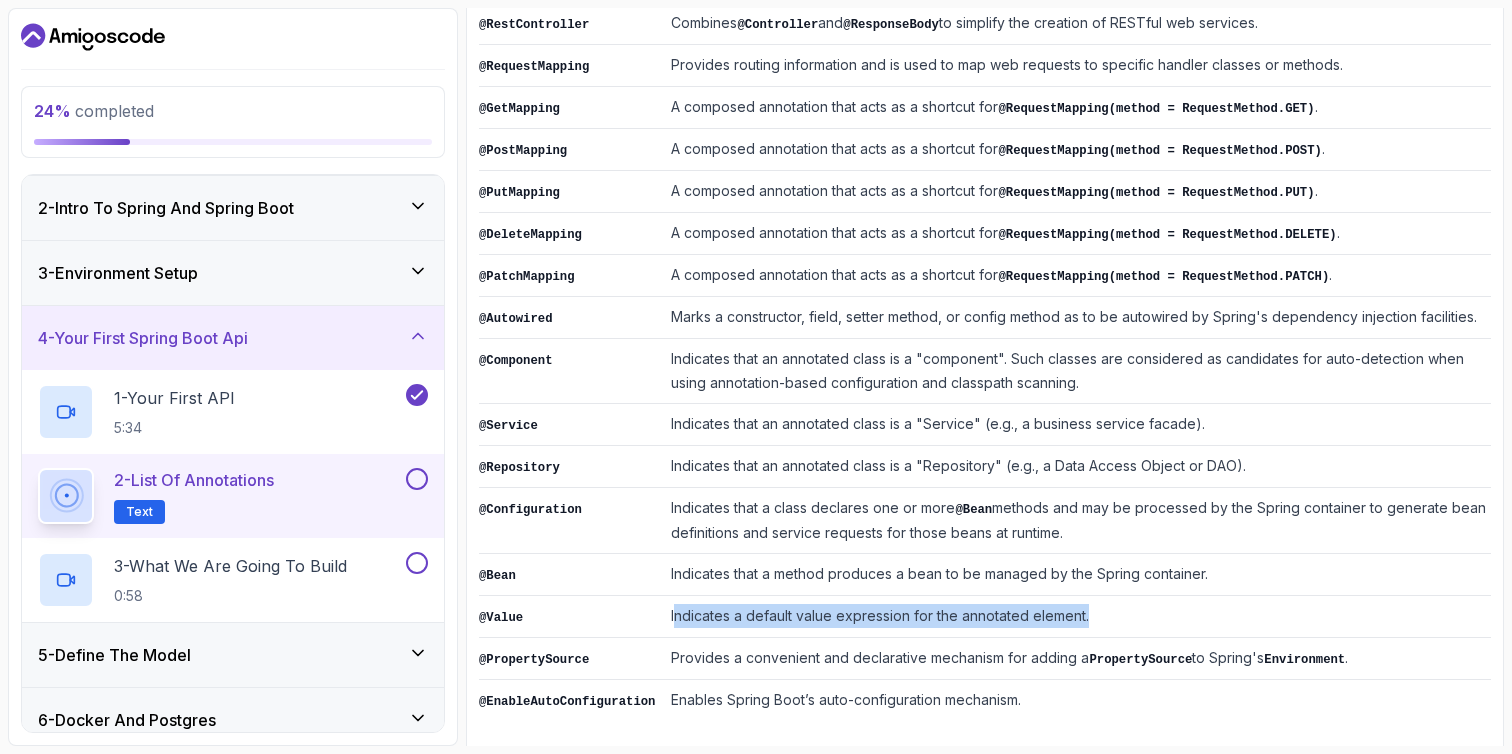 click on "Indicates a default value expression for the annotated element." at bounding box center (1077, 617) 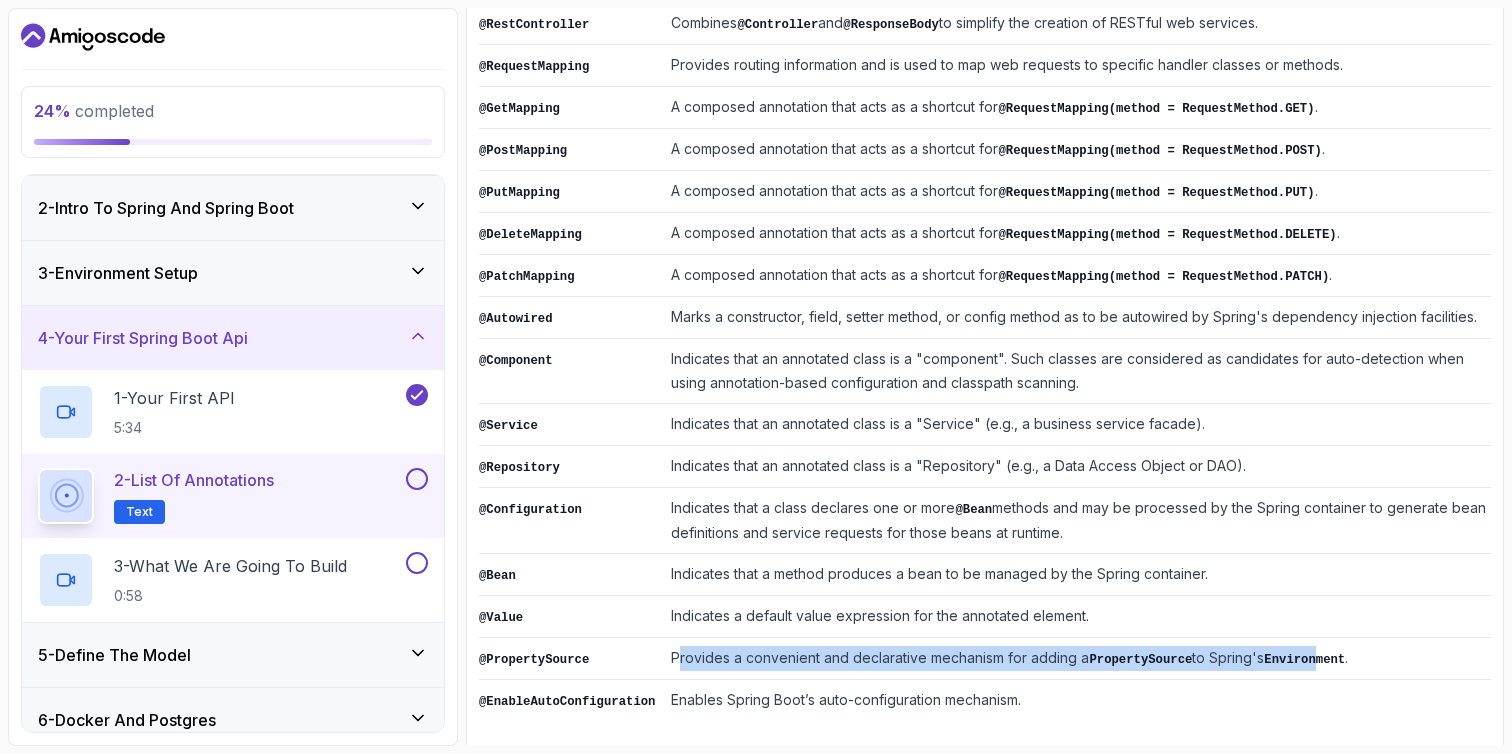 drag, startPoint x: 678, startPoint y: 645, endPoint x: 1337, endPoint y: 651, distance: 659.02734 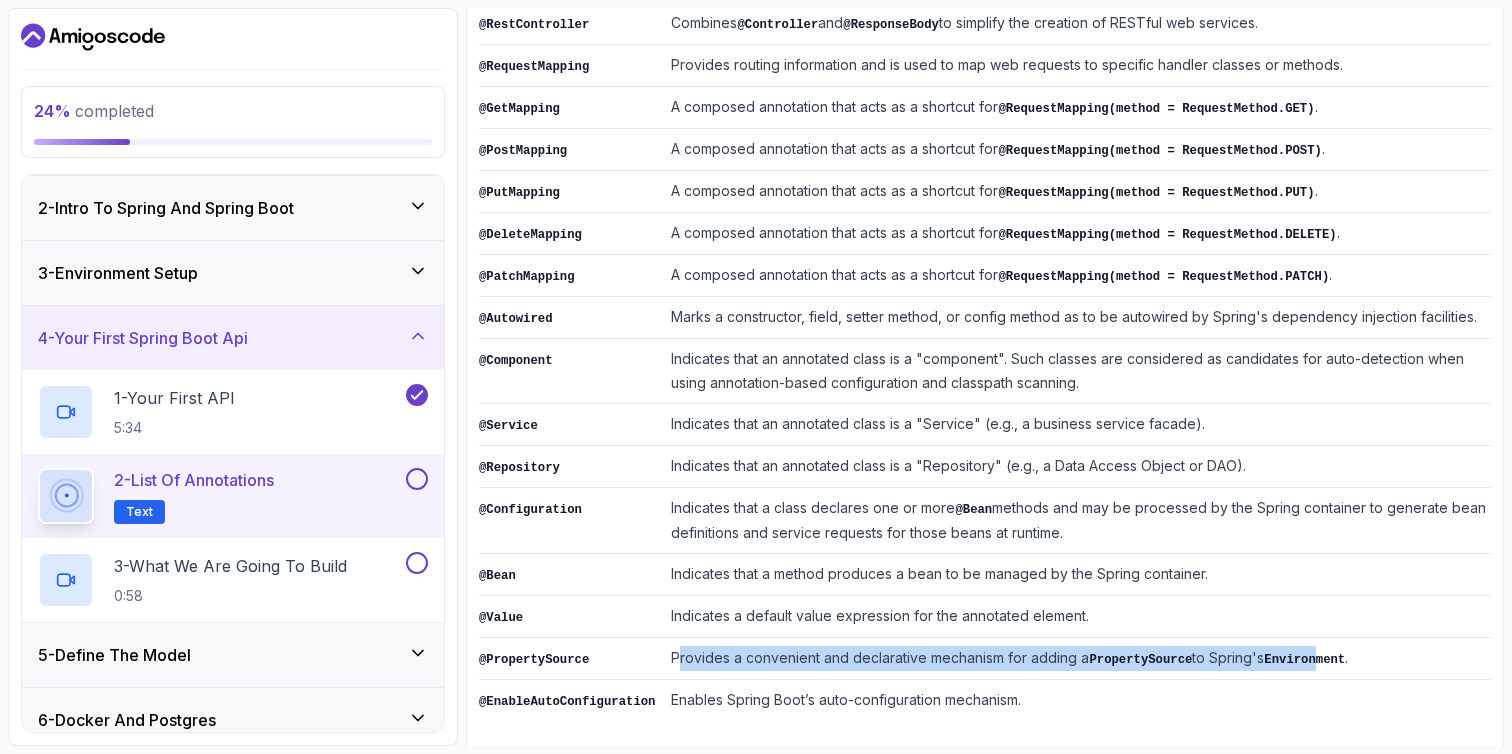 click on "Provides a convenient and declarative mechanism for adding a  PropertySource  to Spring's  Environment ." at bounding box center [1077, 659] 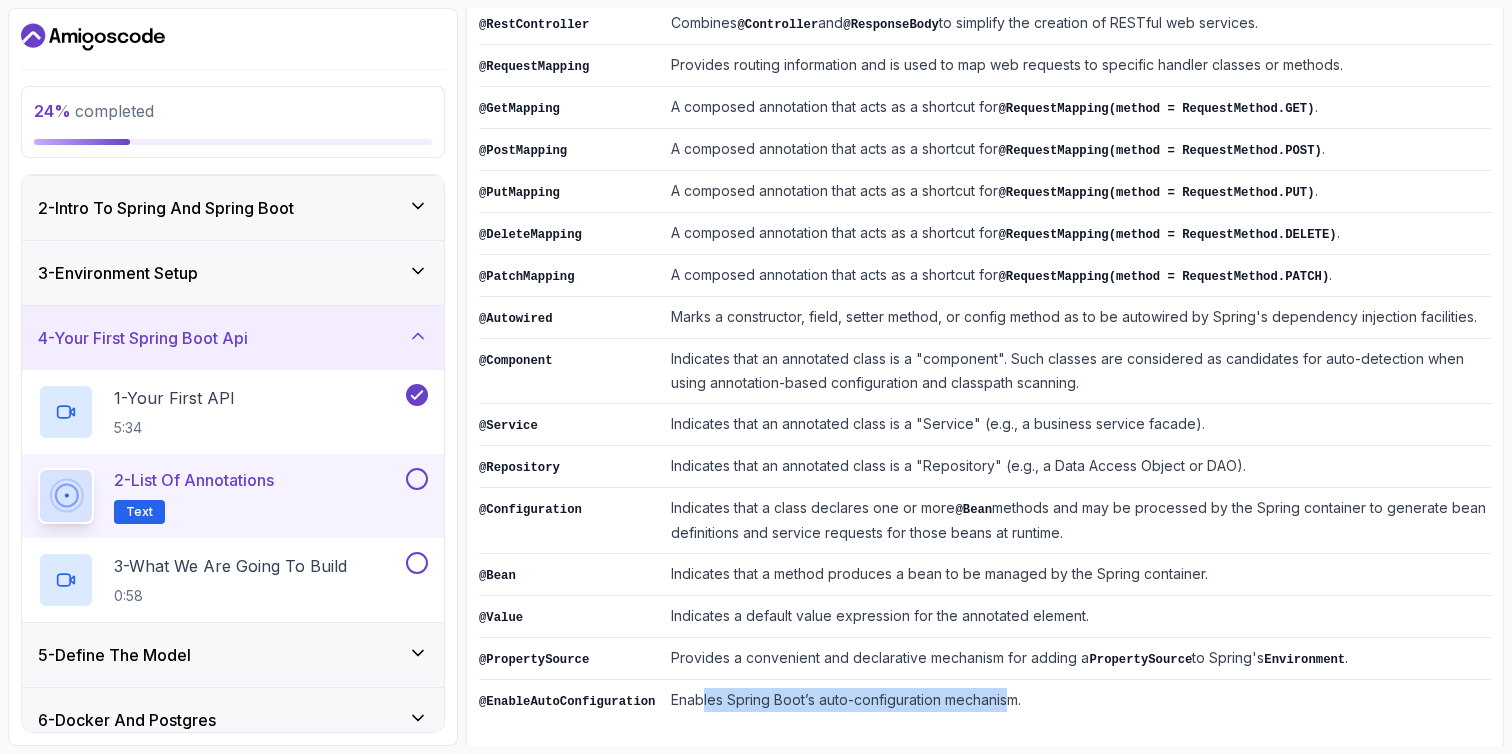 drag, startPoint x: 734, startPoint y: 688, endPoint x: 1010, endPoint y: 691, distance: 276.0163 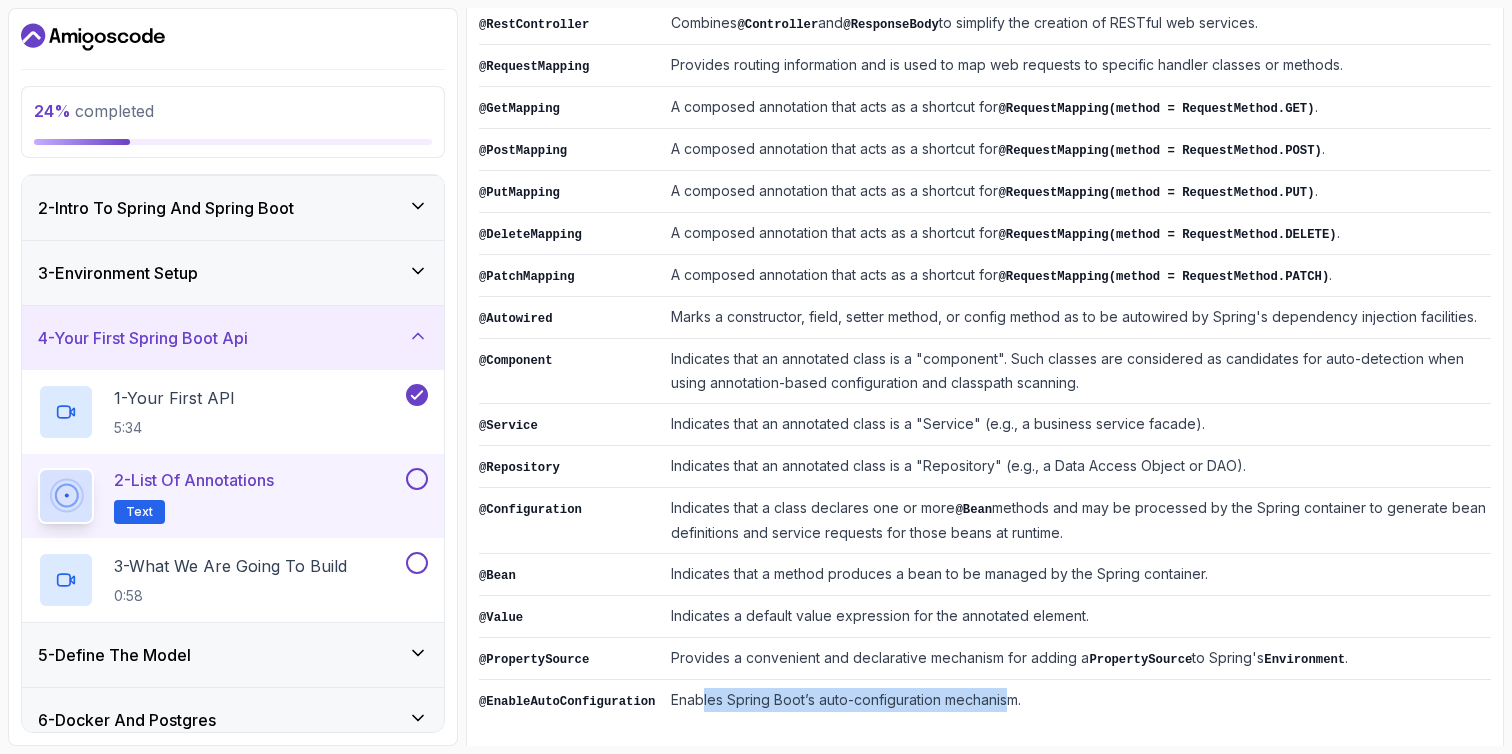 click on "Enables Spring Boot’s auto-configuration mechanism." at bounding box center (1077, 701) 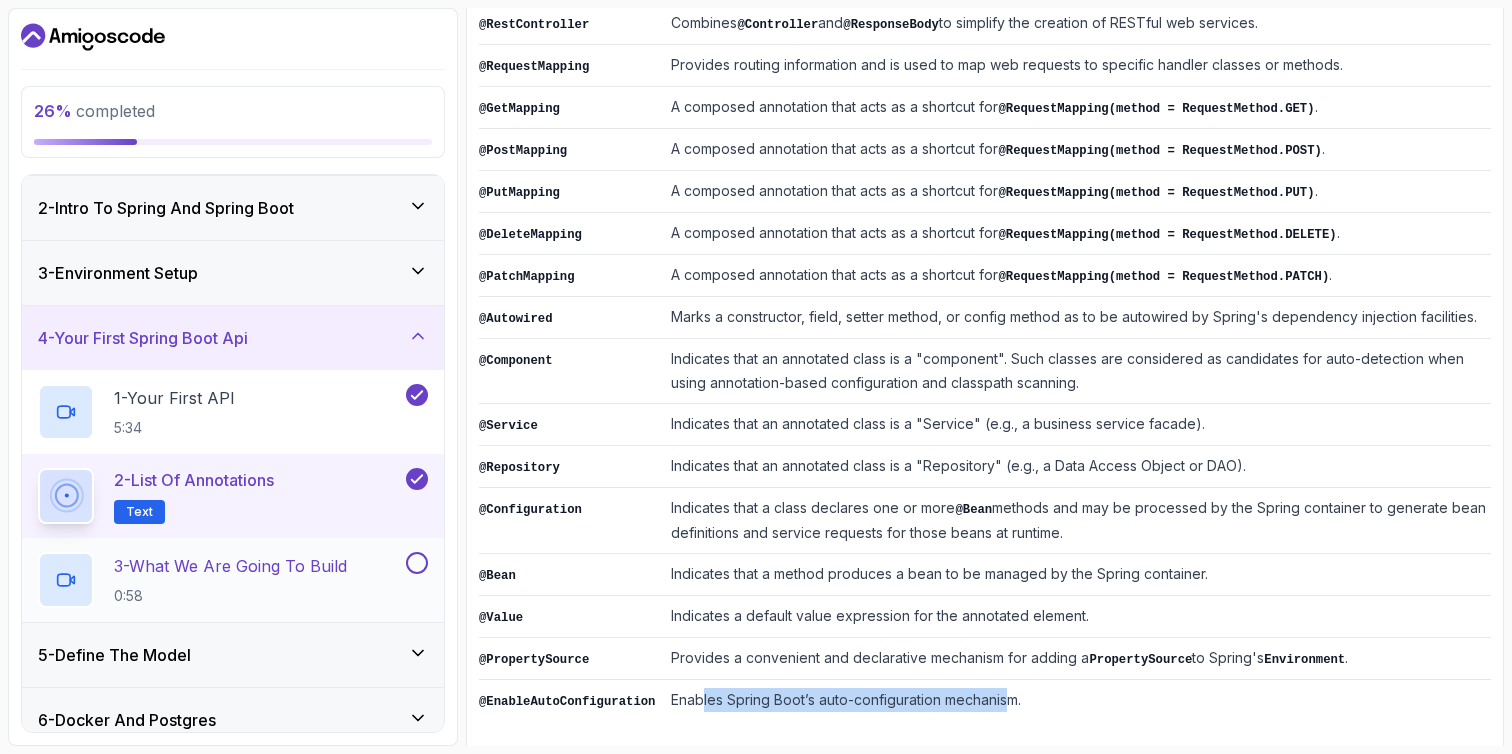 click on "3  -  What We Are Going To Build 0:58" at bounding box center [220, 580] 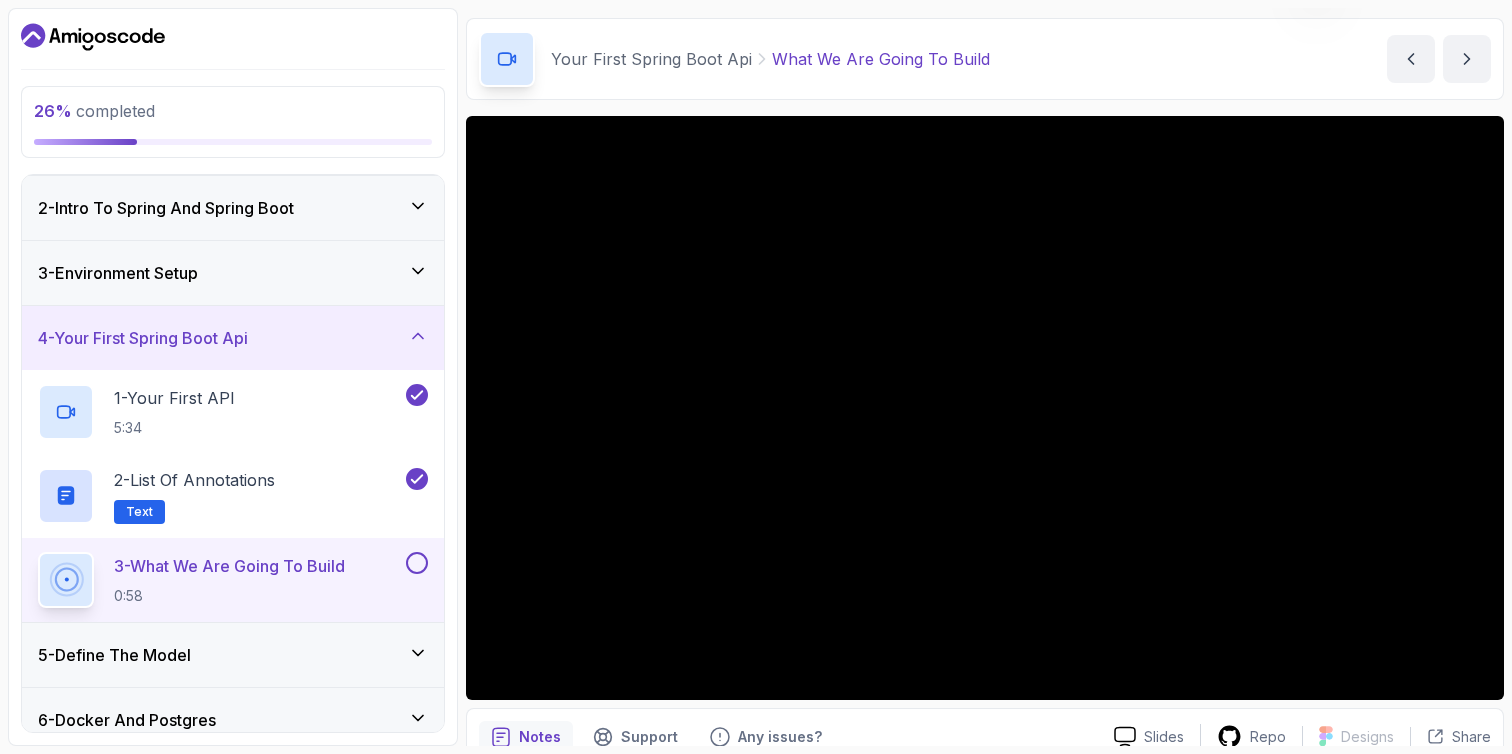 scroll, scrollTop: 155, scrollLeft: 0, axis: vertical 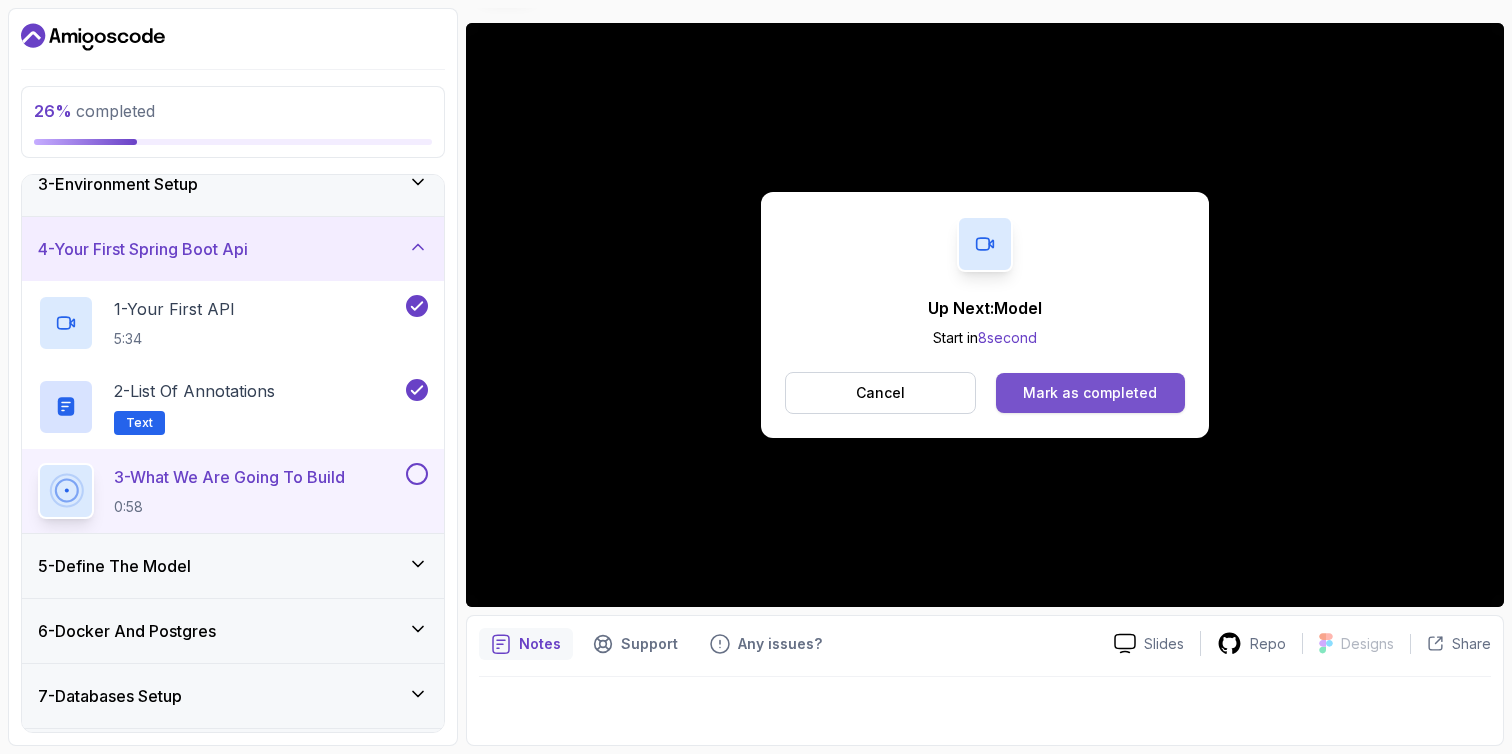 click on "Mark as completed" at bounding box center [1090, 393] 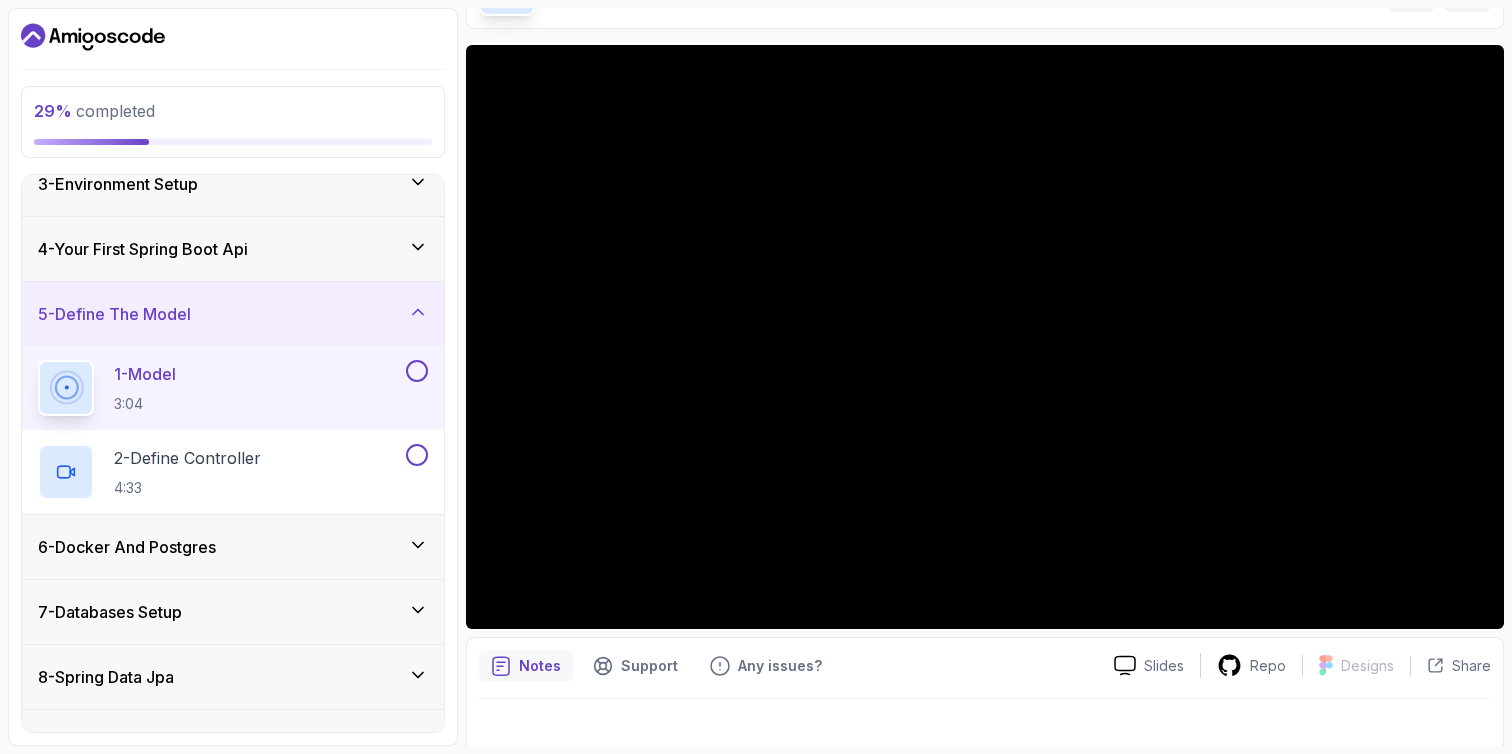 scroll, scrollTop: 155, scrollLeft: 0, axis: vertical 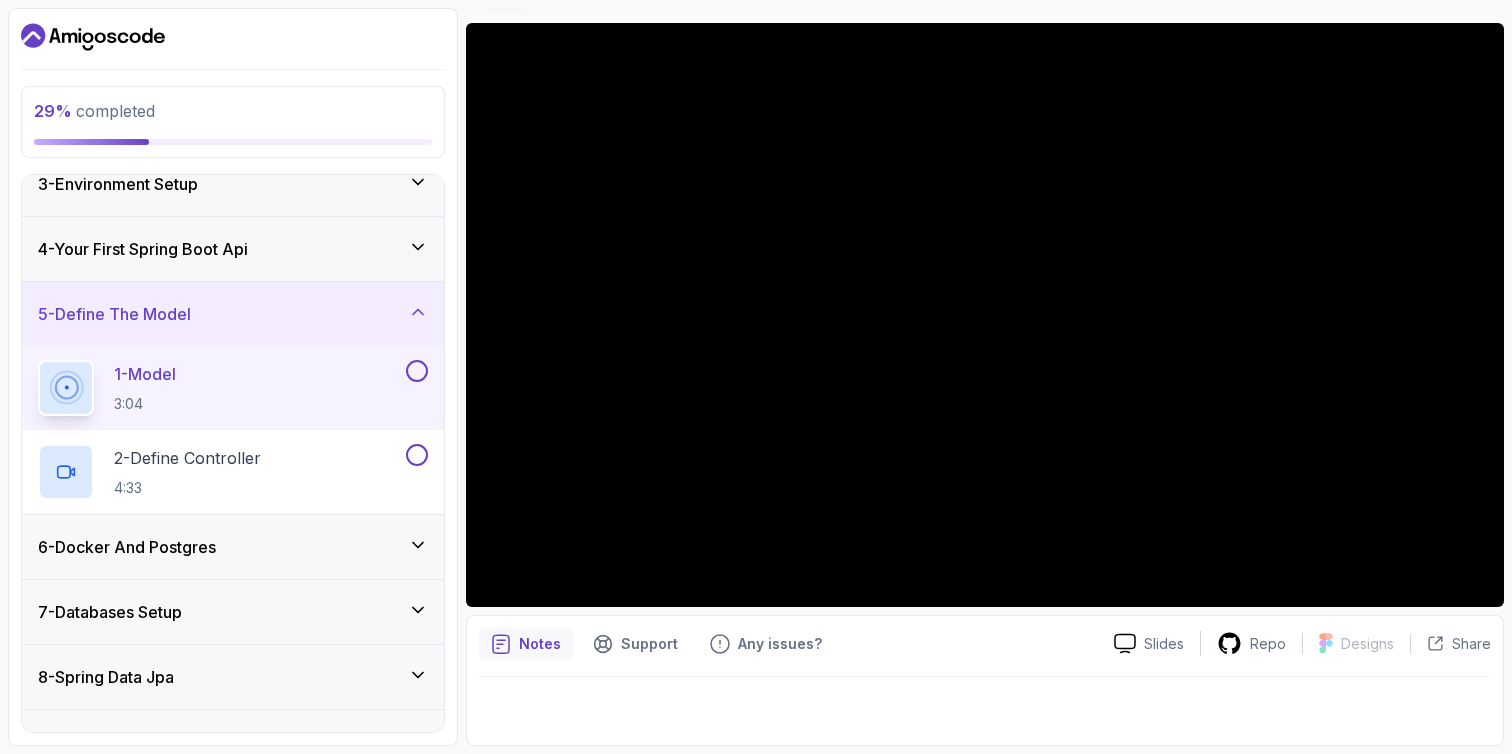click on "Notes Support Any issues? Slides Repo Designs Design not available Share" at bounding box center [985, 680] 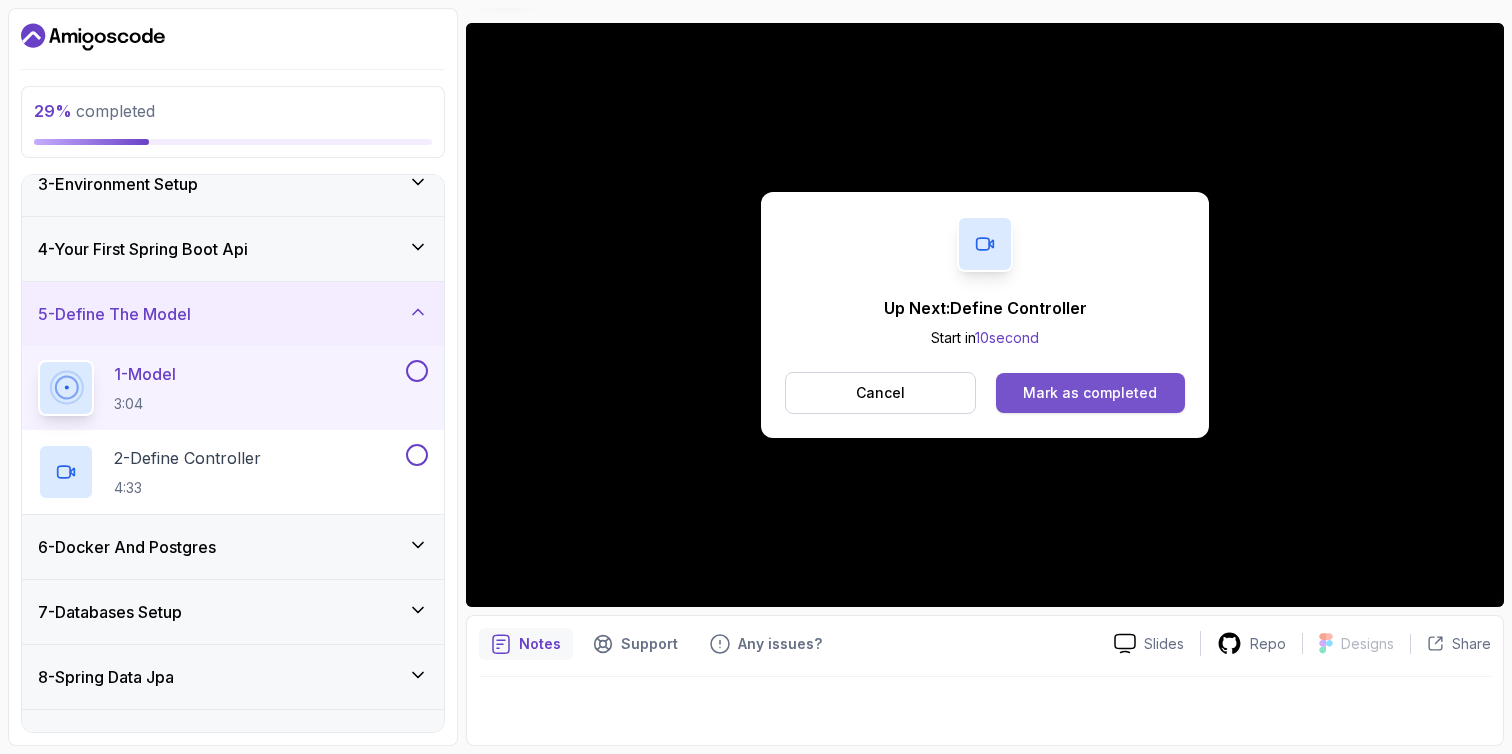 click on "Mark as completed" at bounding box center (1090, 393) 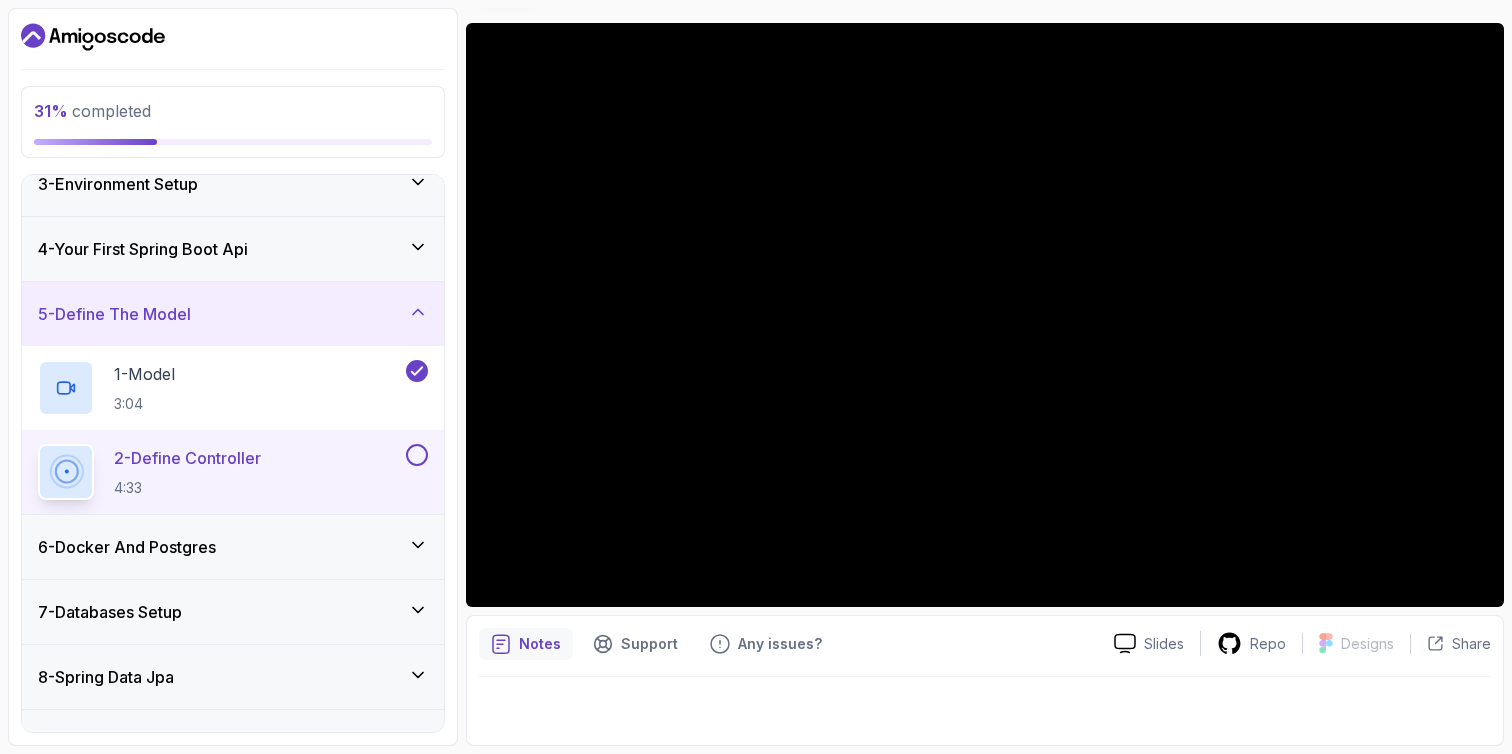 click on "6  -  Docker And Postgres" at bounding box center (233, 547) 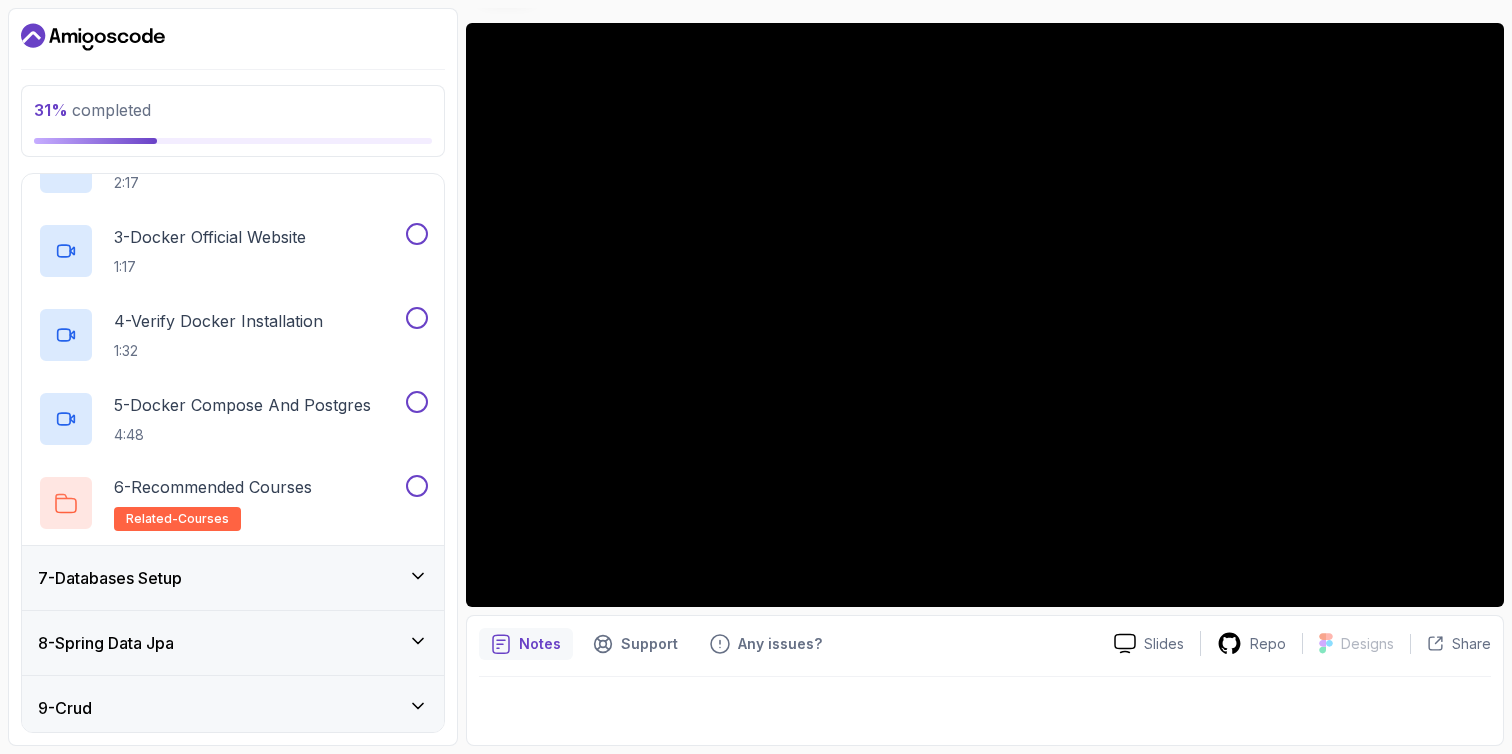 click on "7  -  Databases Setup" at bounding box center [233, 578] 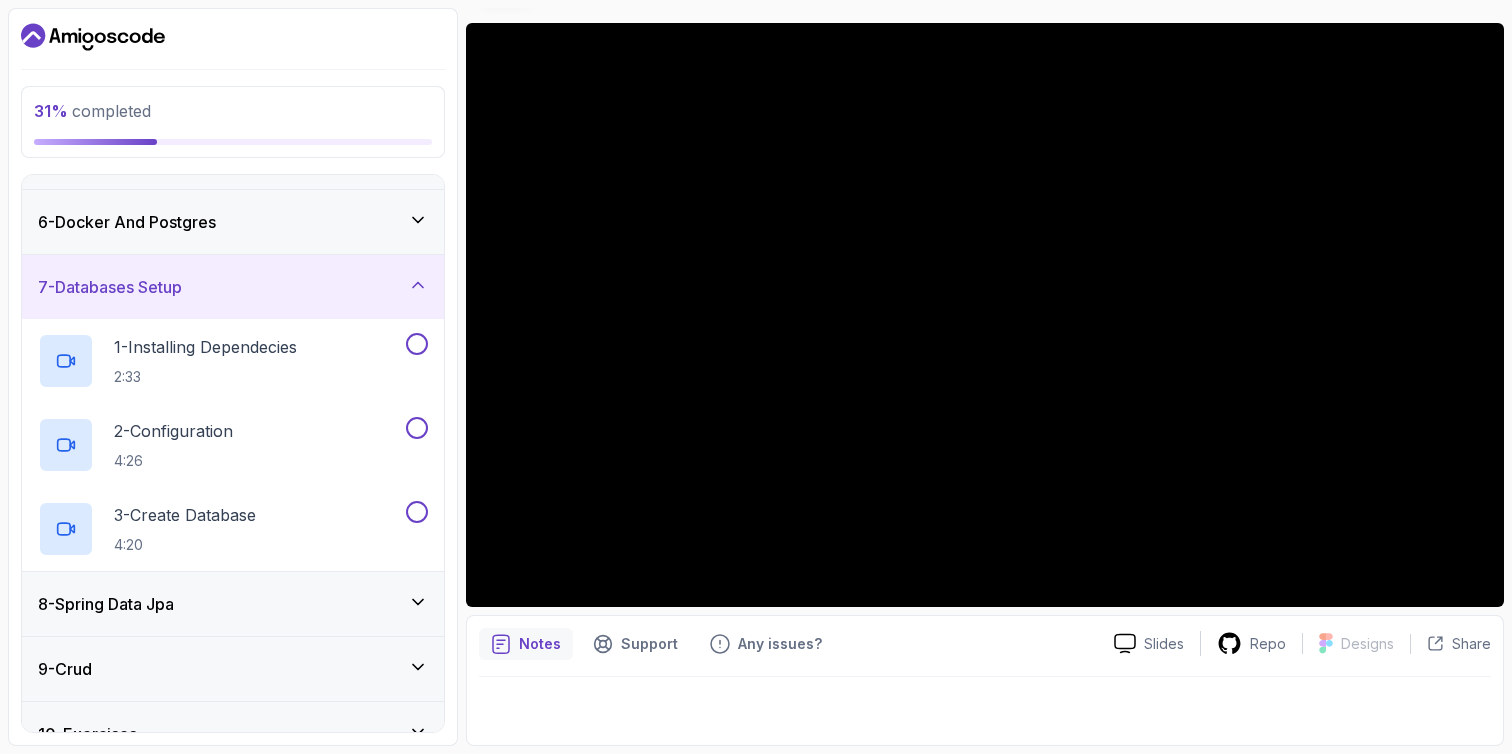 scroll, scrollTop: 316, scrollLeft: 0, axis: vertical 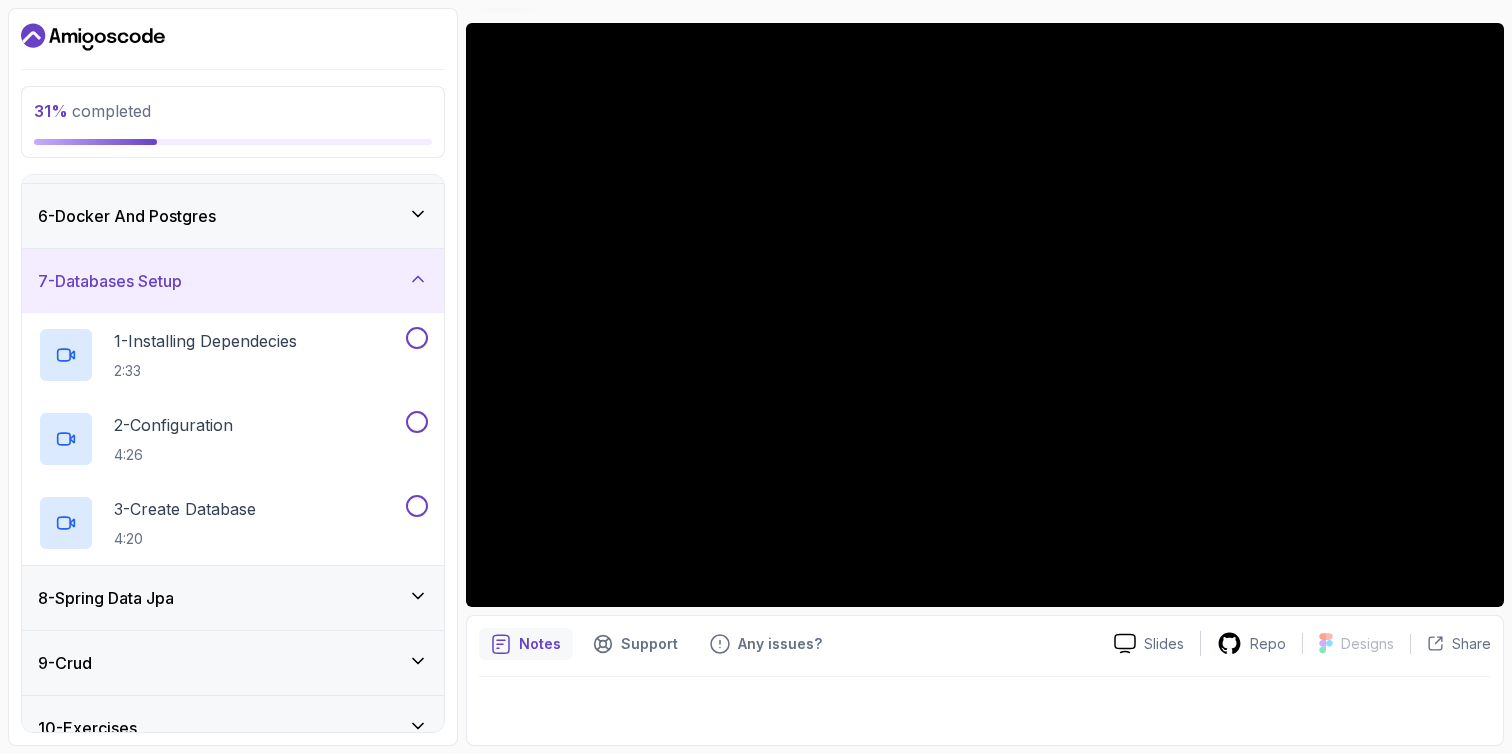 click on "6  -  Docker And Postgres" at bounding box center [233, 216] 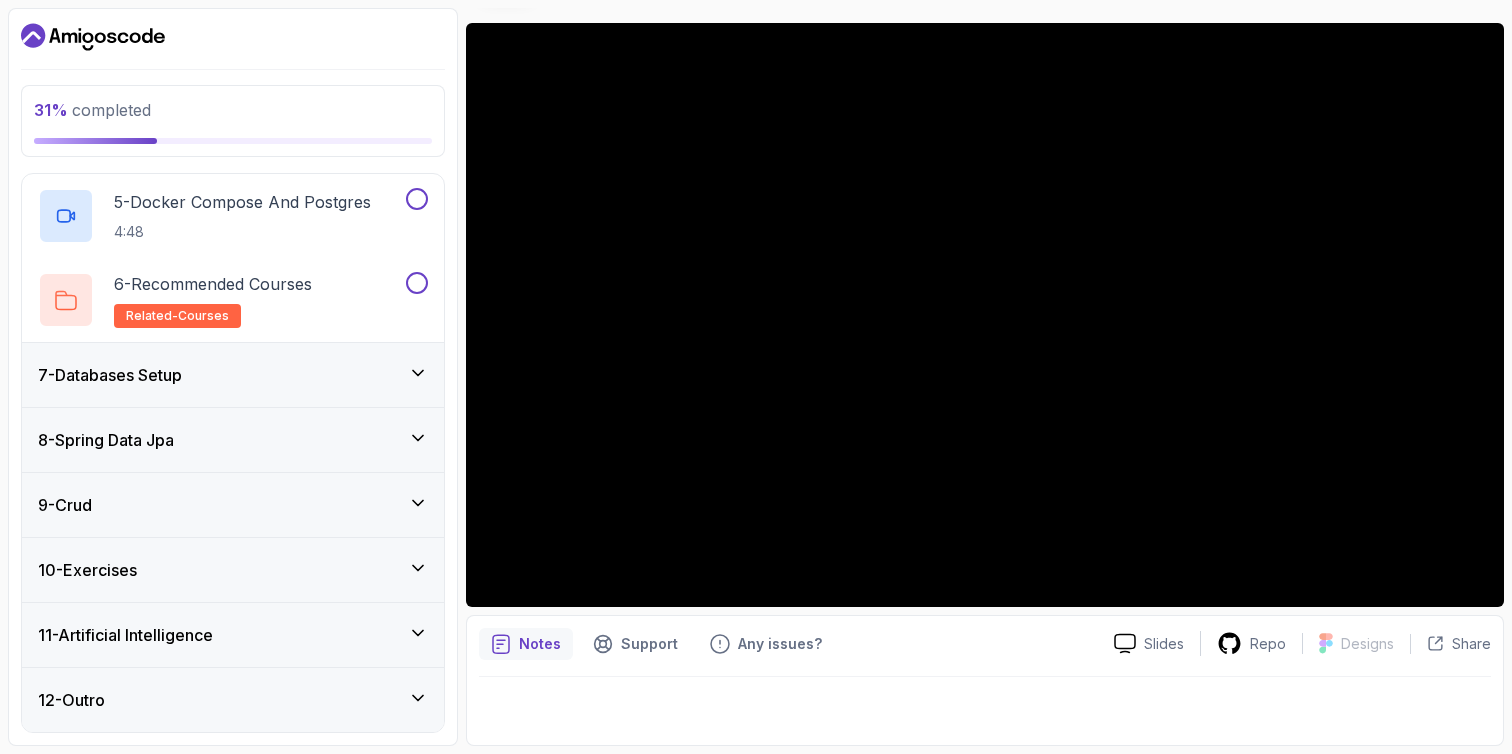 click on "8  -  Spring Data Jpa" at bounding box center [233, 440] 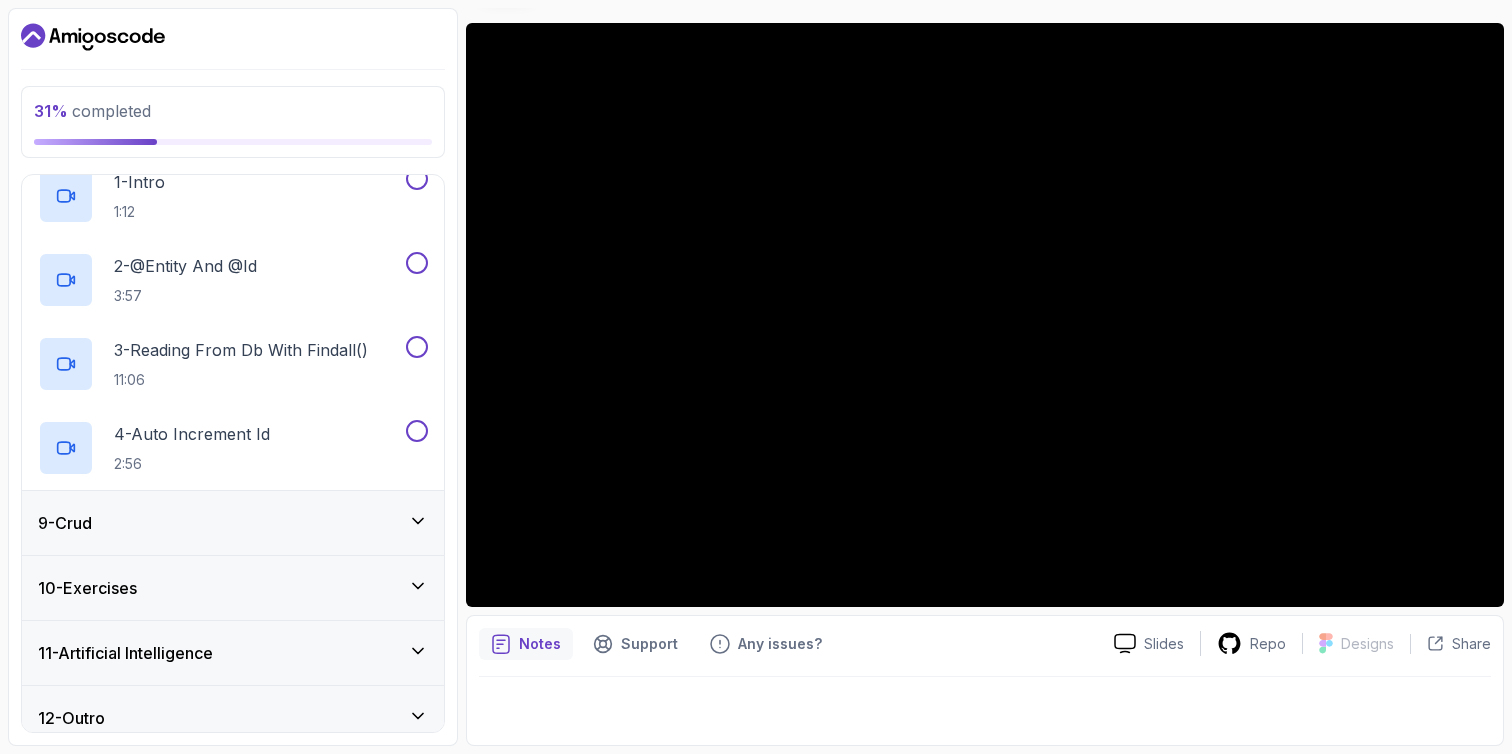 scroll, scrollTop: 543, scrollLeft: 0, axis: vertical 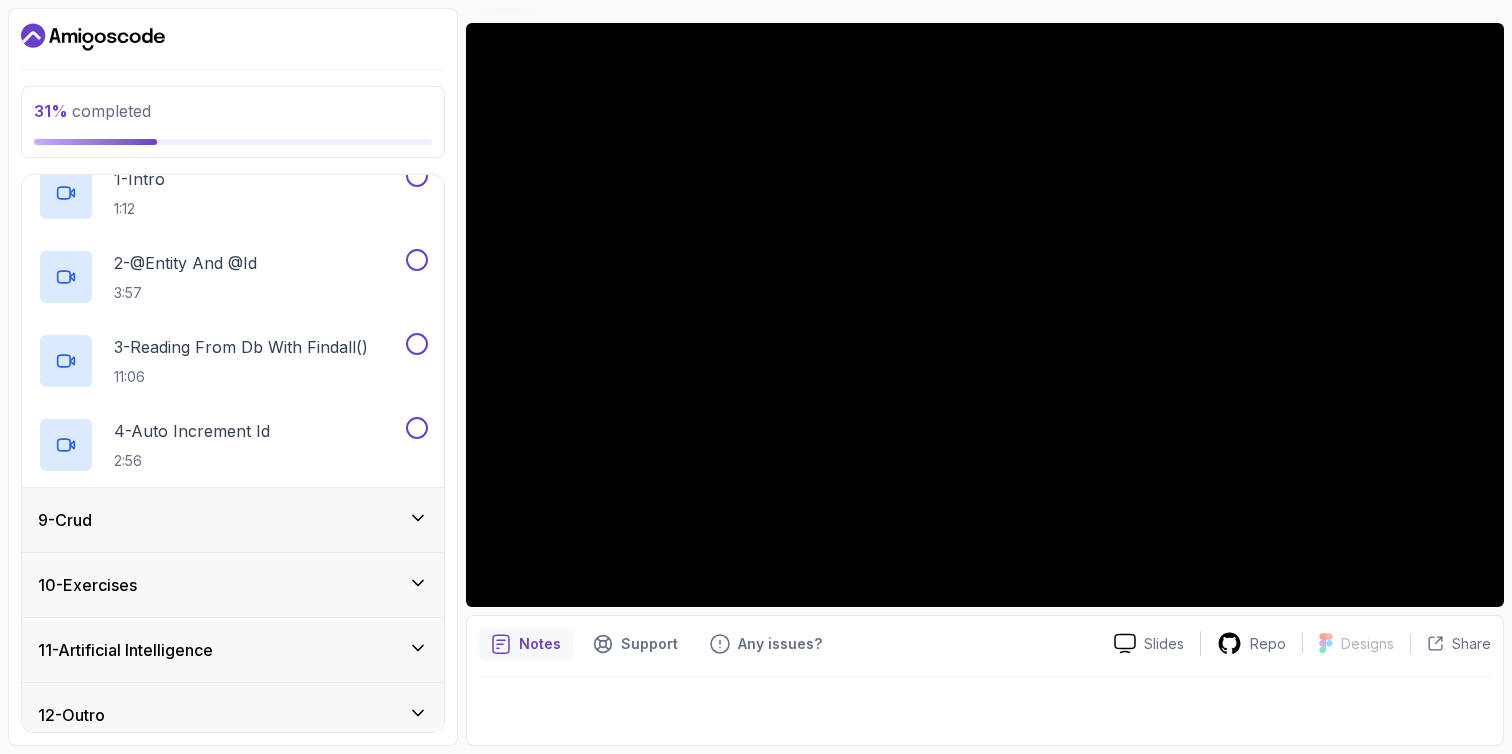 click on "9  -  Crud" at bounding box center [233, 520] 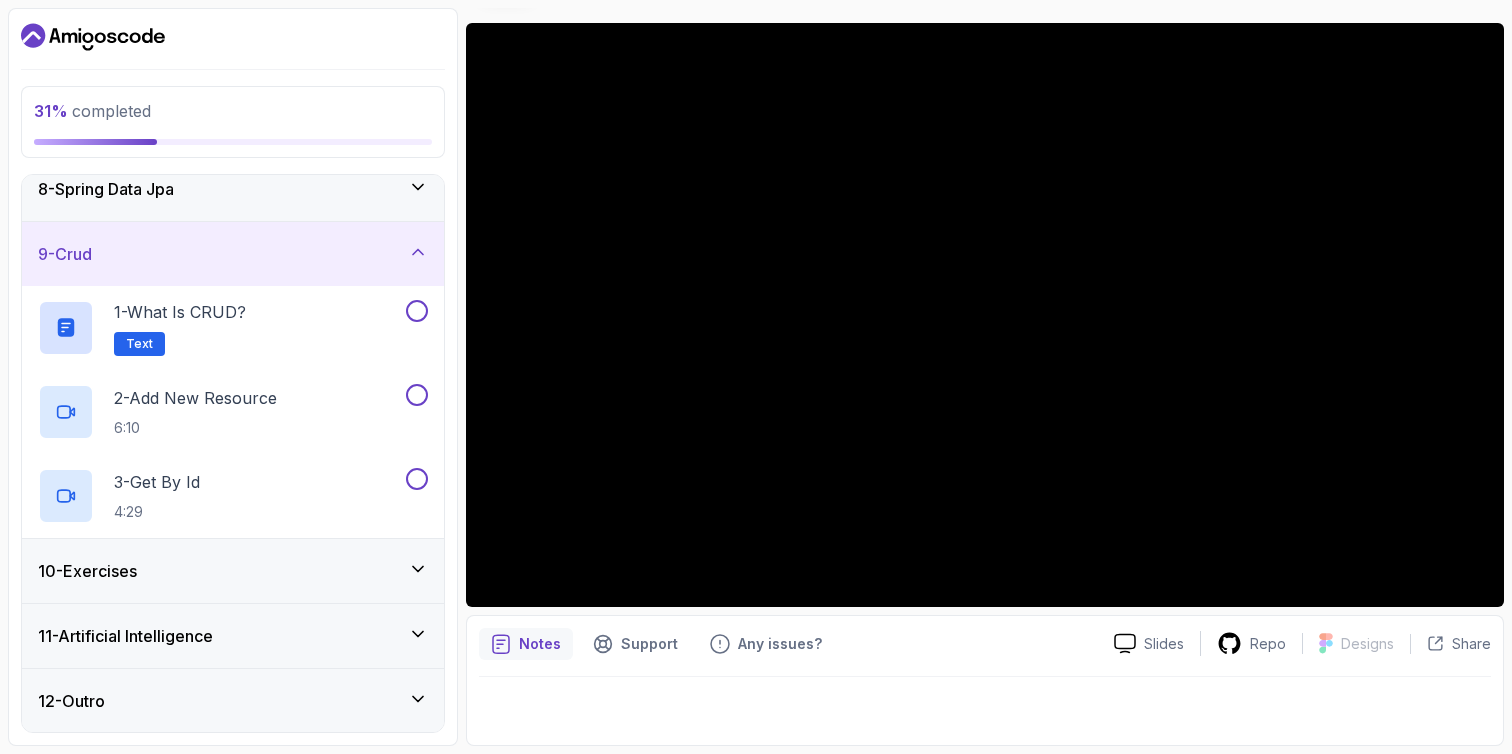 click on "9  -  Crud" at bounding box center [233, 254] 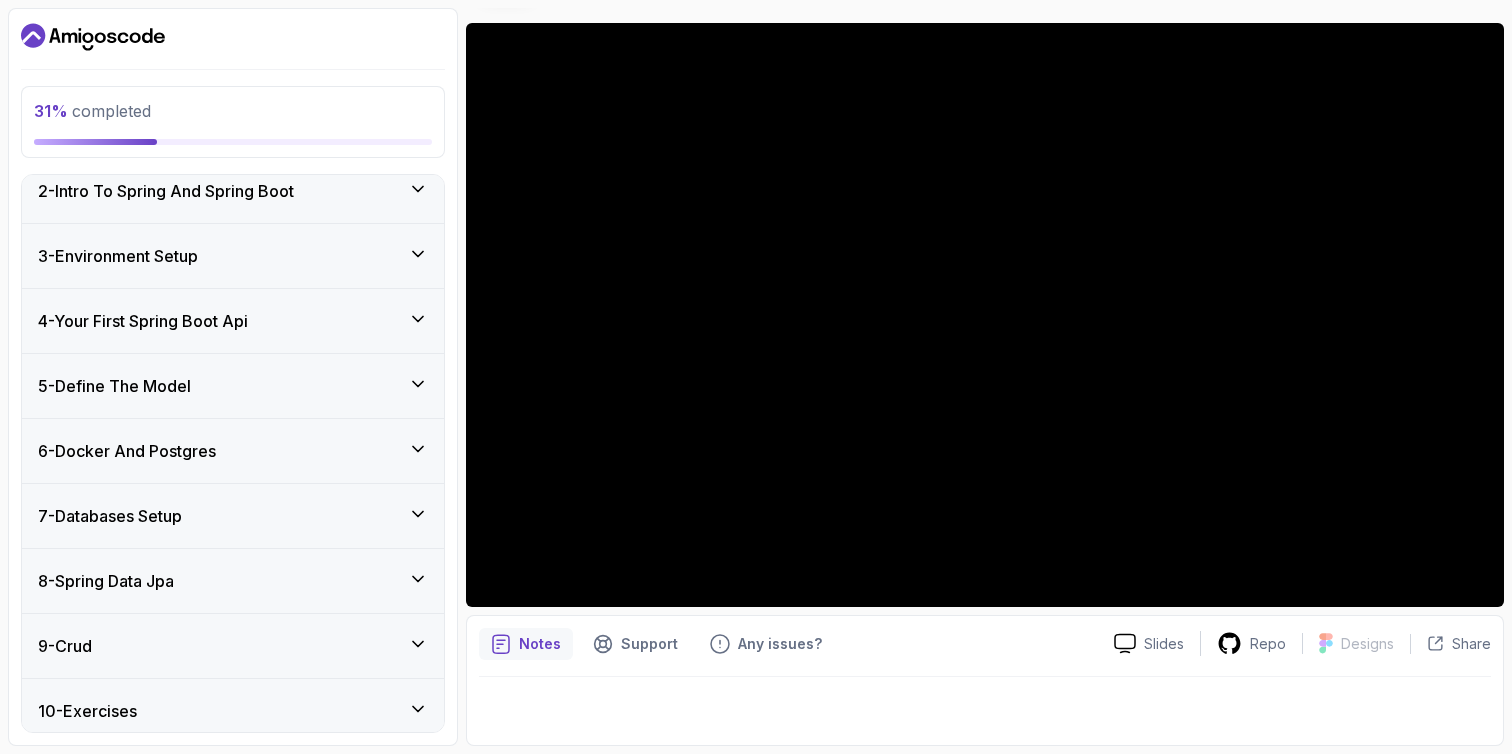 scroll, scrollTop: 76, scrollLeft: 0, axis: vertical 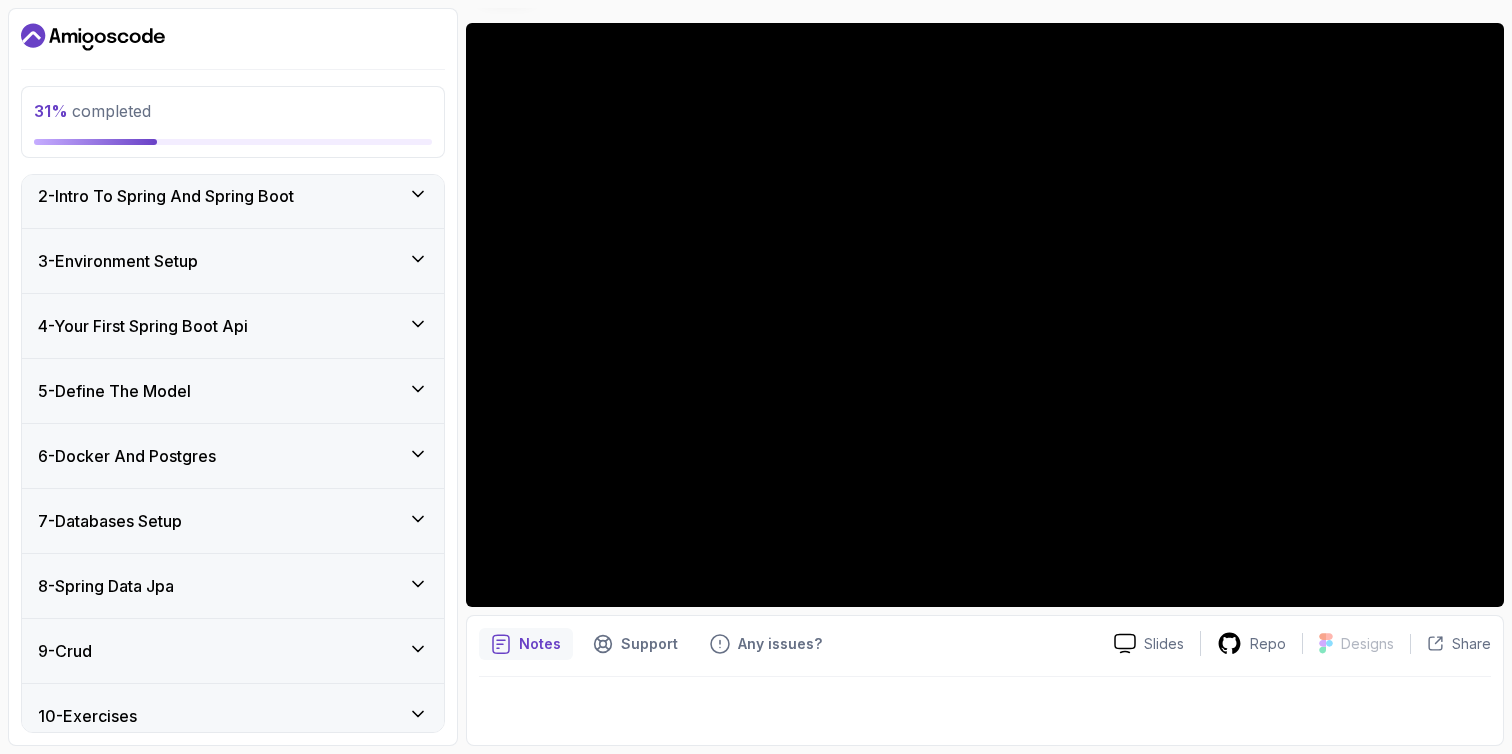 click on "4  -  Your First Spring Boot Api" at bounding box center [233, 326] 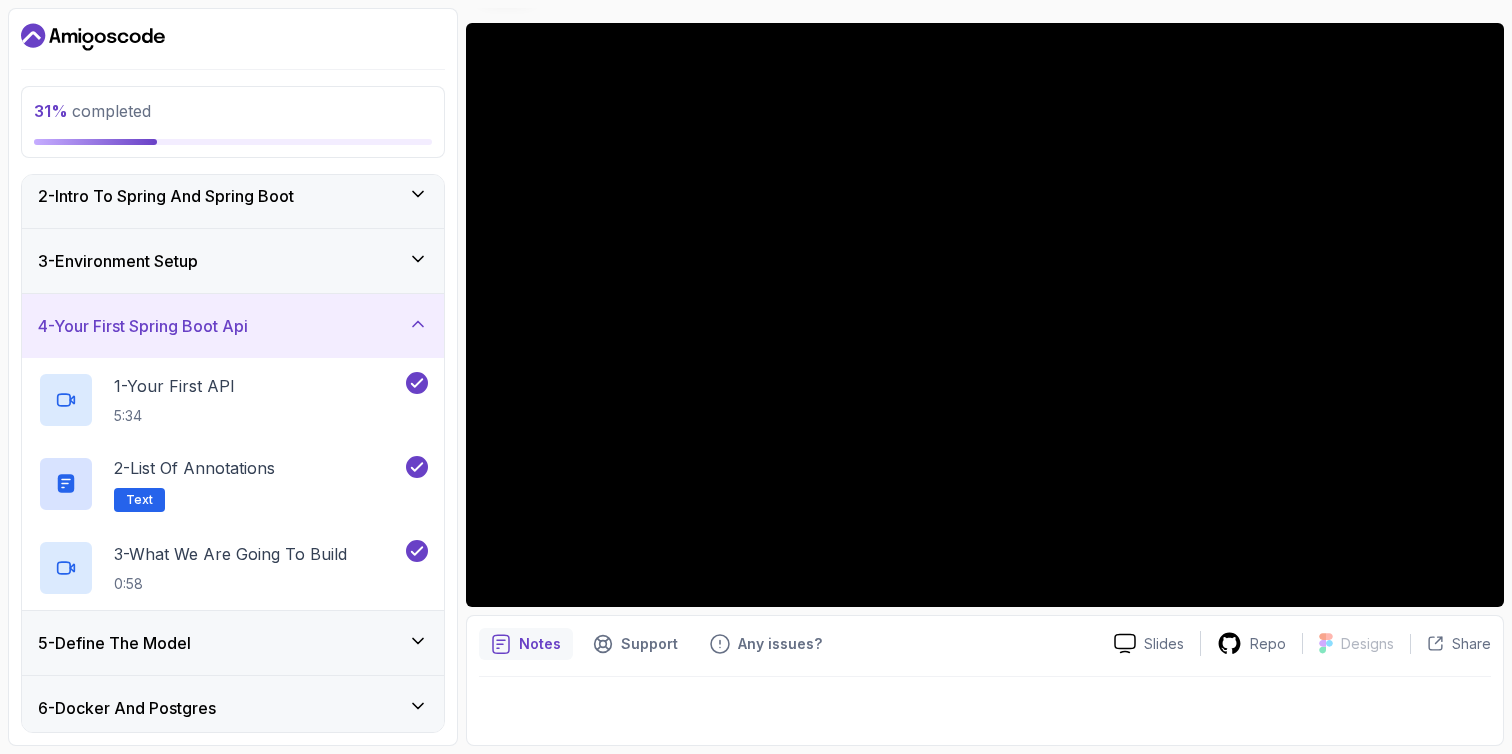 click on "5  -  Define The Model" at bounding box center [233, 643] 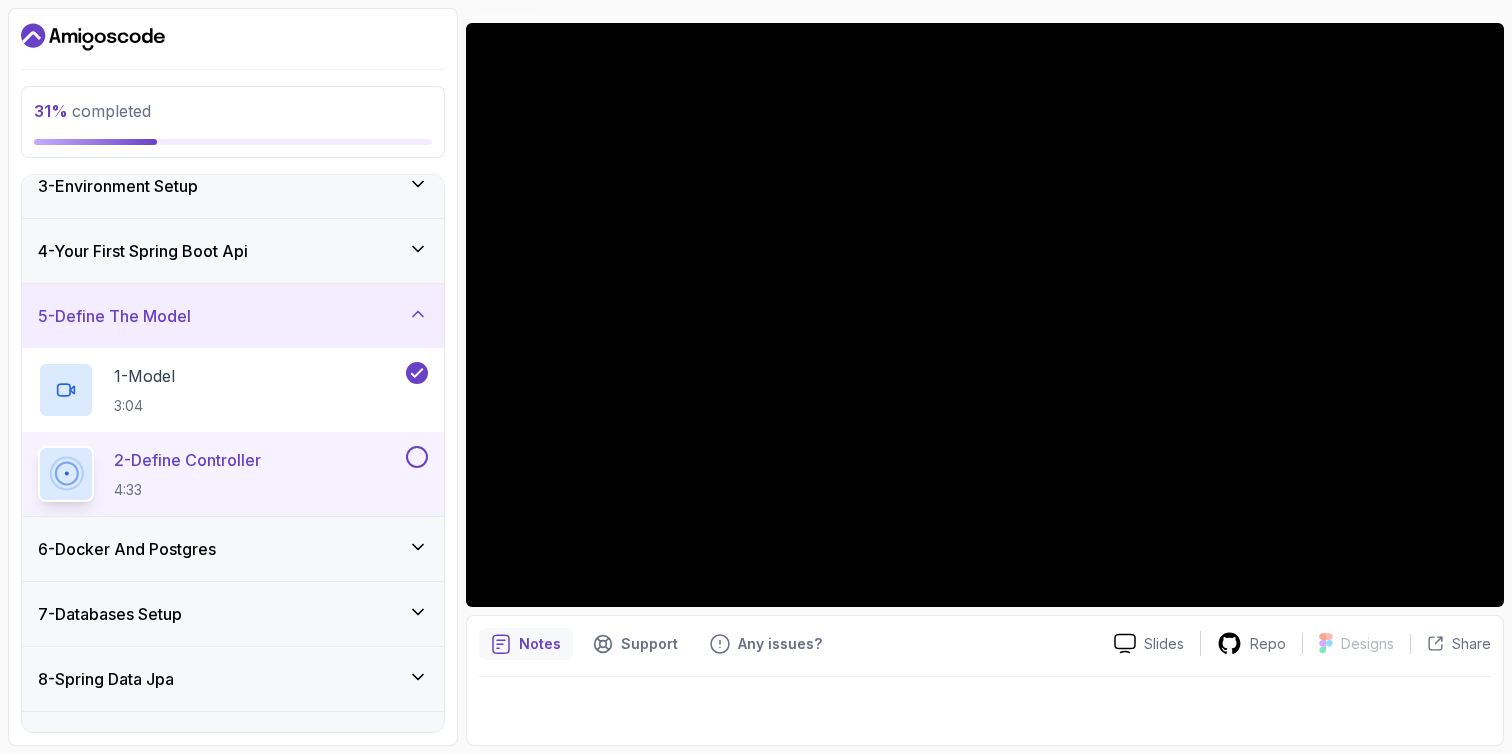 scroll, scrollTop: 178, scrollLeft: 0, axis: vertical 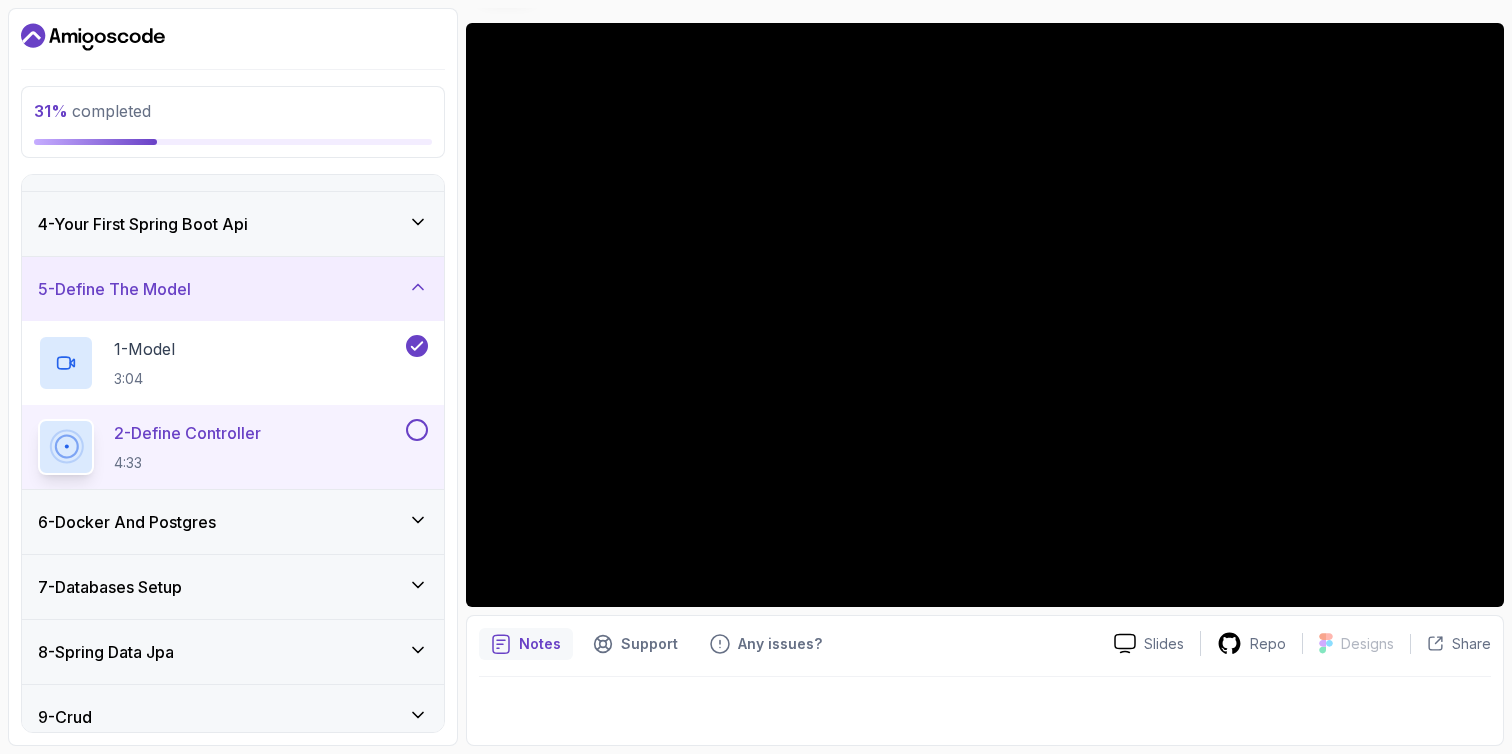 click at bounding box center (985, 705) 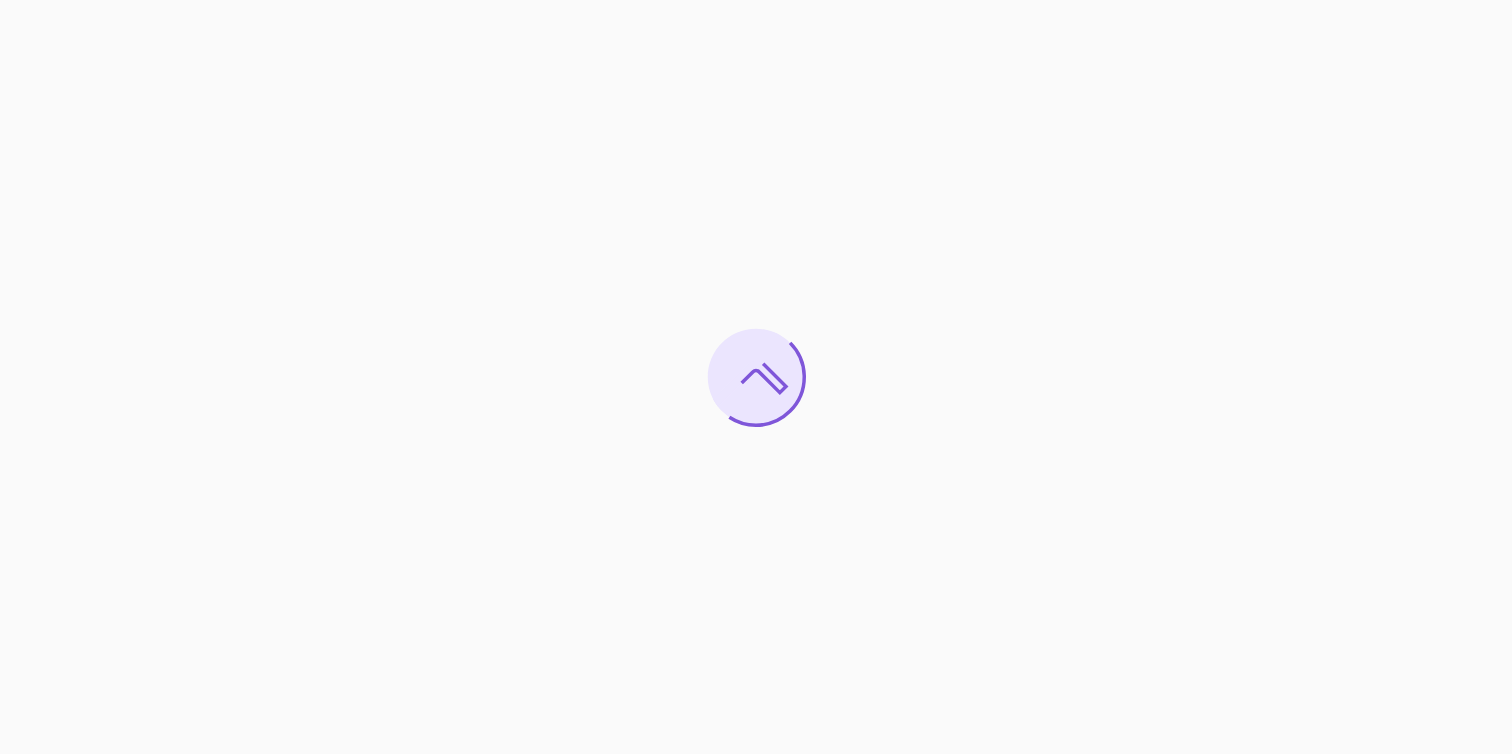 scroll, scrollTop: 0, scrollLeft: 0, axis: both 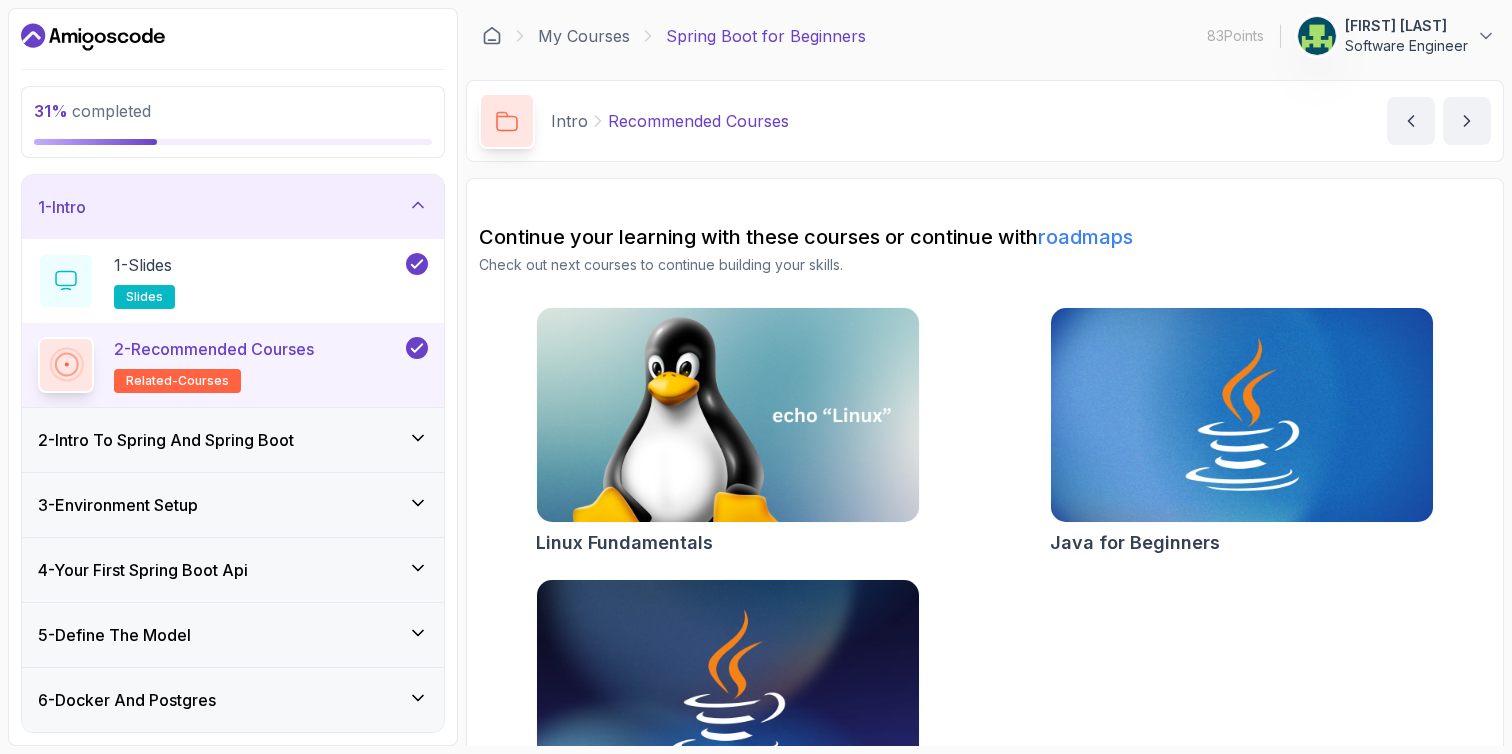 click on "2  -  Intro To Spring And Spring Boot" at bounding box center [233, 440] 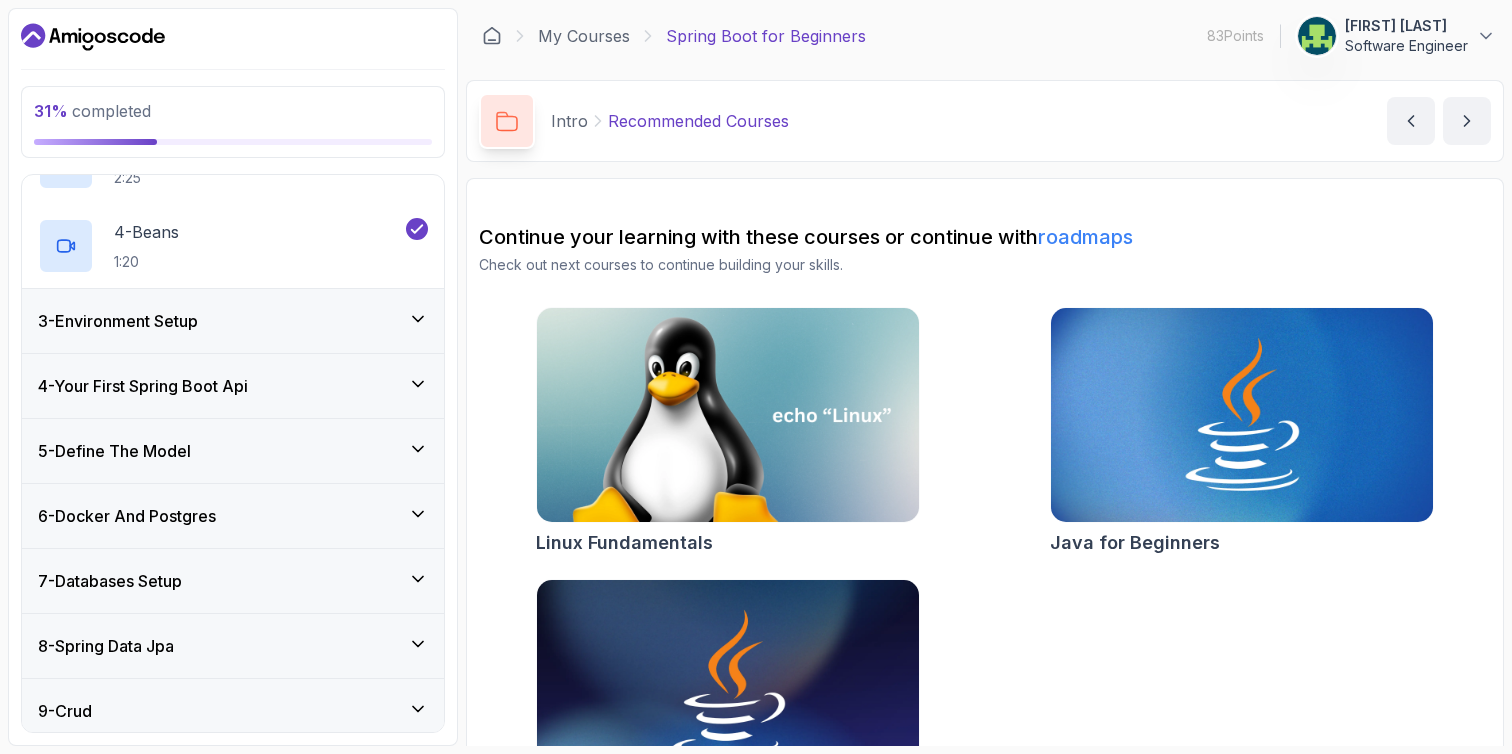 click on "6  -  Docker And Postgres" at bounding box center [233, 516] 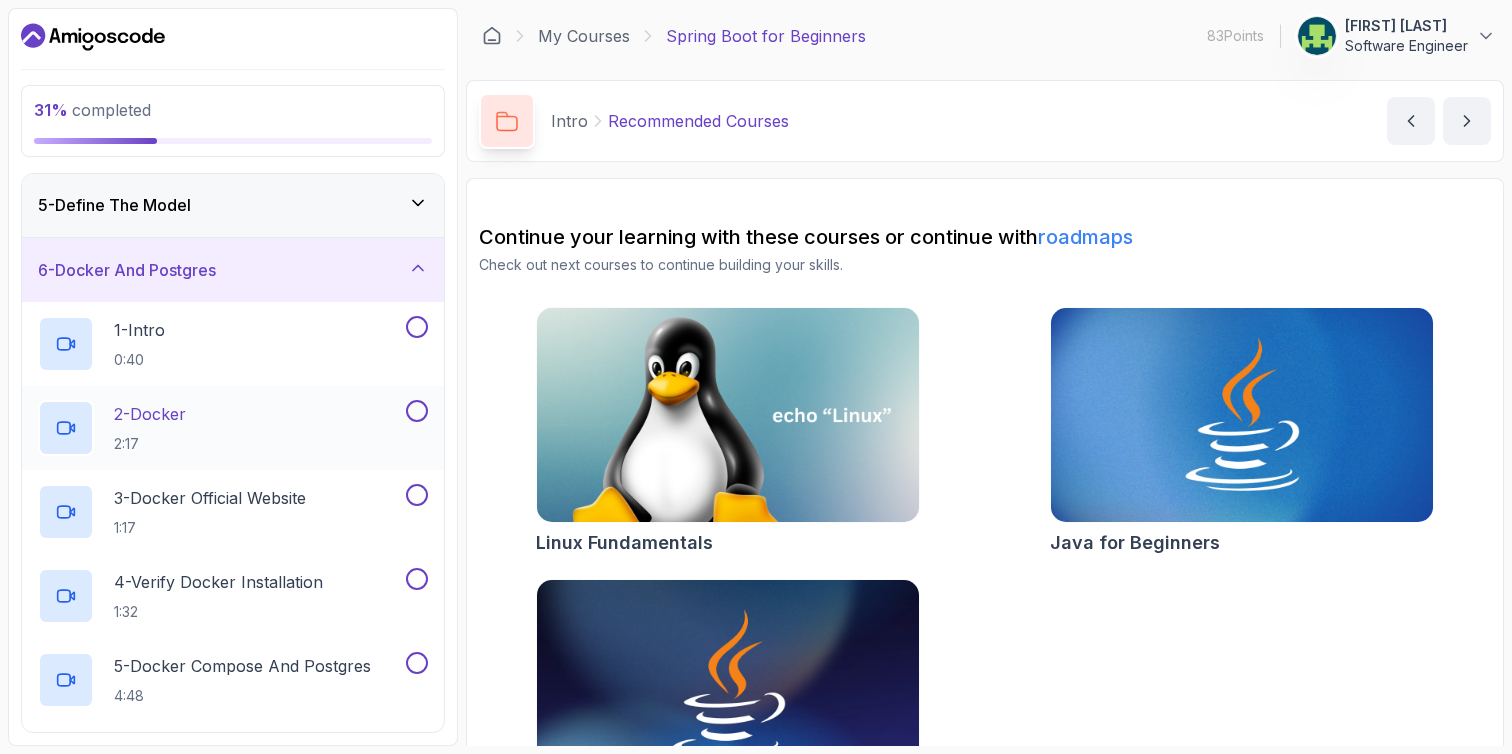 scroll, scrollTop: 277, scrollLeft: 0, axis: vertical 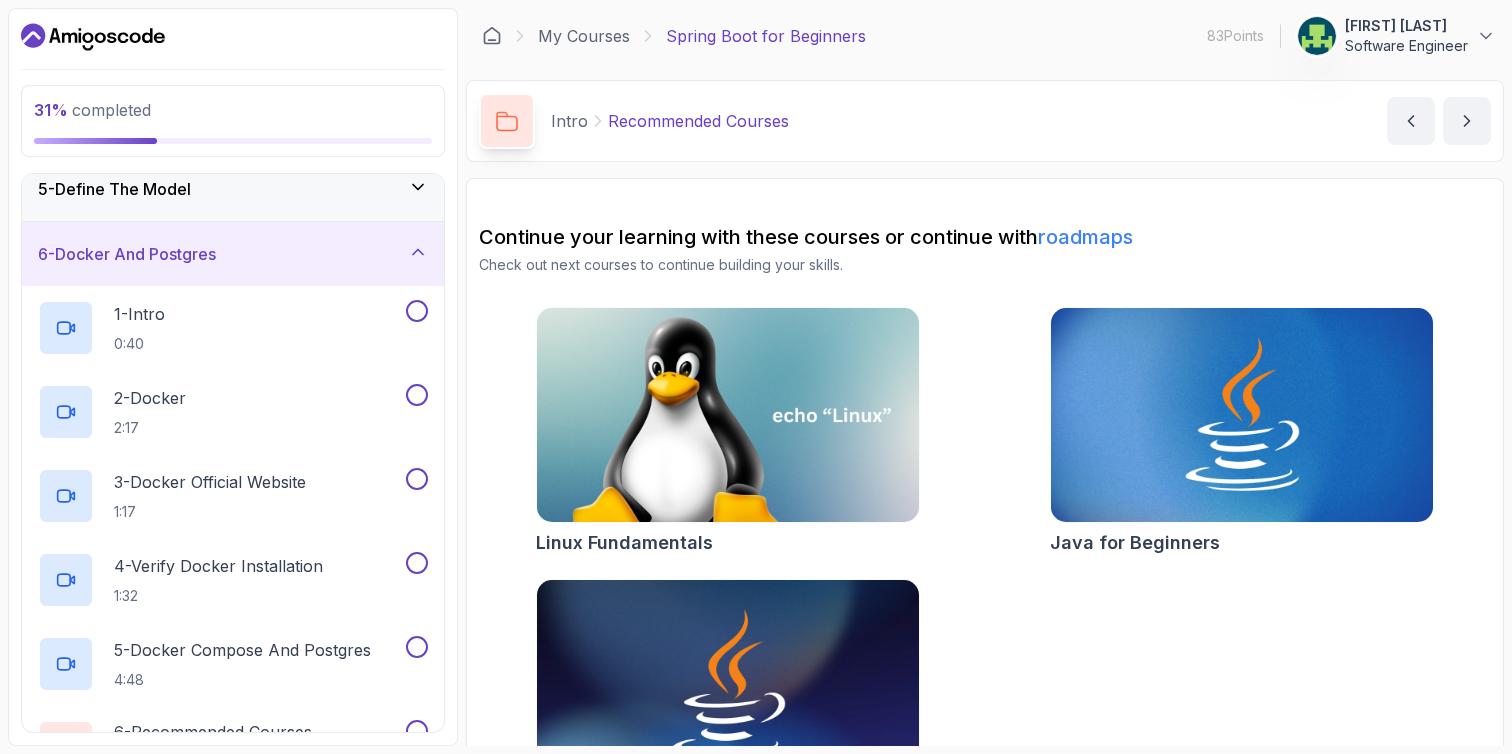 click on "6  -  Docker And Postgres" at bounding box center [233, 254] 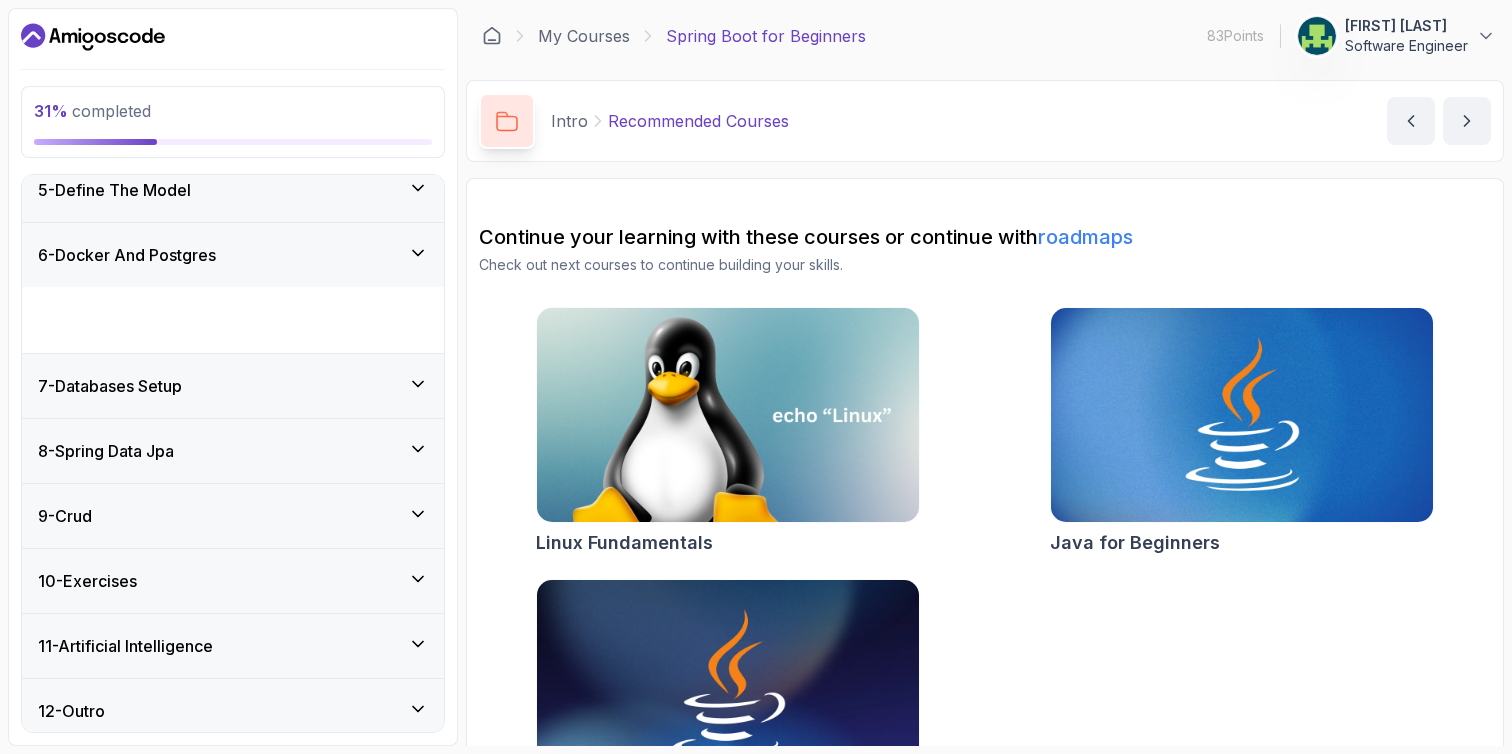 scroll, scrollTop: 221, scrollLeft: 0, axis: vertical 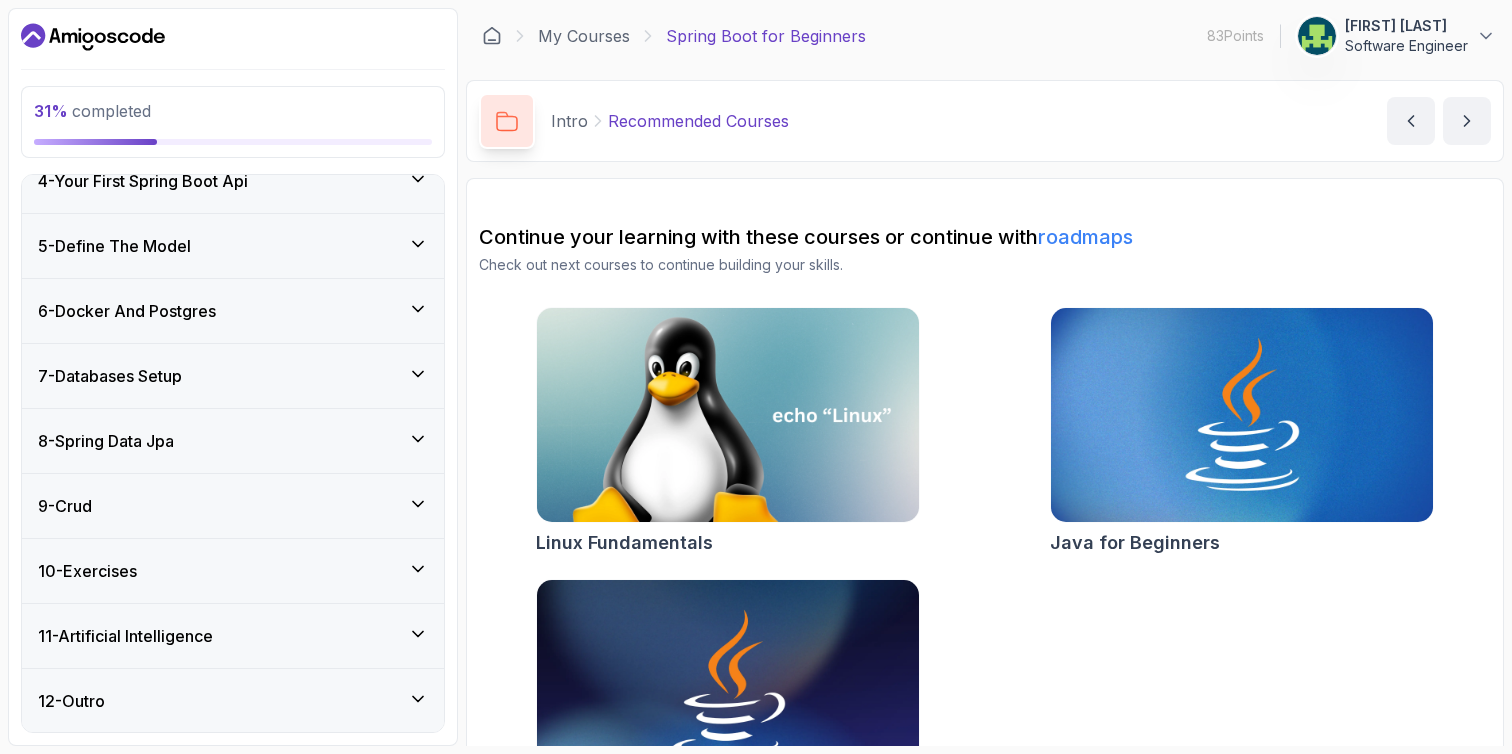 click on "5  -  Define The Model" at bounding box center [233, 246] 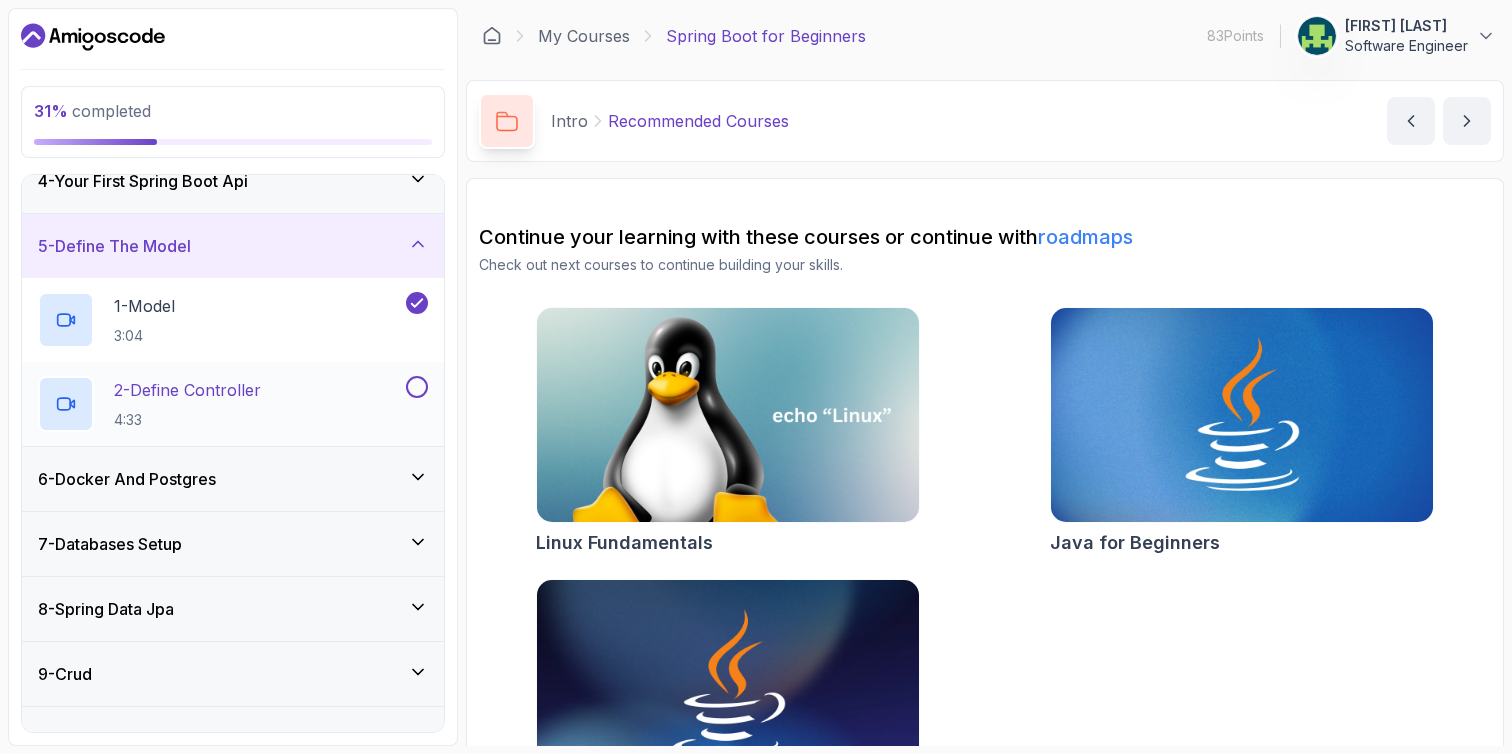 click on "2  -  Define Controller 4:33" at bounding box center [220, 404] 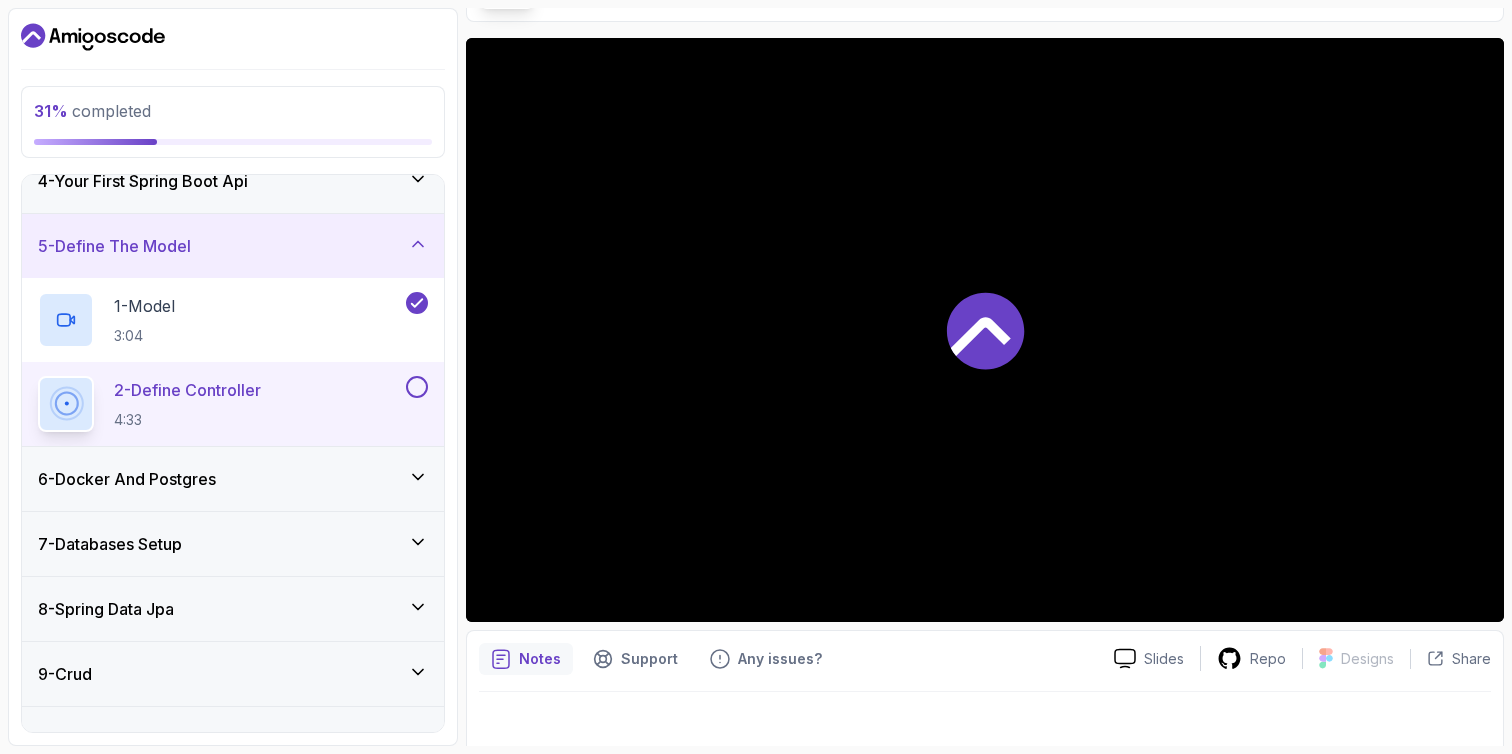 scroll, scrollTop: 155, scrollLeft: 0, axis: vertical 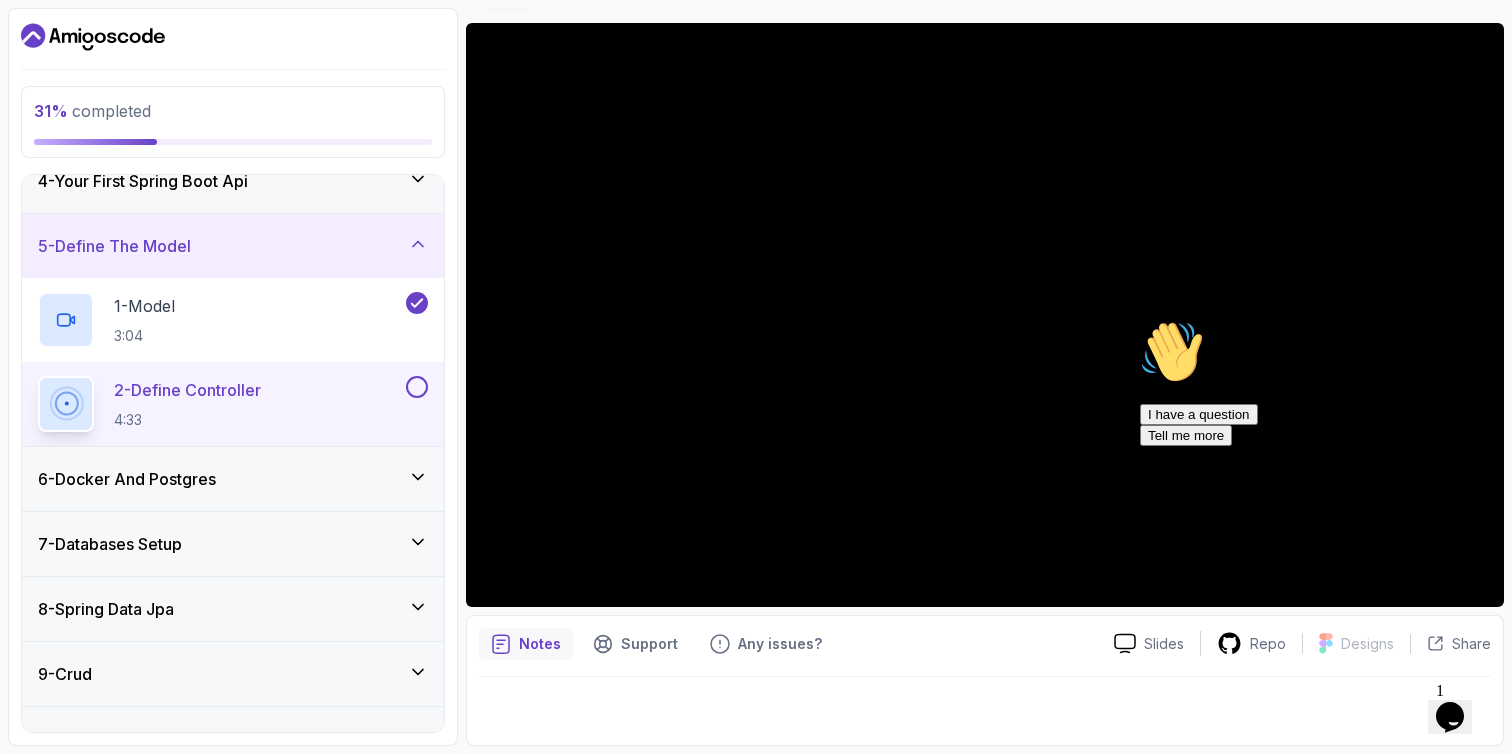 click at bounding box center (1140, 320) 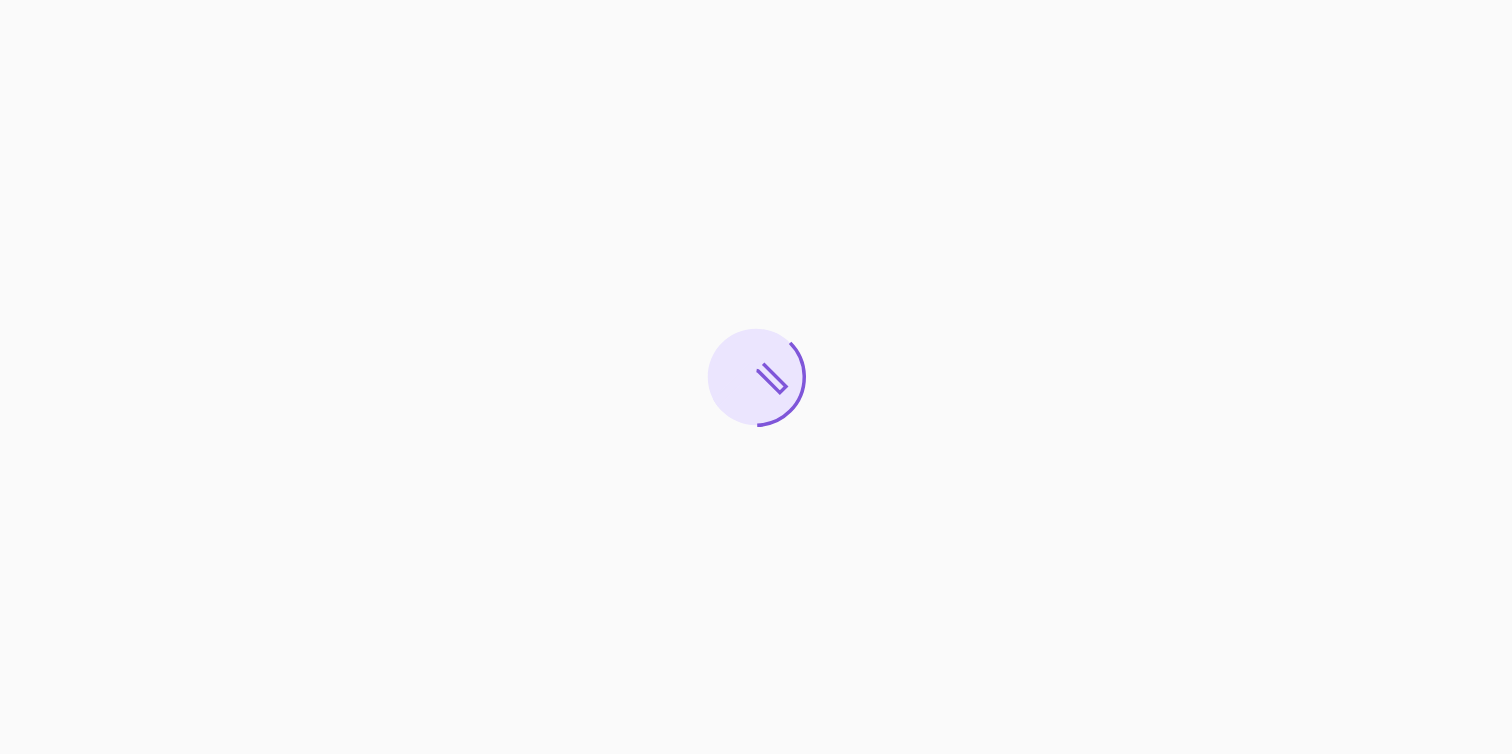 scroll, scrollTop: 0, scrollLeft: 0, axis: both 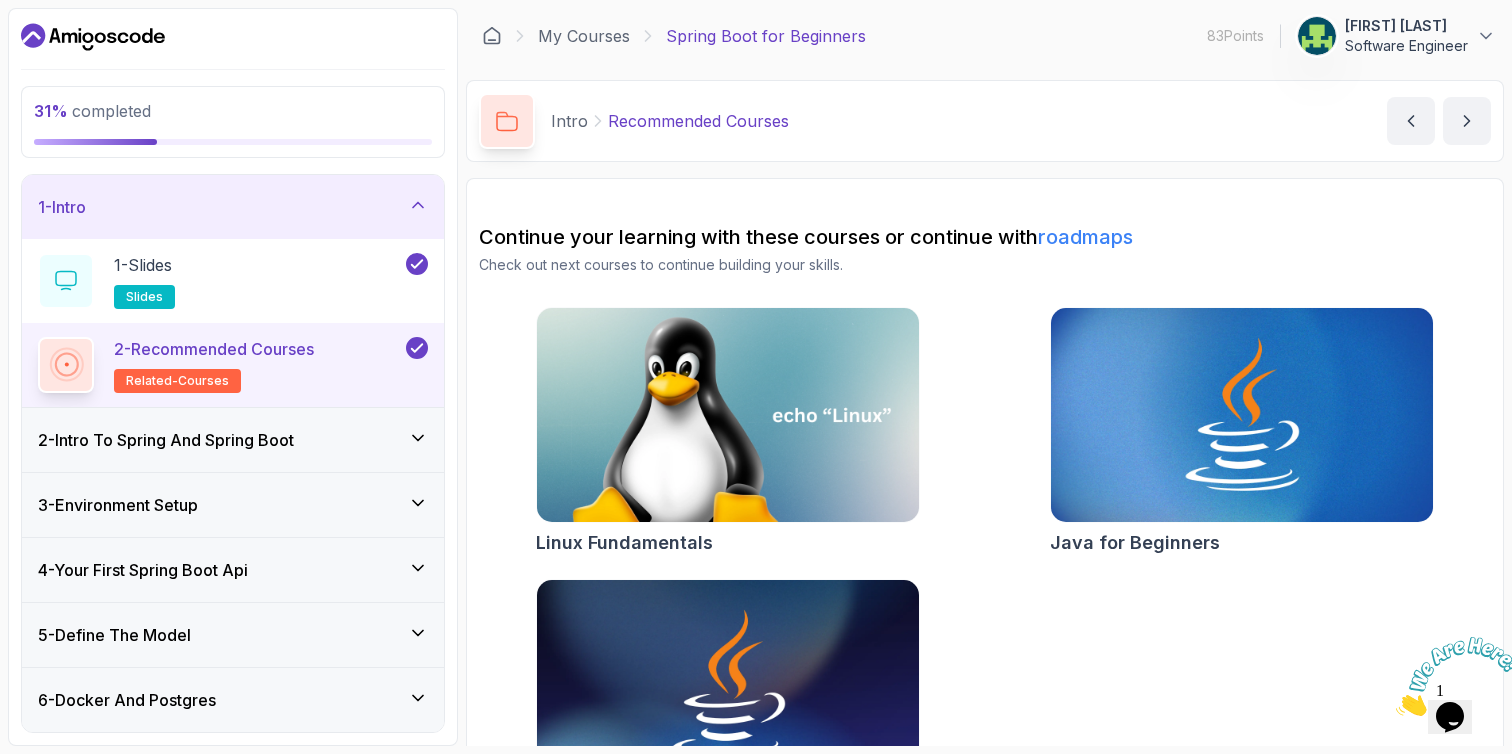 click on "3  -  Environment Setup" at bounding box center [233, 505] 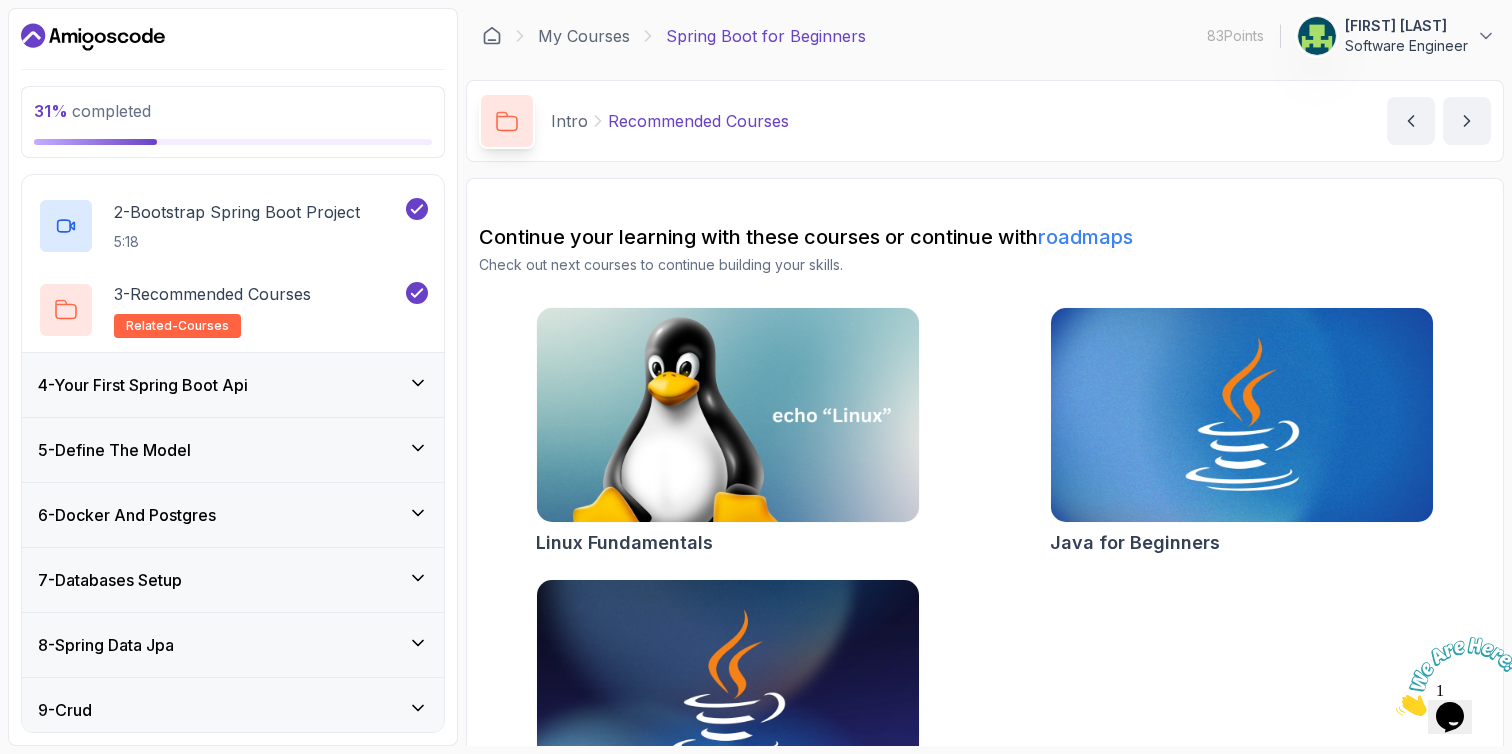 click on "4  -  Your First Spring Boot Api" at bounding box center [233, 385] 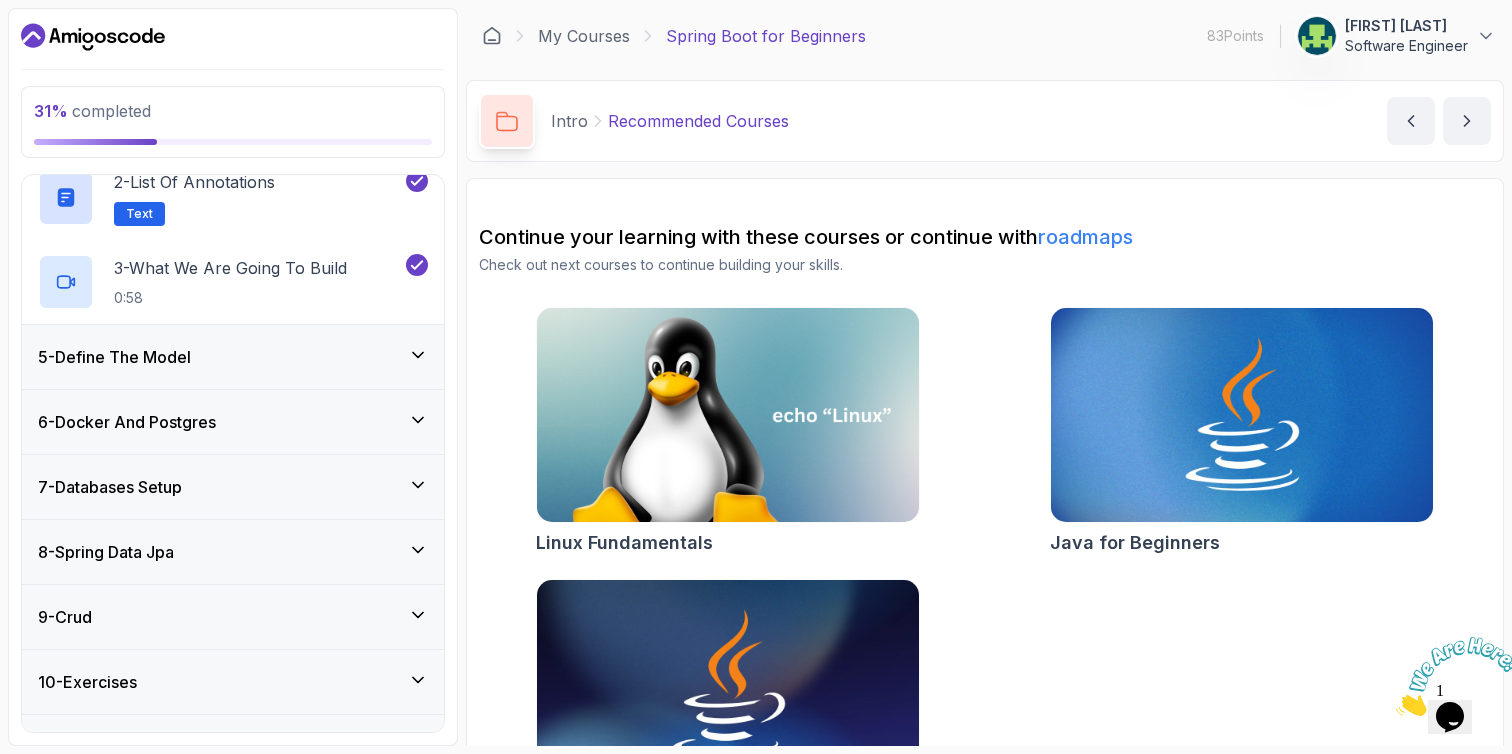 click on "5  -  Define The Model" at bounding box center [233, 357] 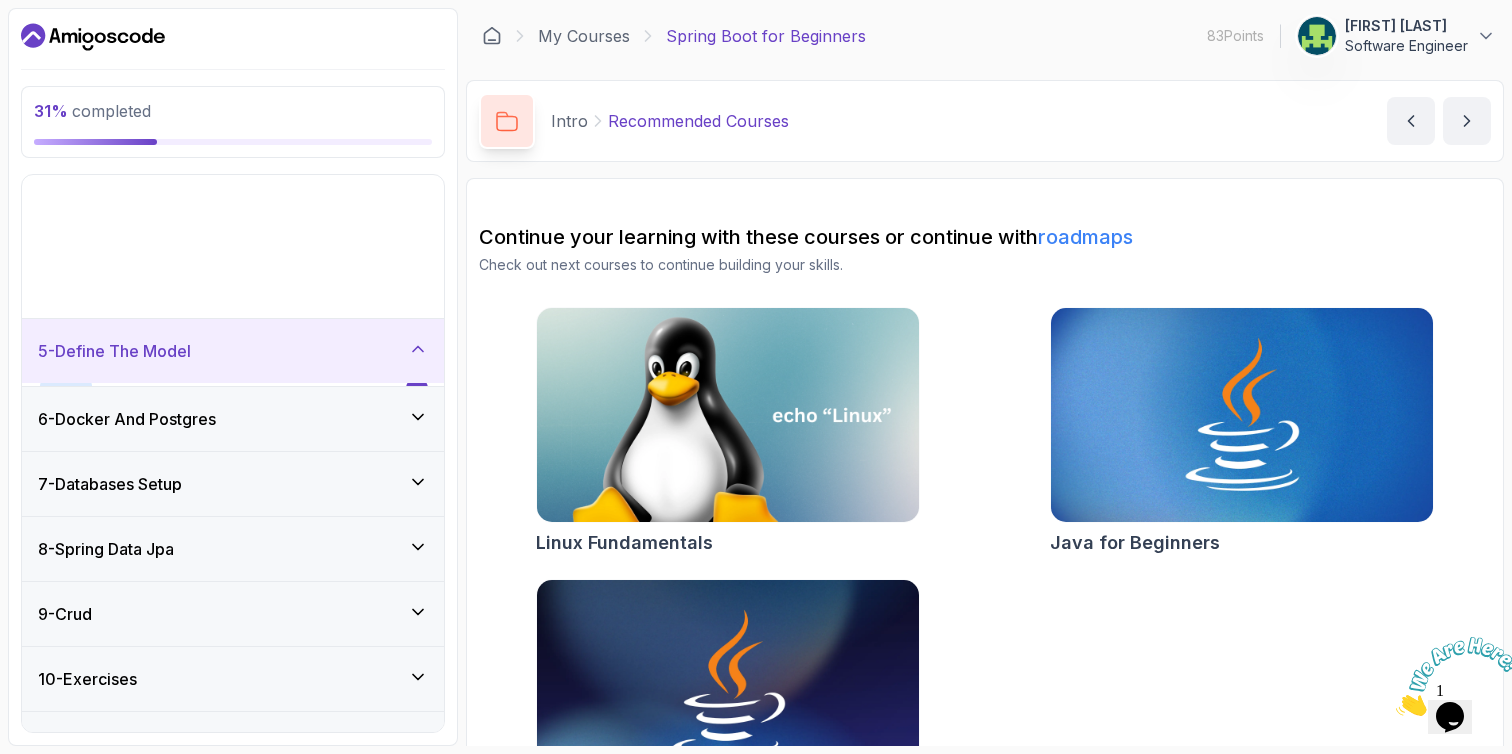 scroll, scrollTop: 221, scrollLeft: 0, axis: vertical 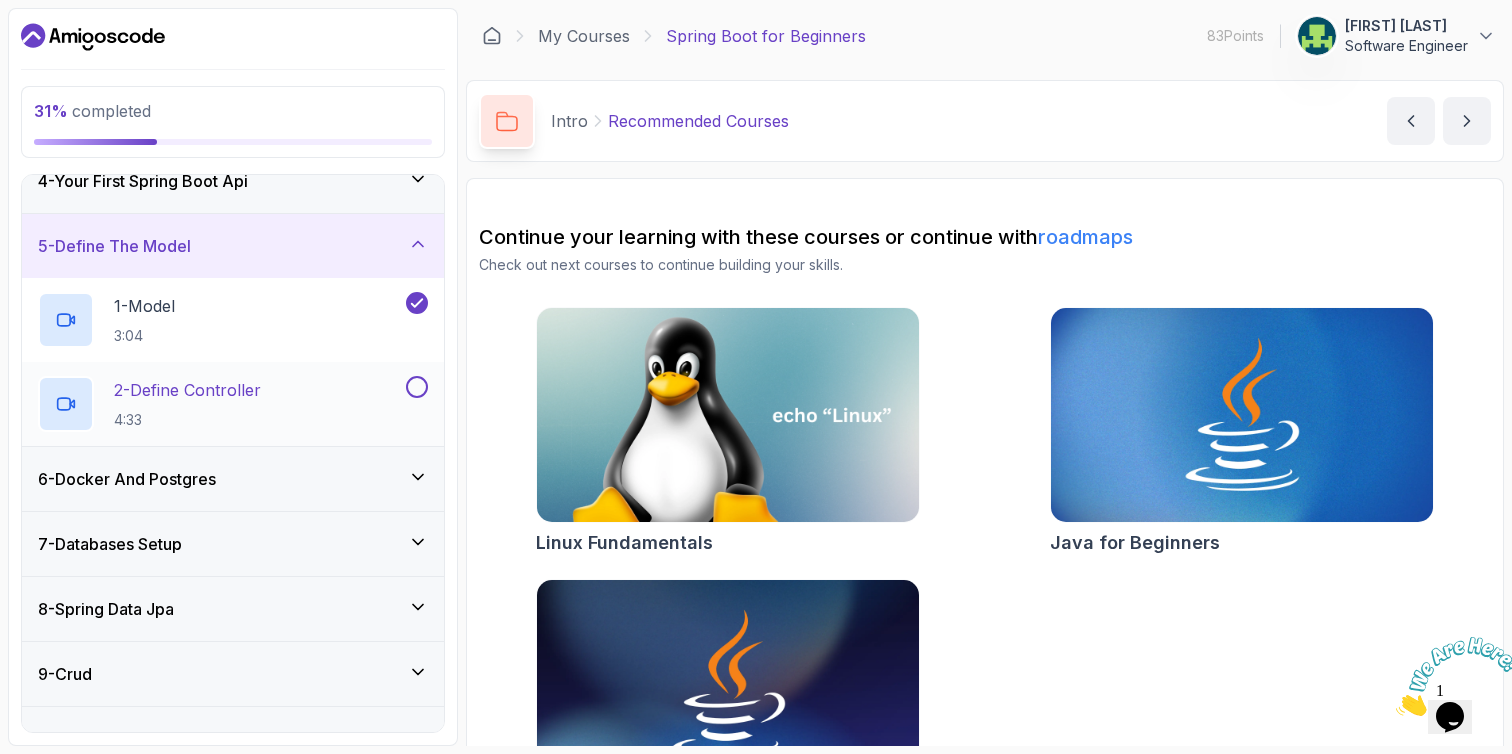 click on "2  -  Define Controller 4:33" at bounding box center (220, 404) 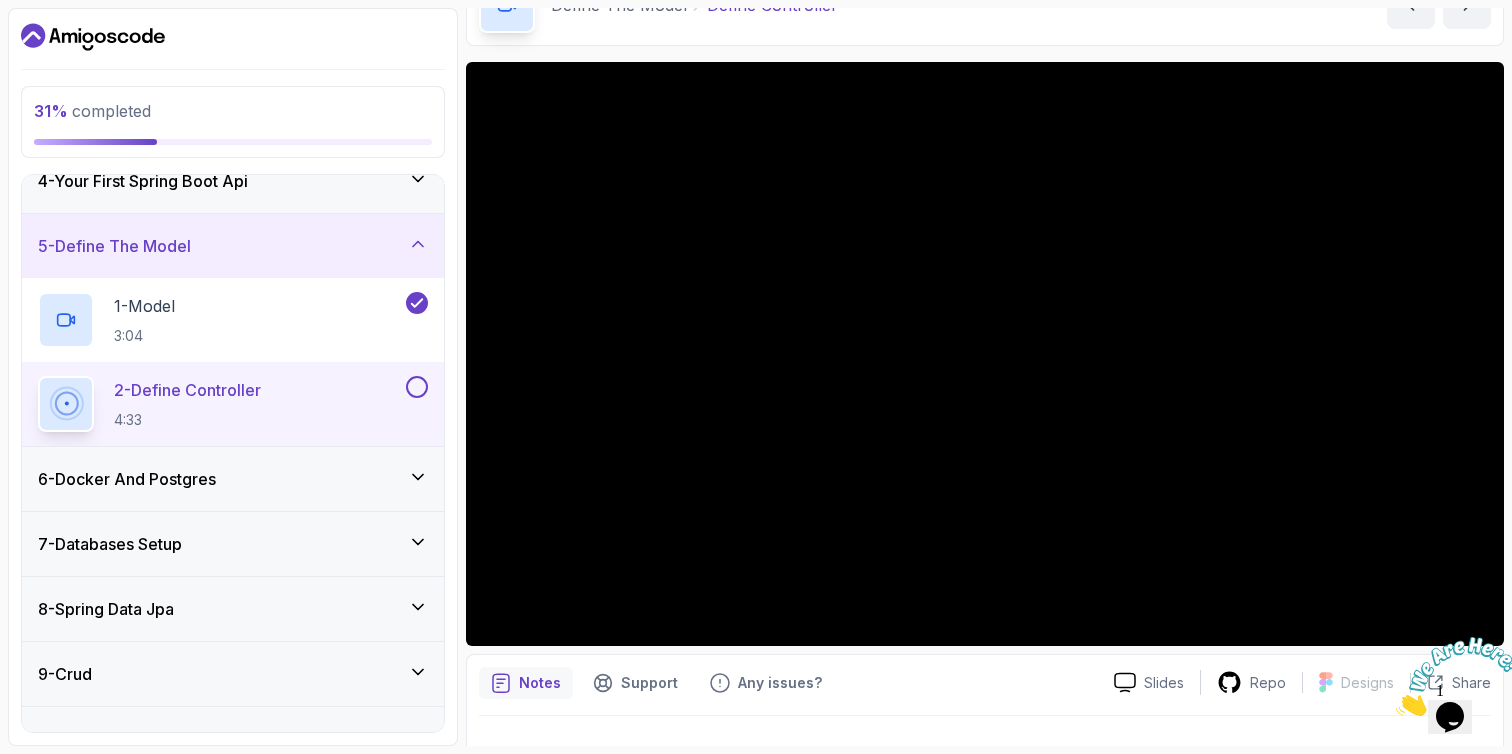 scroll, scrollTop: 113, scrollLeft: 0, axis: vertical 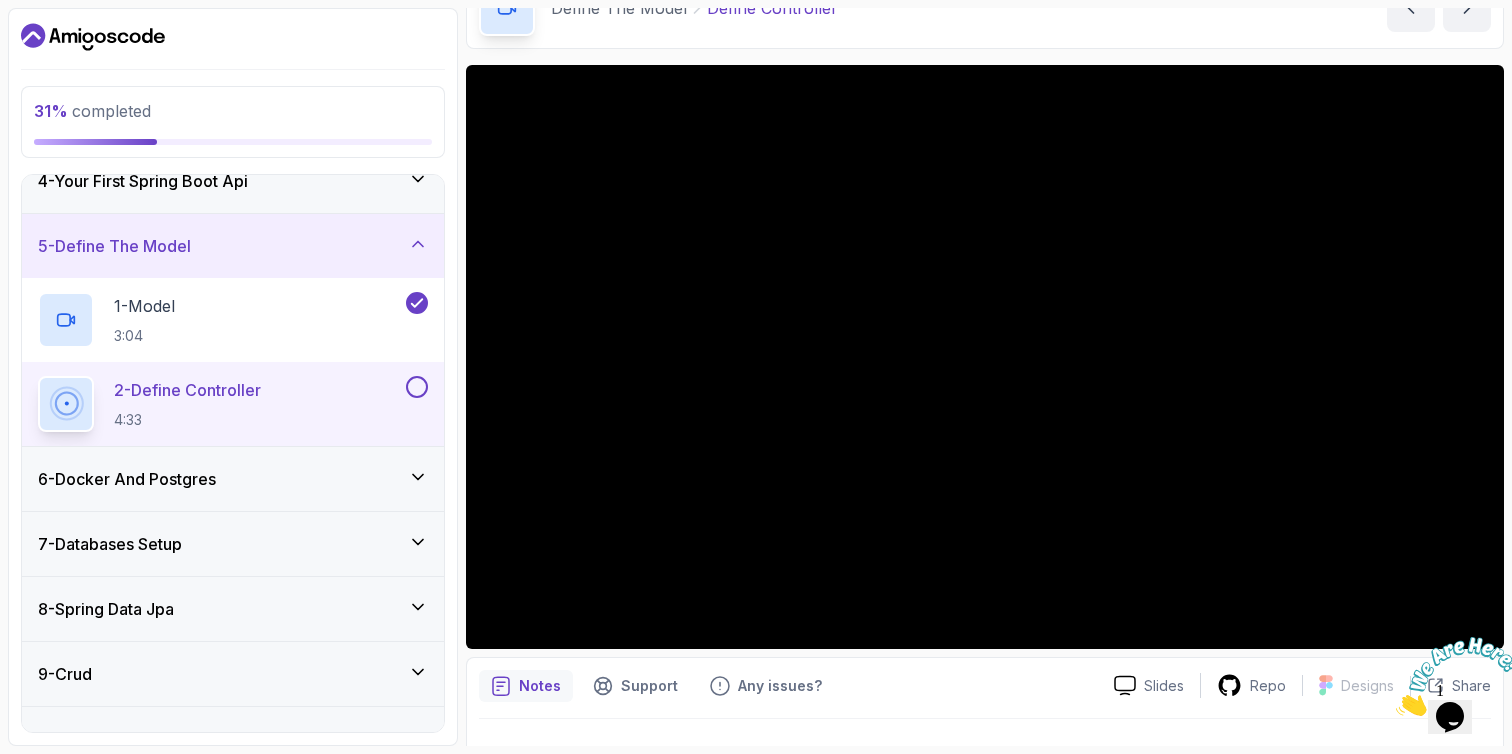 type 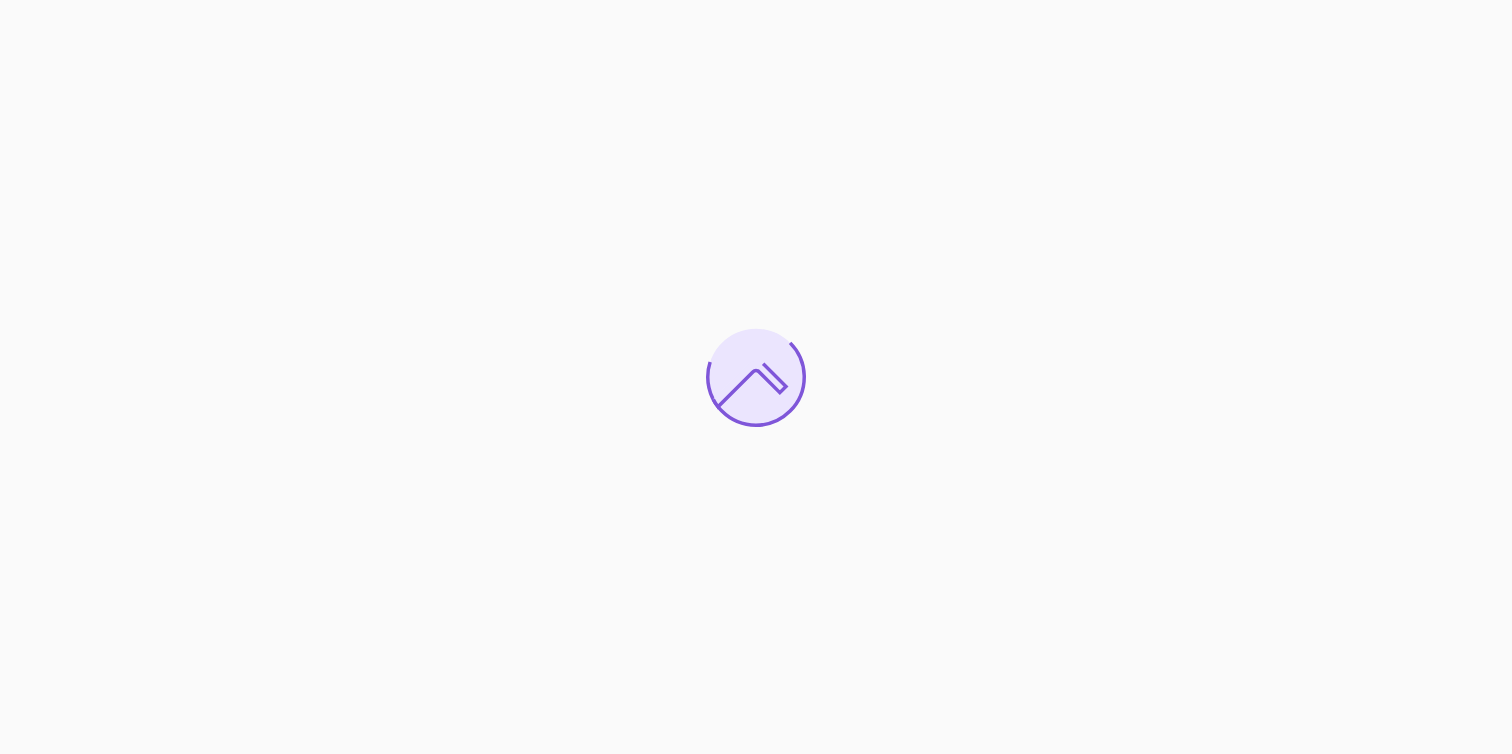 scroll, scrollTop: 0, scrollLeft: 0, axis: both 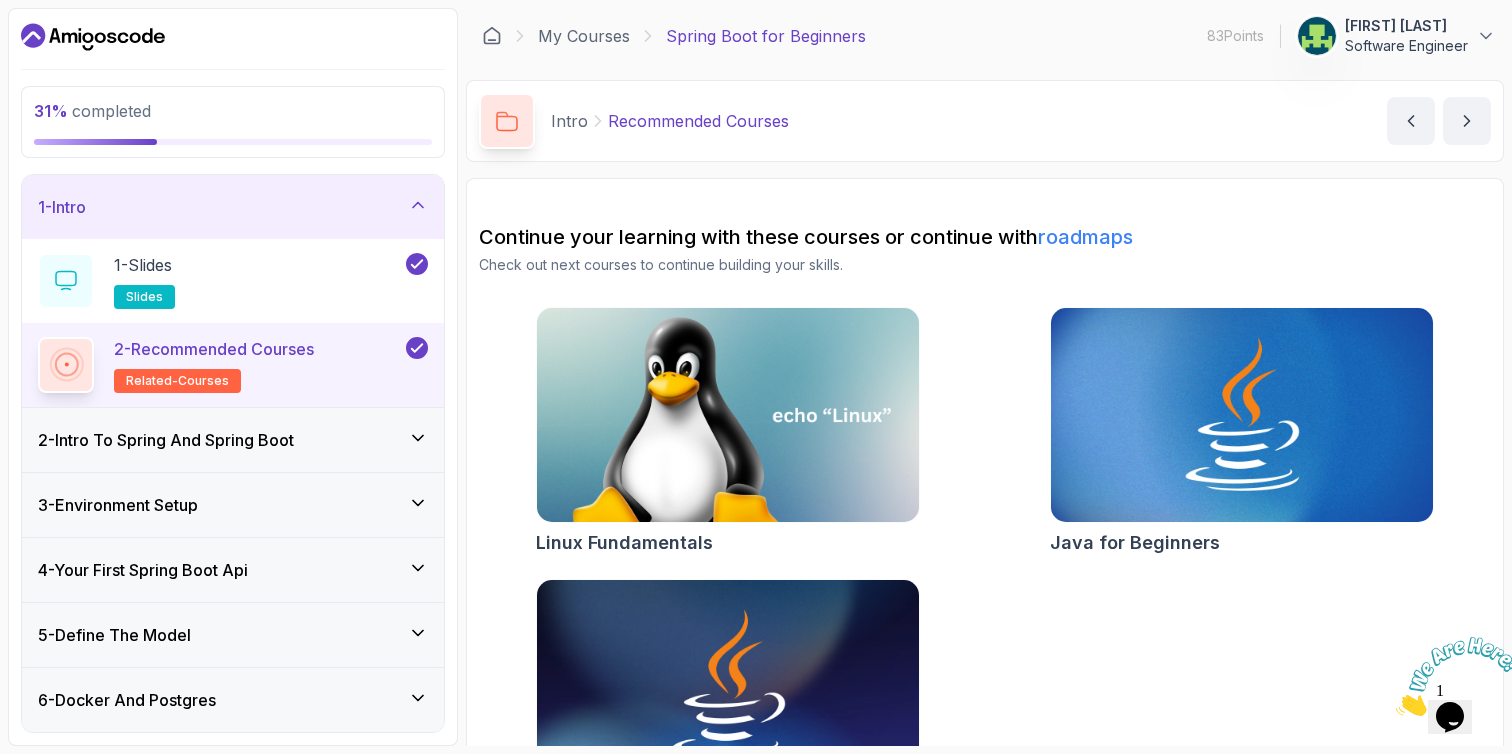 click on "5  -  Define The Model" at bounding box center [233, 635] 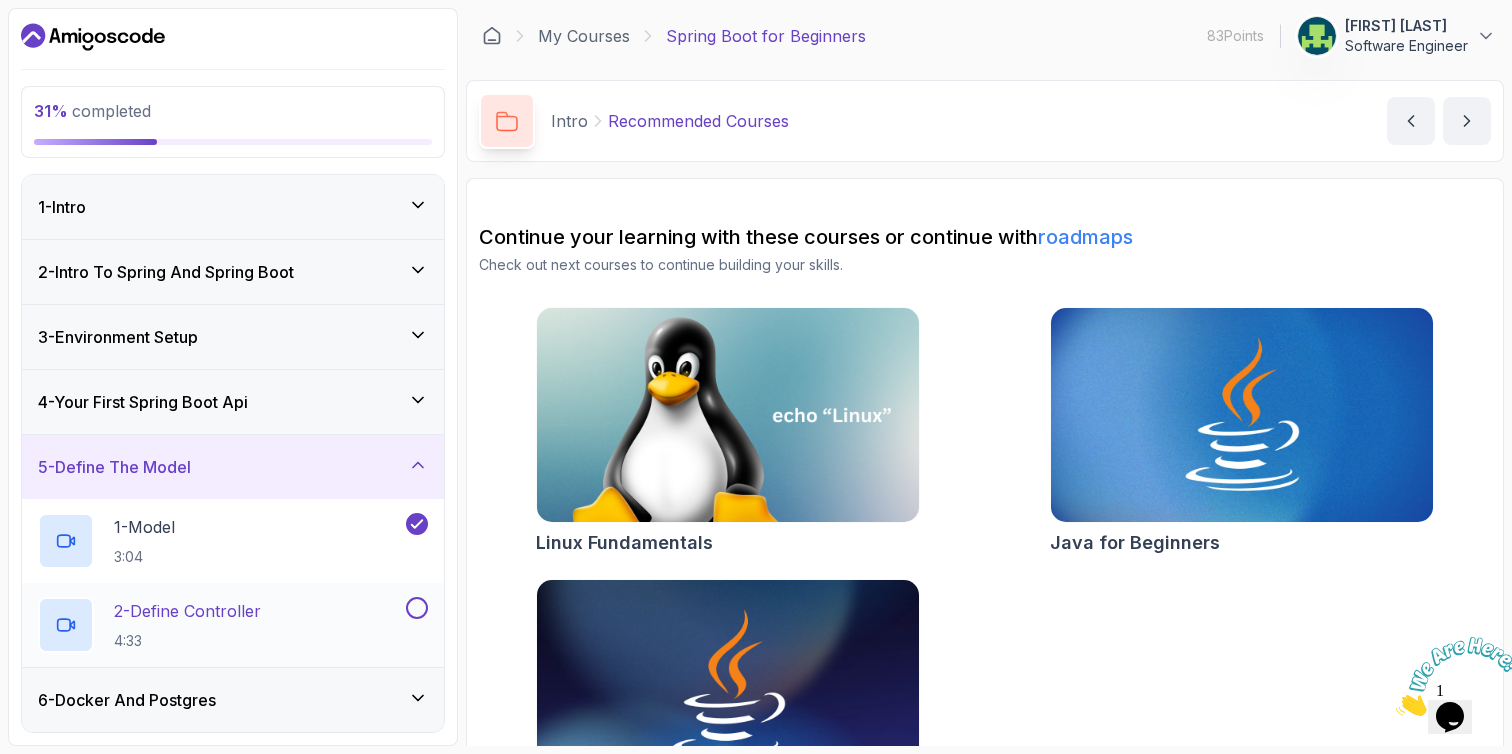 click on "2  -  Define Controller 4:33" at bounding box center [187, 625] 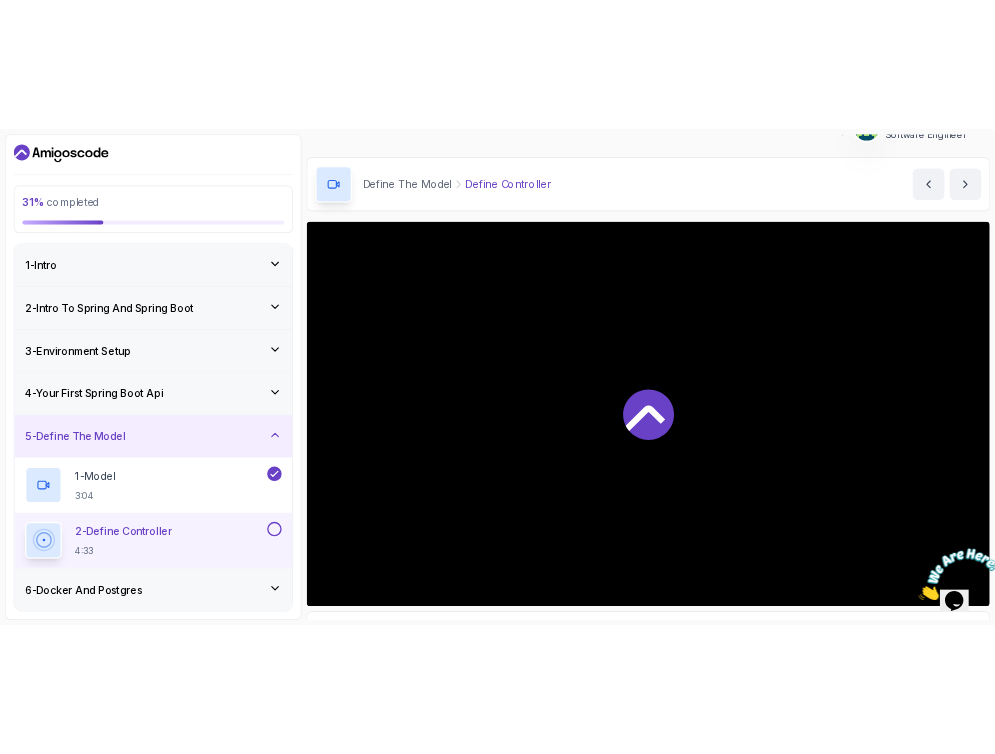 scroll, scrollTop: 89, scrollLeft: 0, axis: vertical 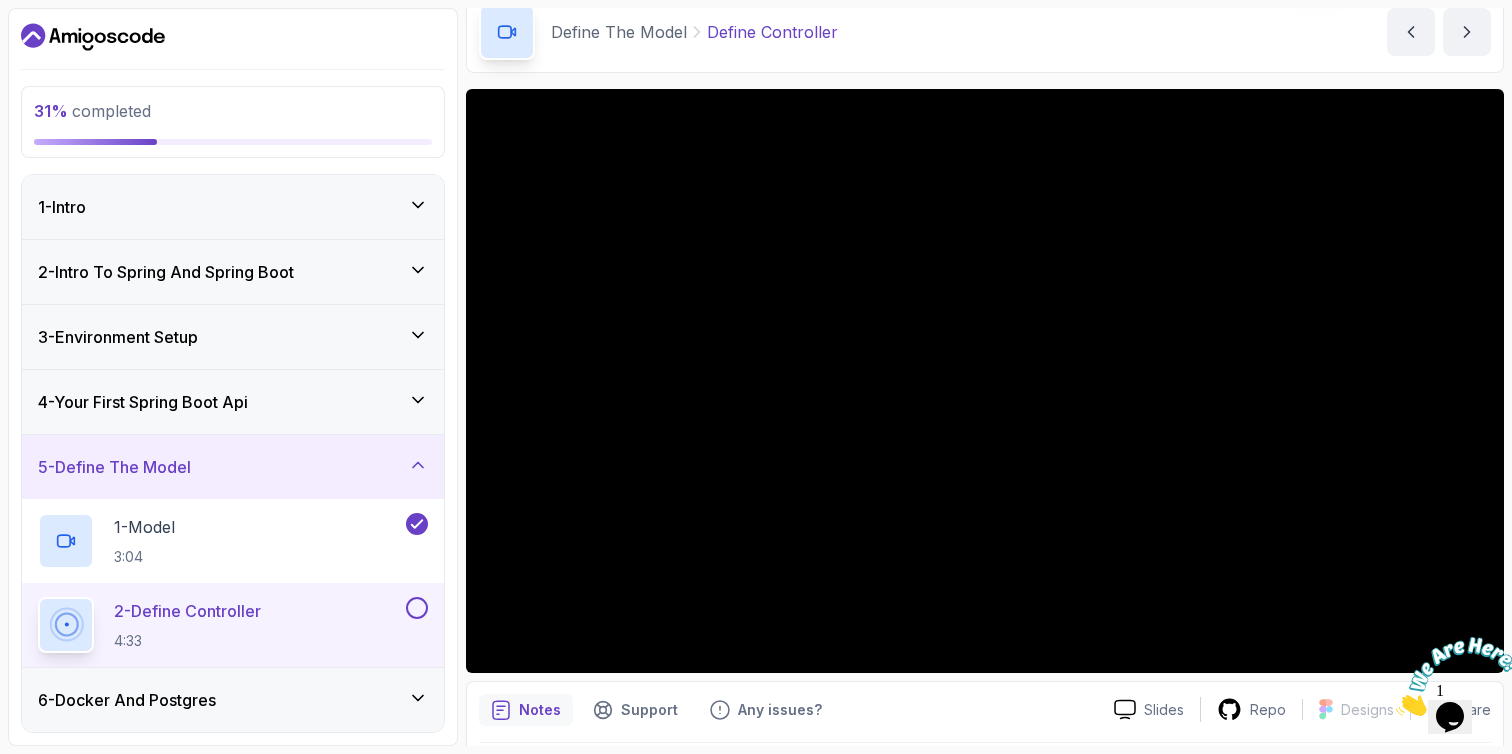 type 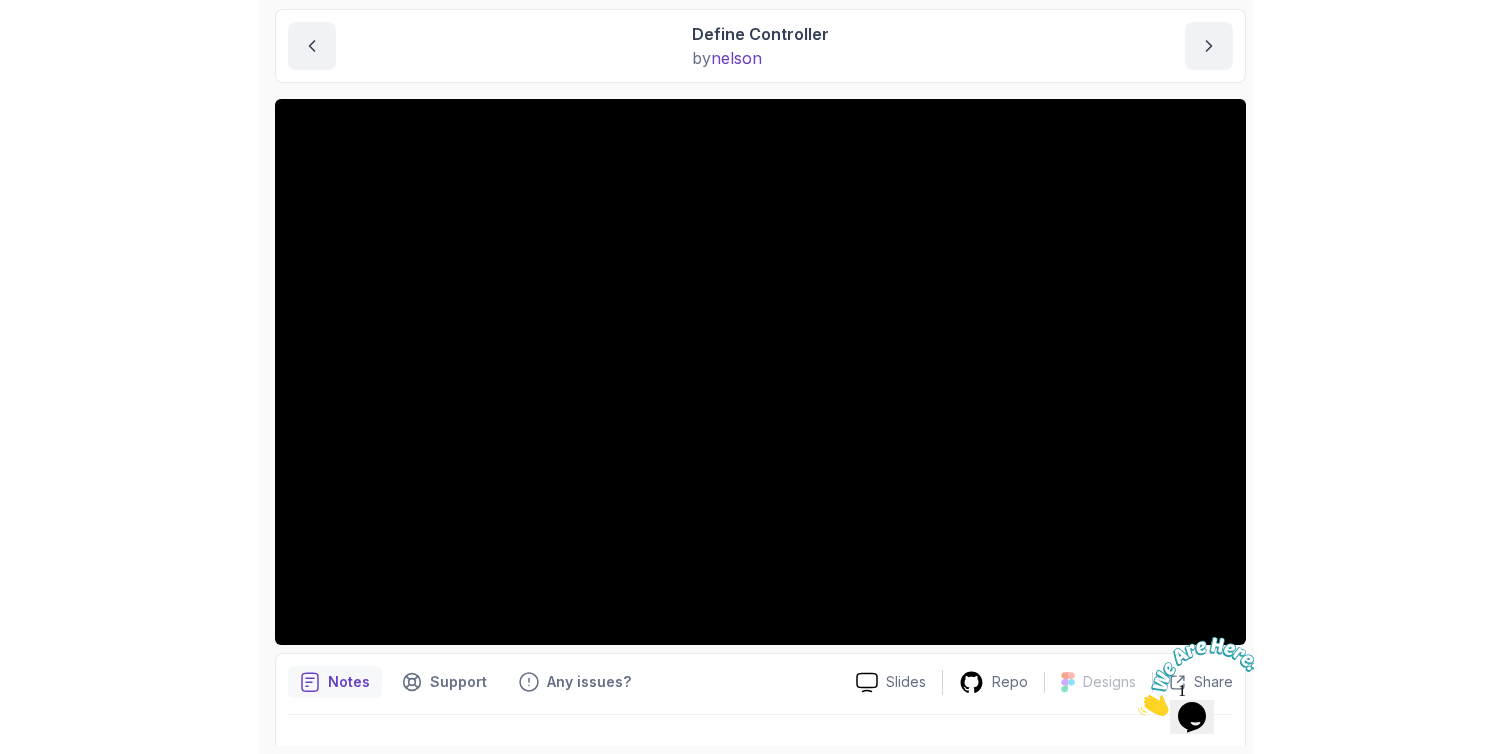 scroll, scrollTop: 71, scrollLeft: 0, axis: vertical 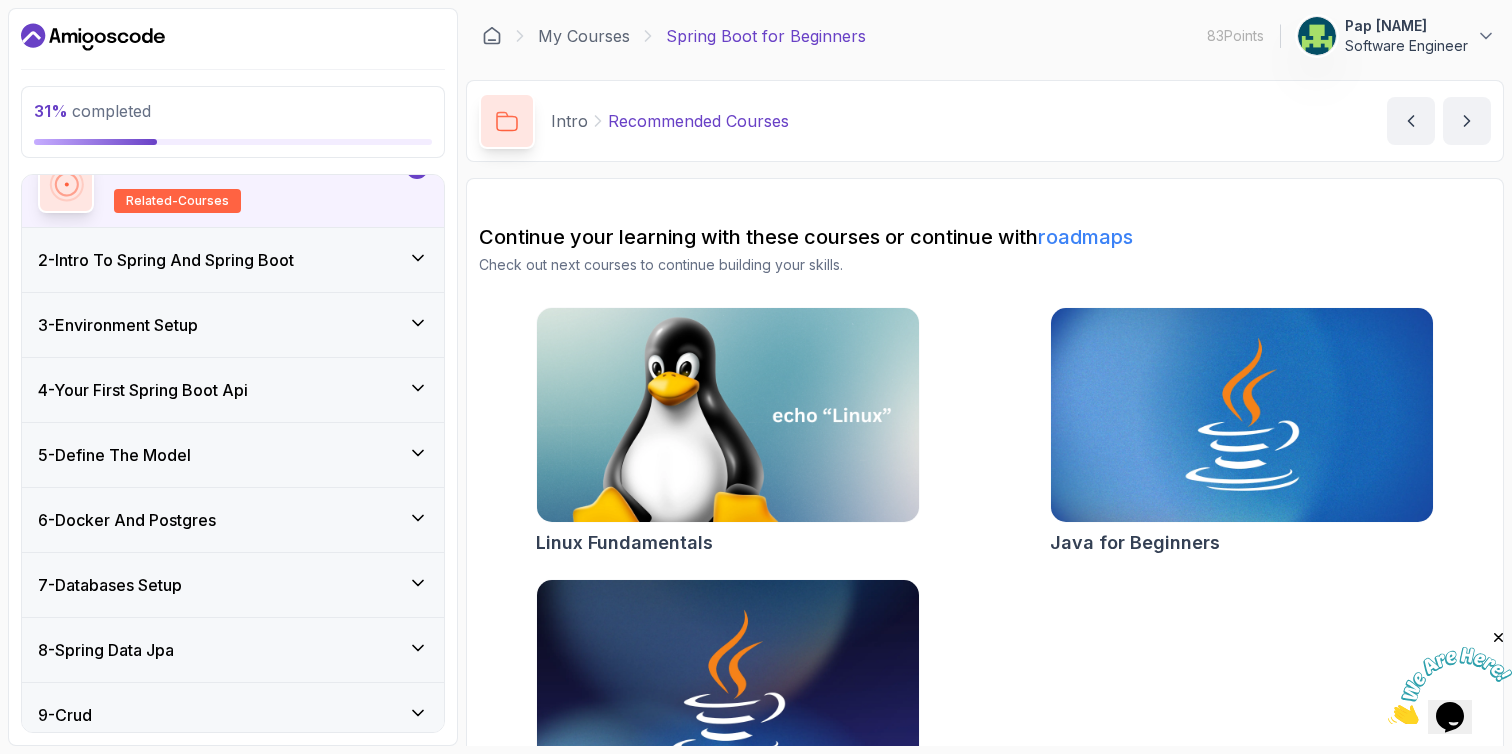 click on "5  -  Define The Model" at bounding box center [233, 455] 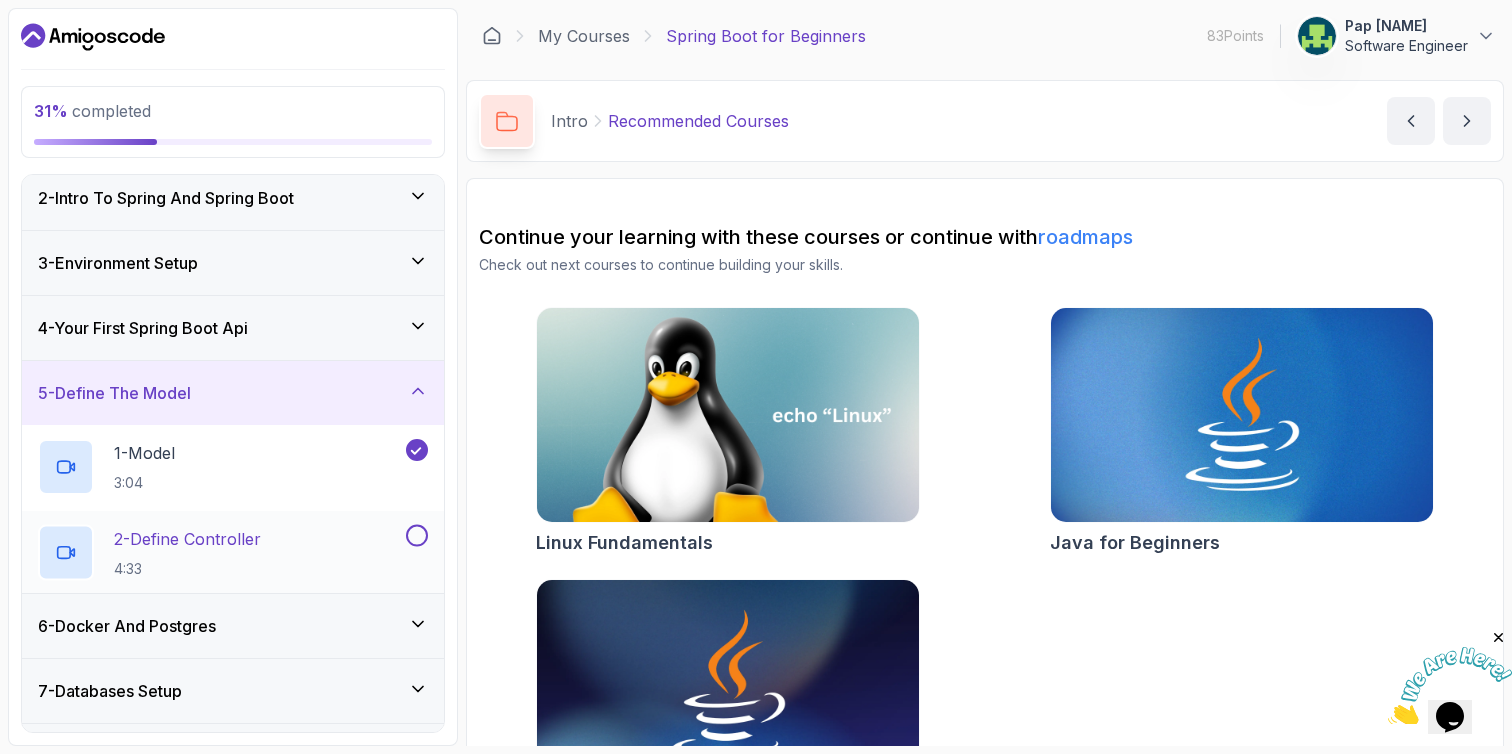 scroll, scrollTop: 71, scrollLeft: 0, axis: vertical 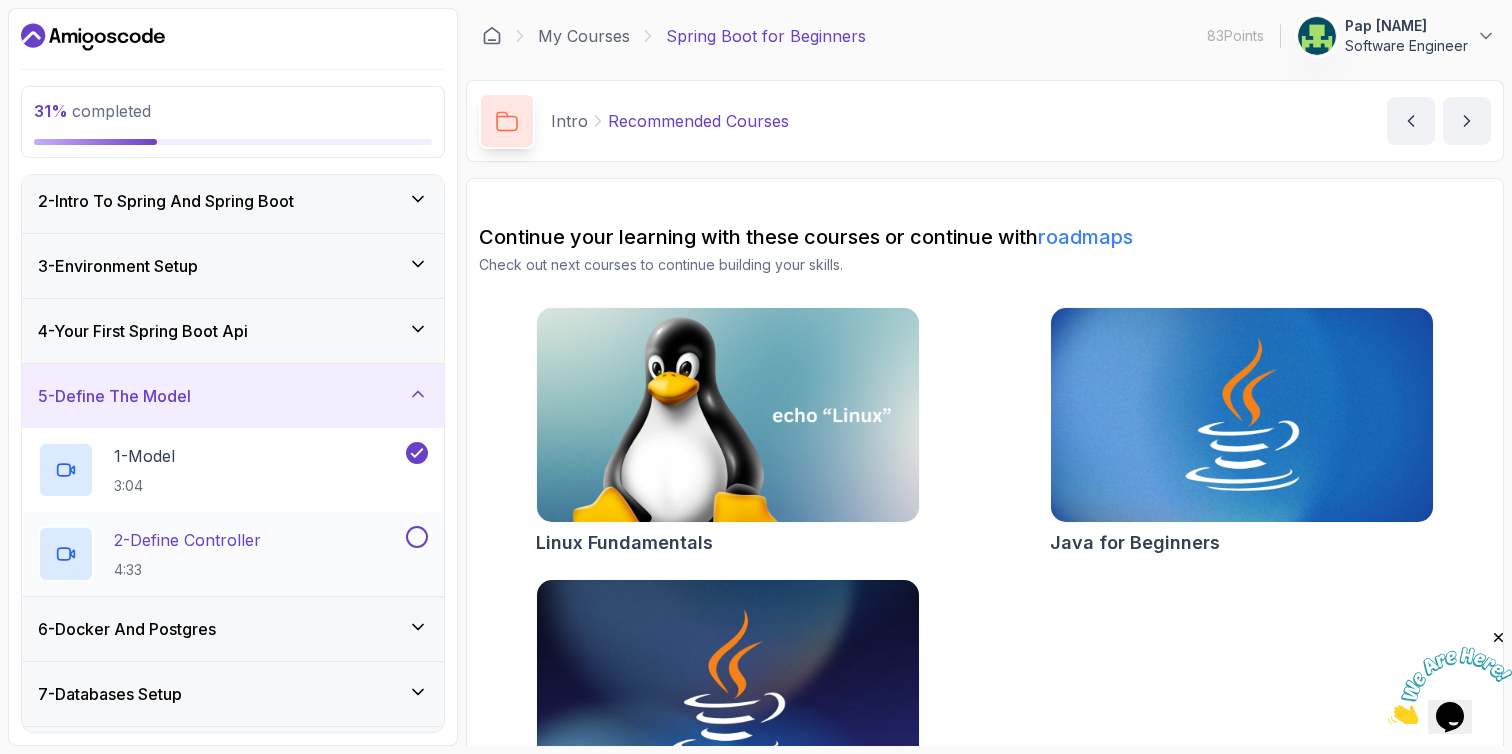 click on "2  -  Define Controller" at bounding box center [187, 540] 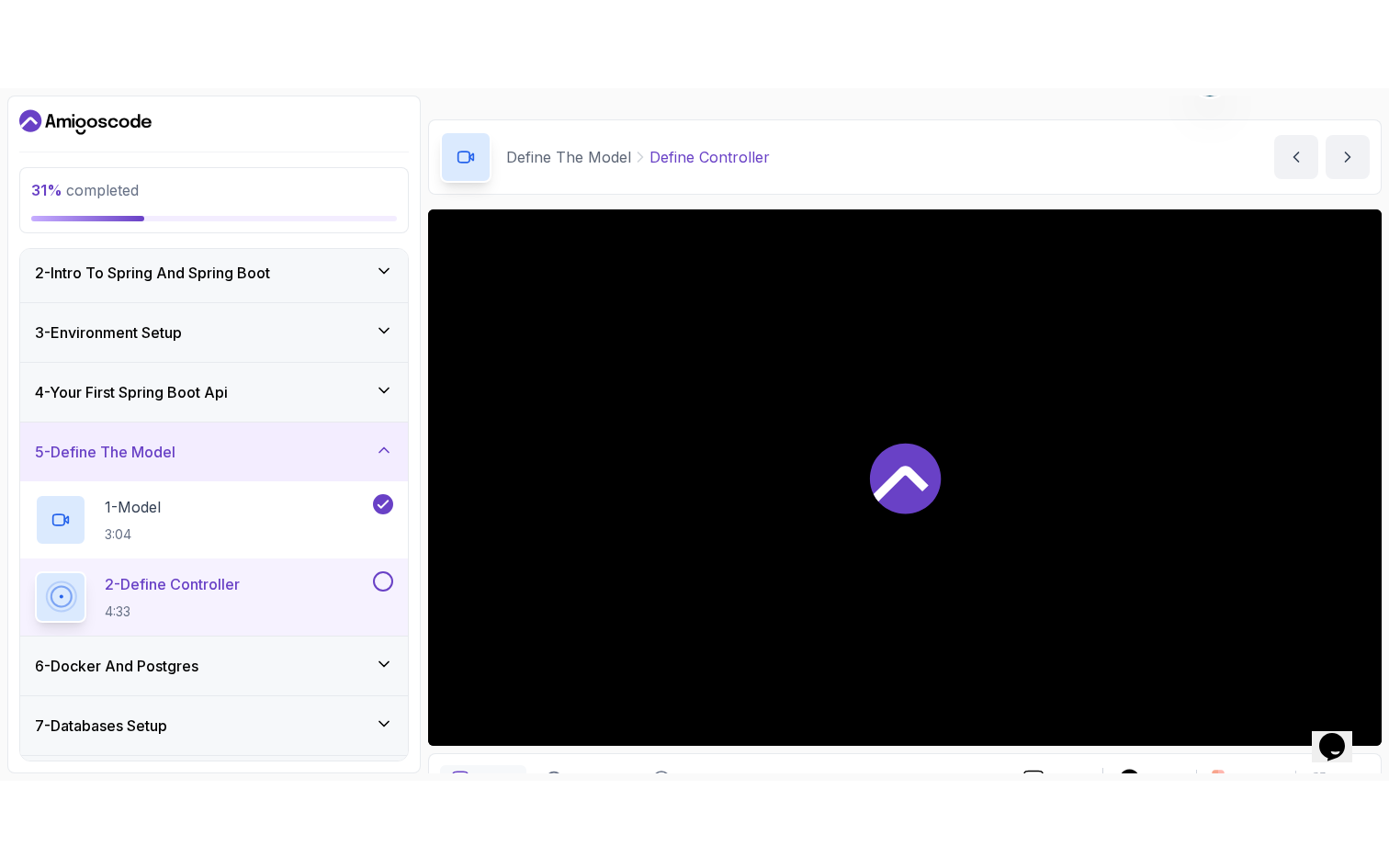 scroll, scrollTop: 142, scrollLeft: 0, axis: vertical 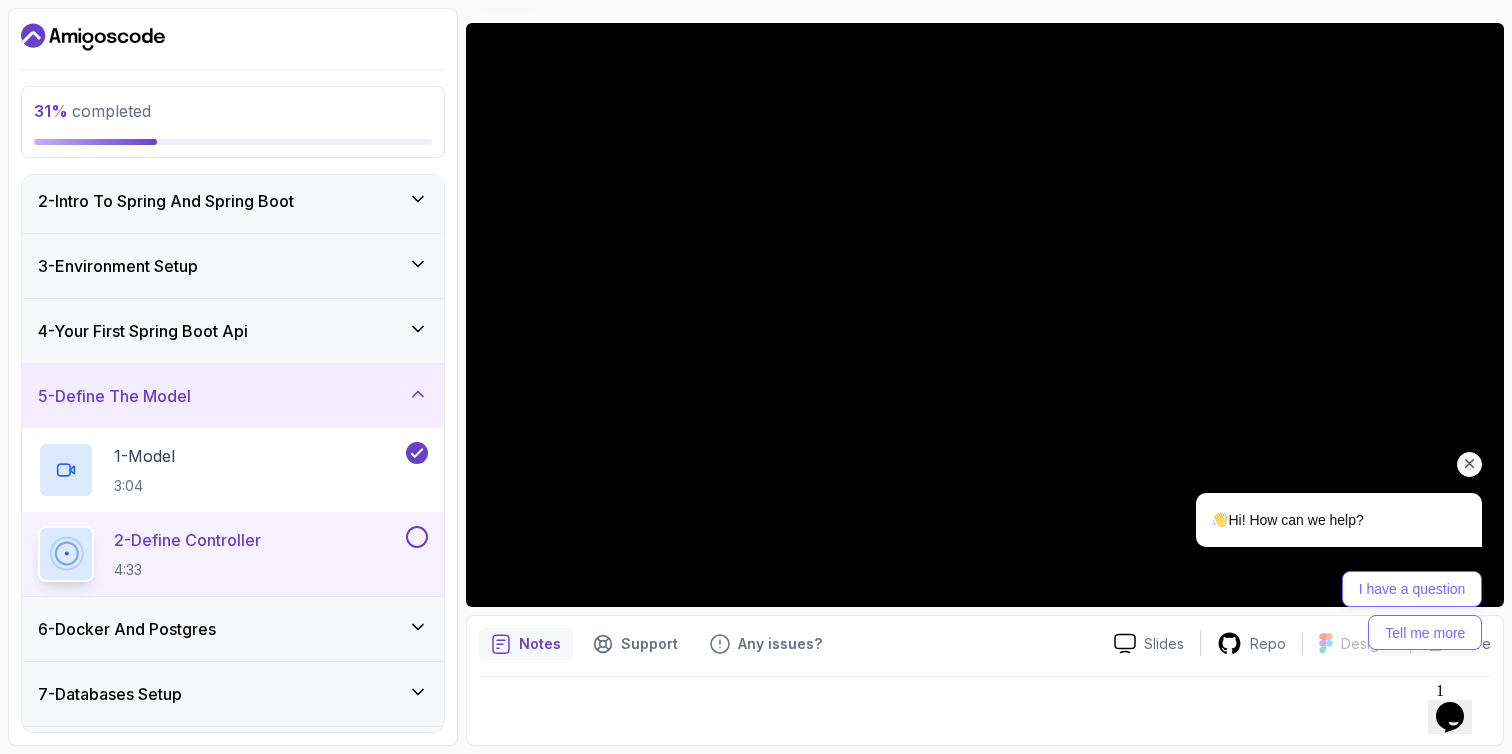 click at bounding box center (1470, 464) 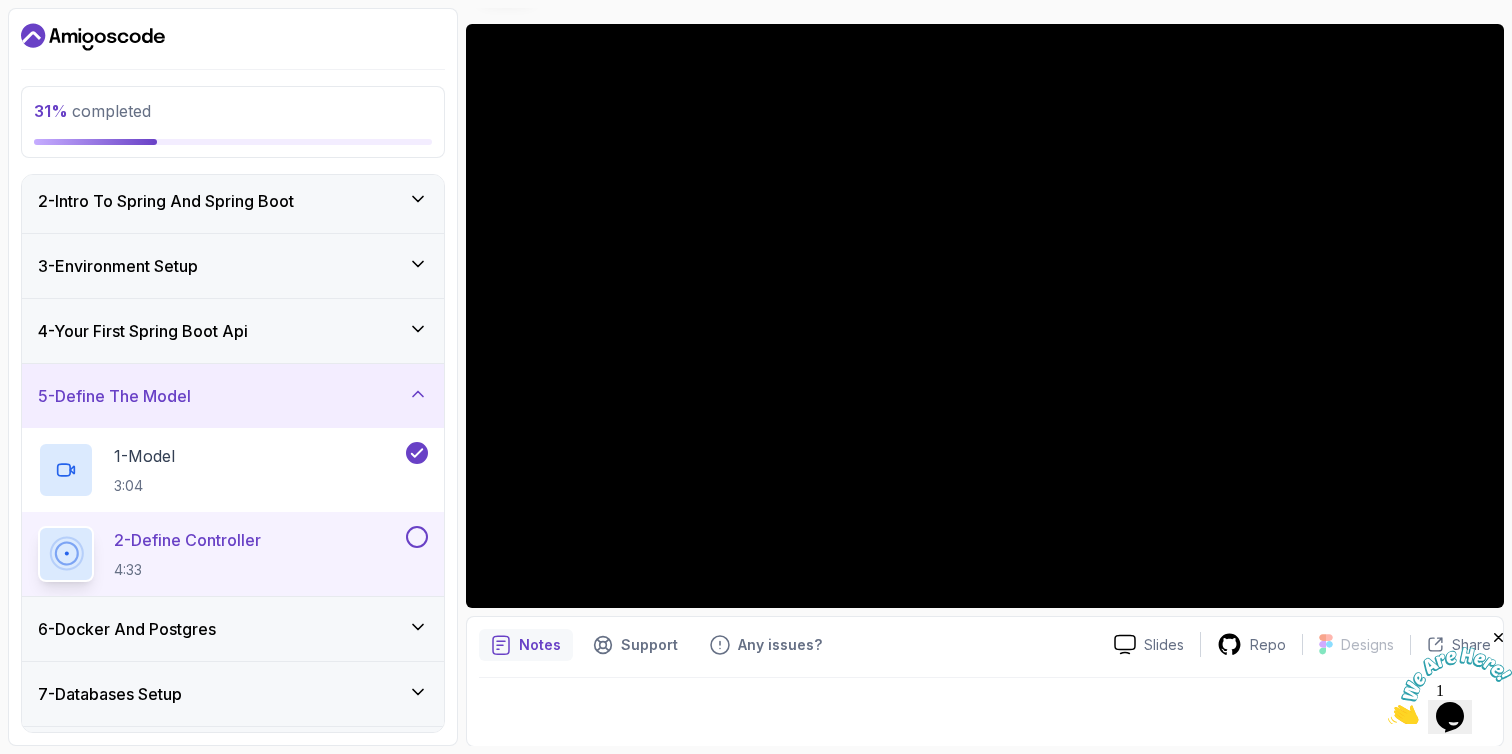 scroll, scrollTop: 155, scrollLeft: 0, axis: vertical 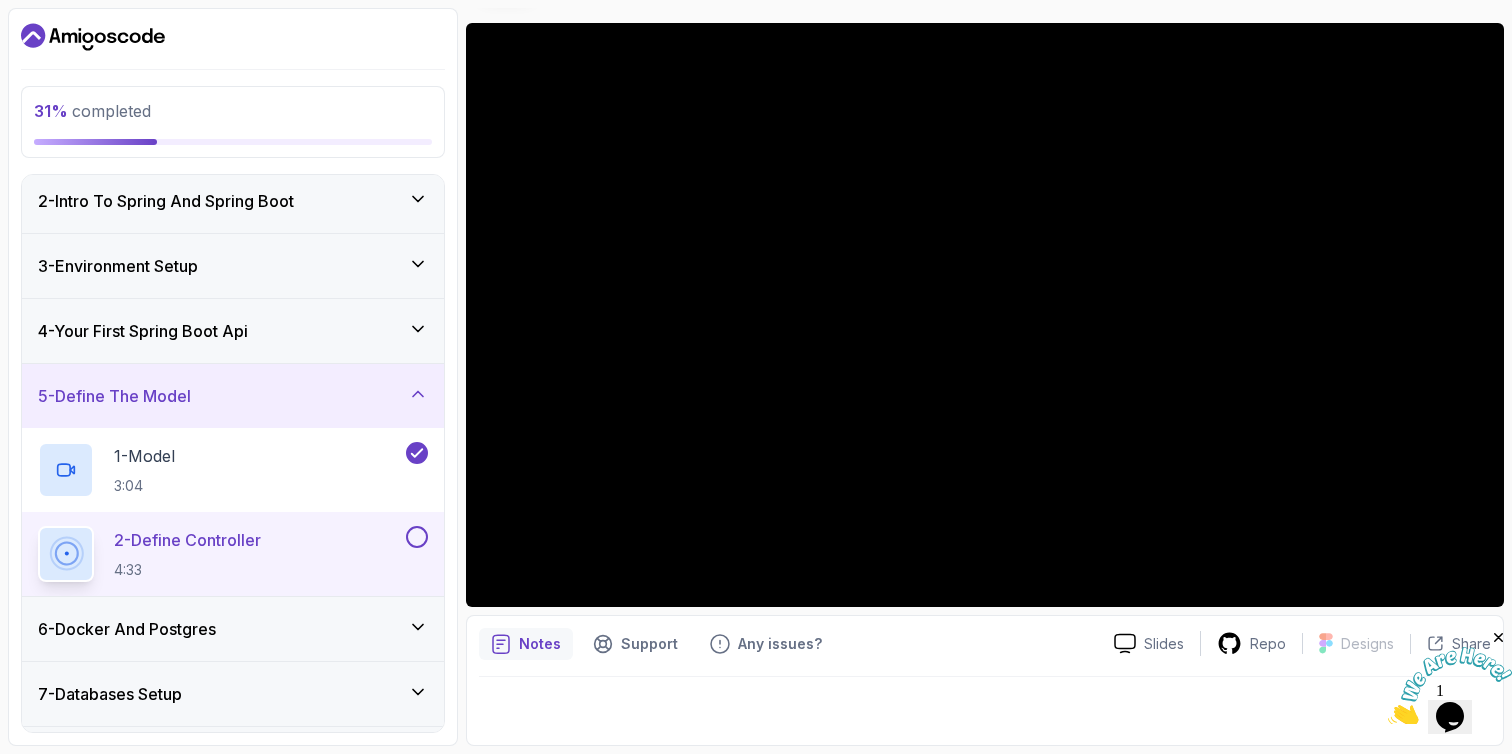 click at bounding box center (985, 705) 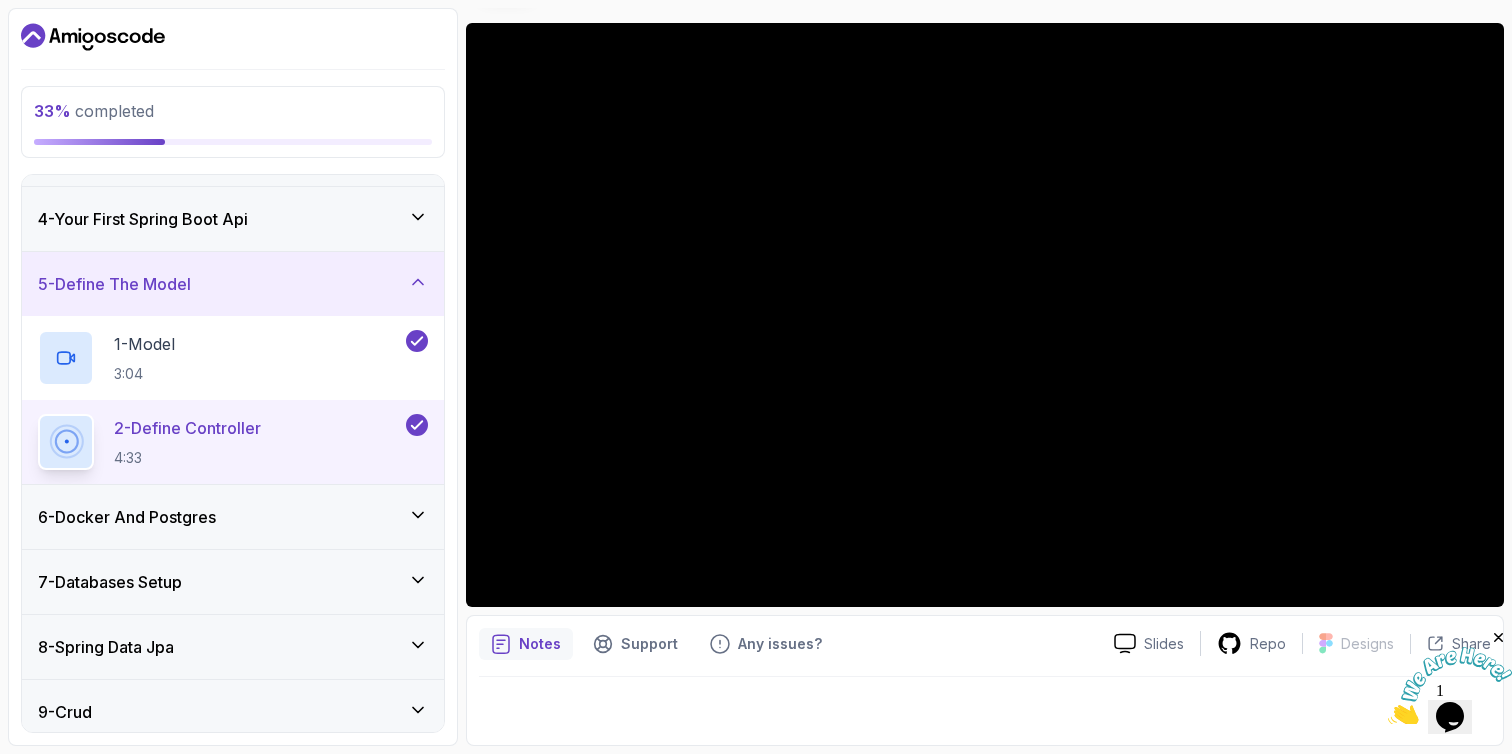 scroll, scrollTop: 190, scrollLeft: 0, axis: vertical 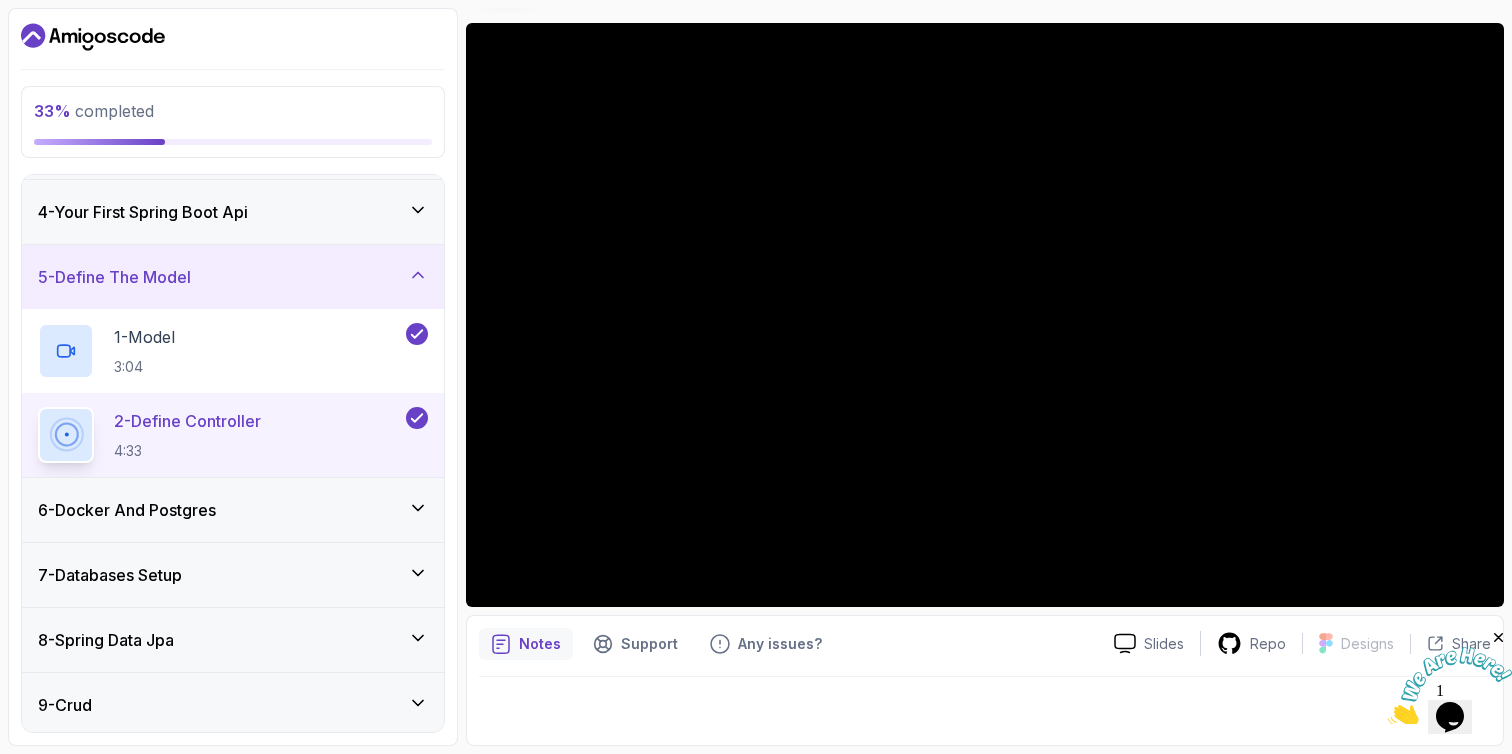 click on "6  -  Docker And Postgres" at bounding box center [233, 510] 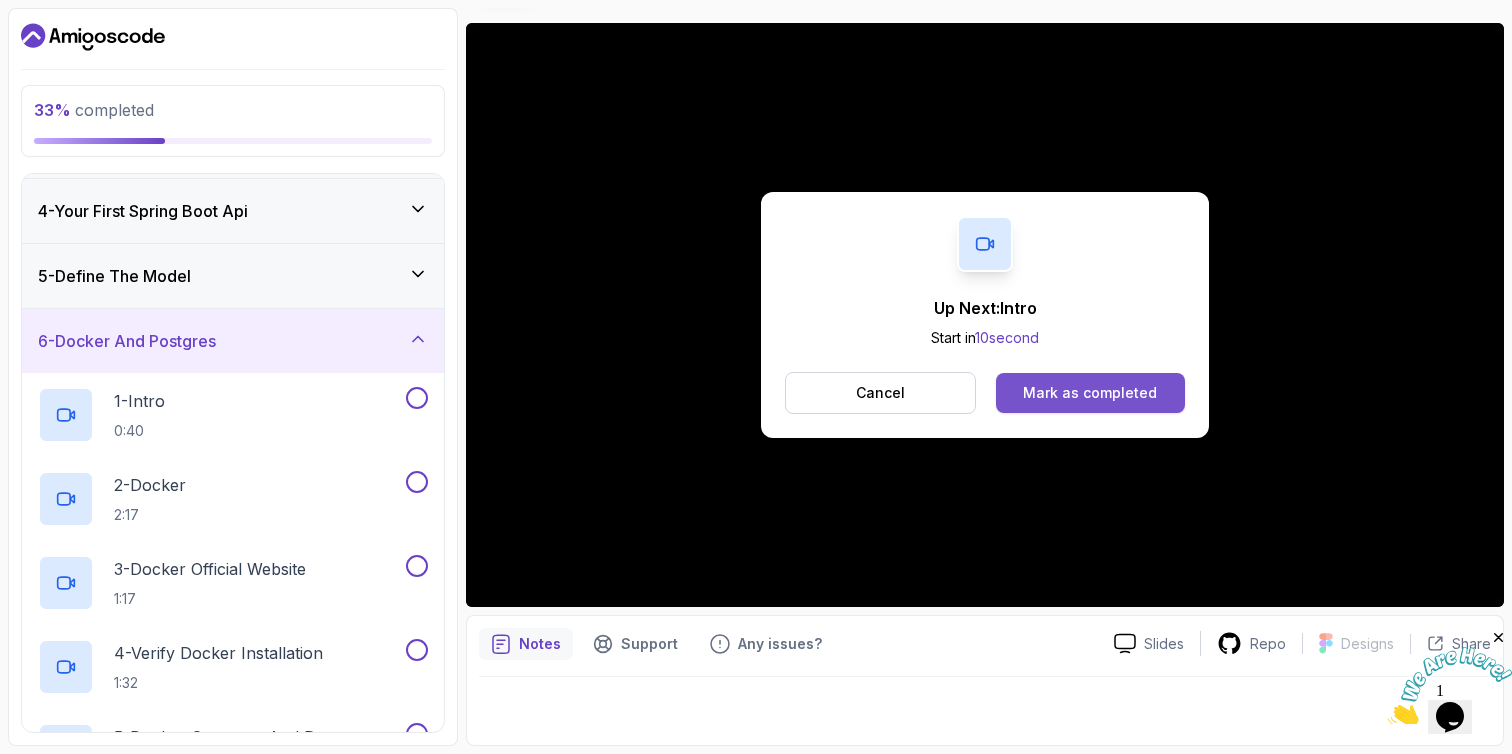 click on "Mark as completed" at bounding box center (1090, 393) 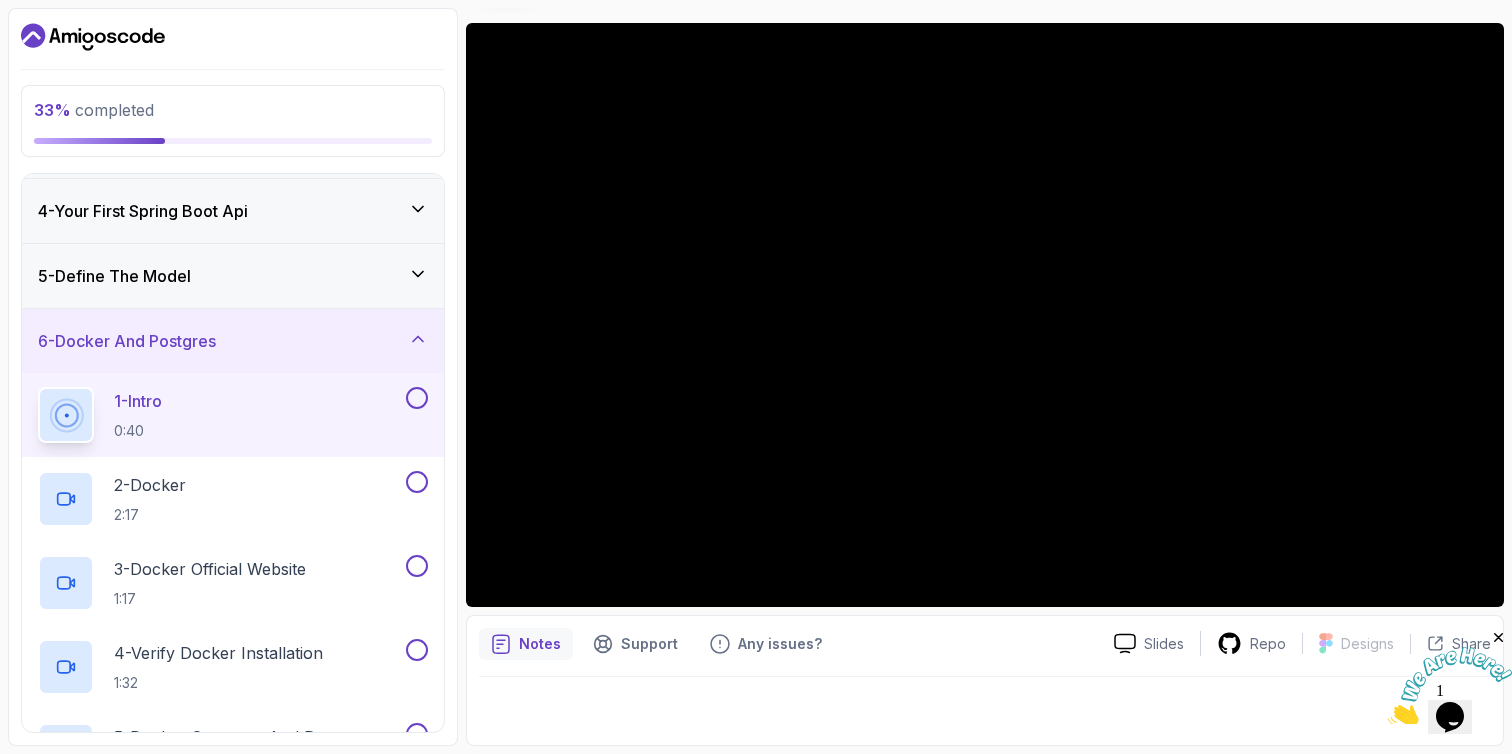 click at bounding box center [985, 705] 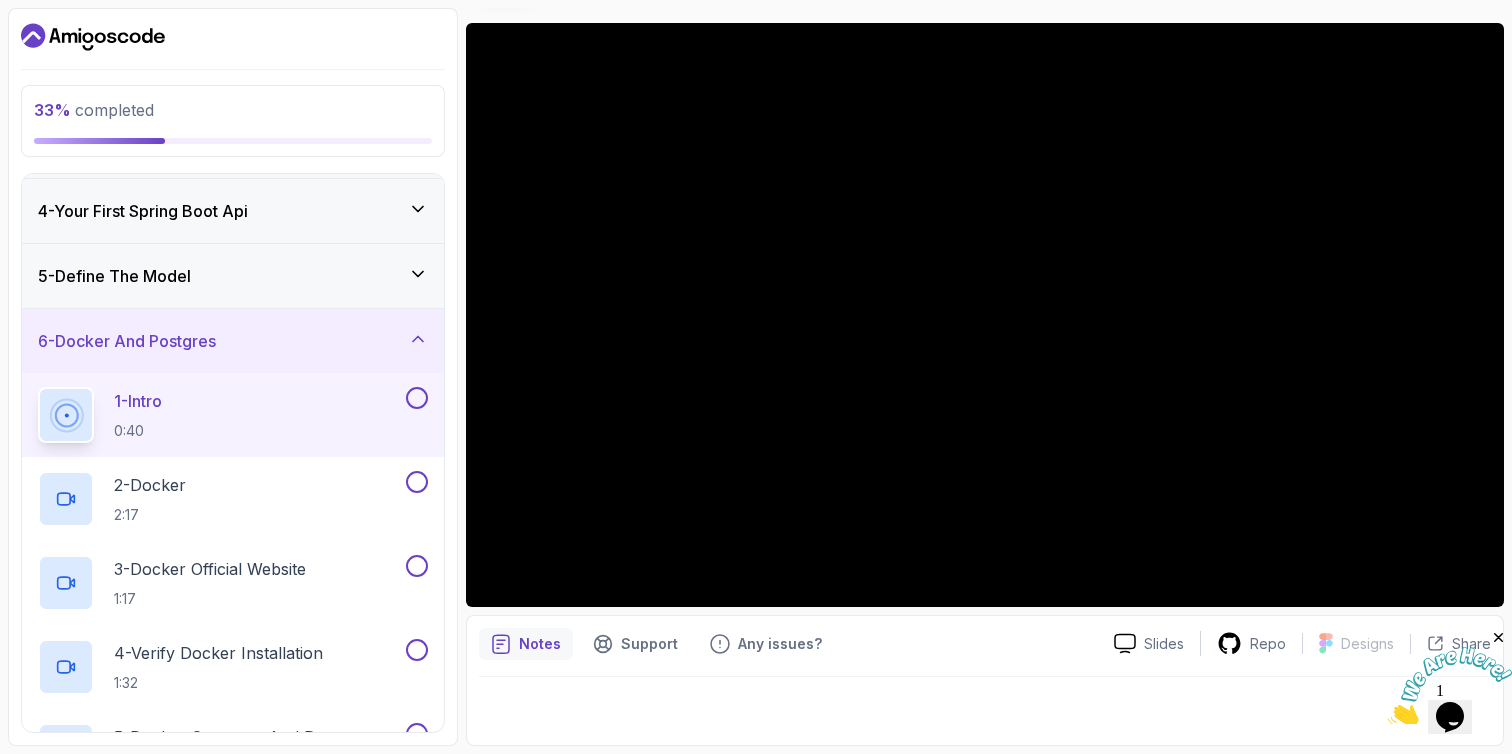 click at bounding box center [1499, 638] 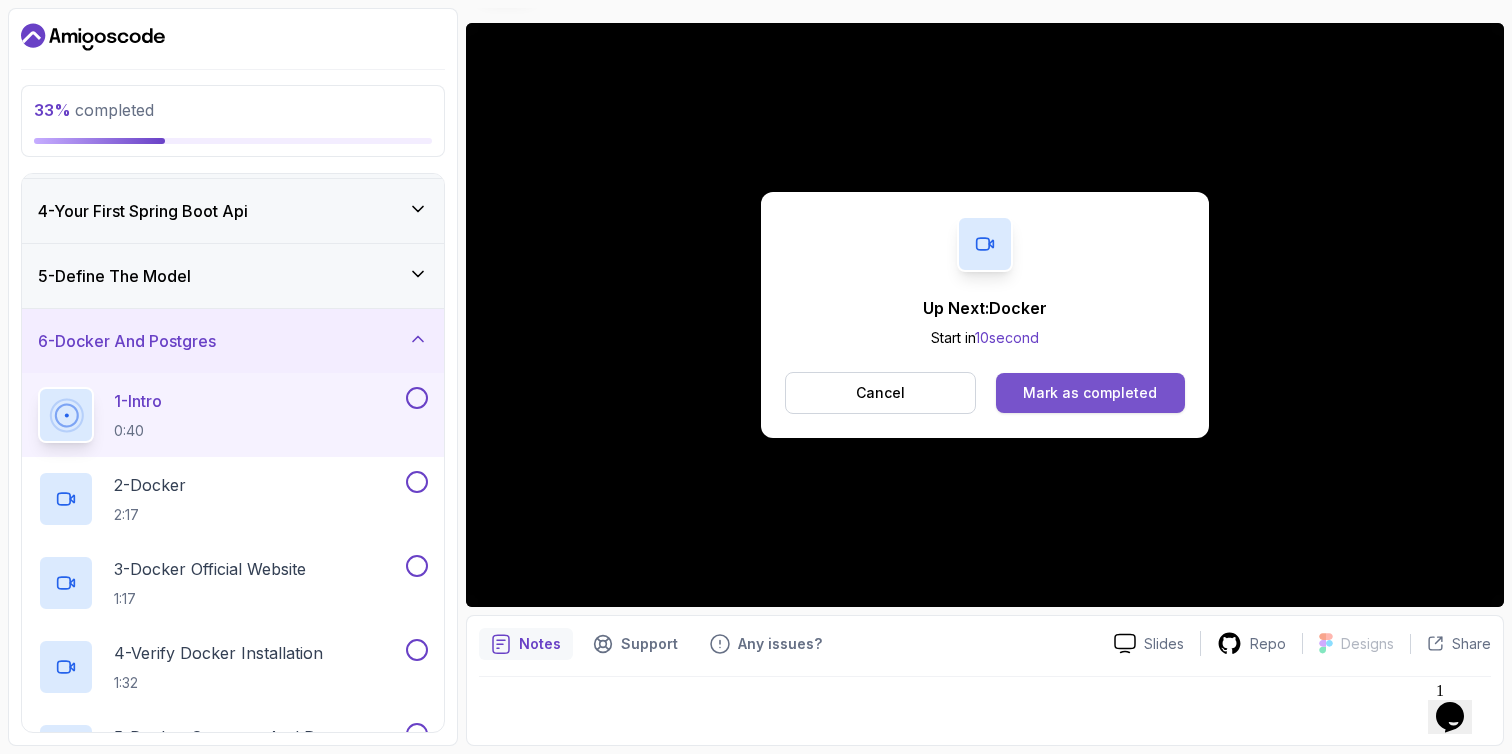 click on "Mark as completed" at bounding box center (1090, 393) 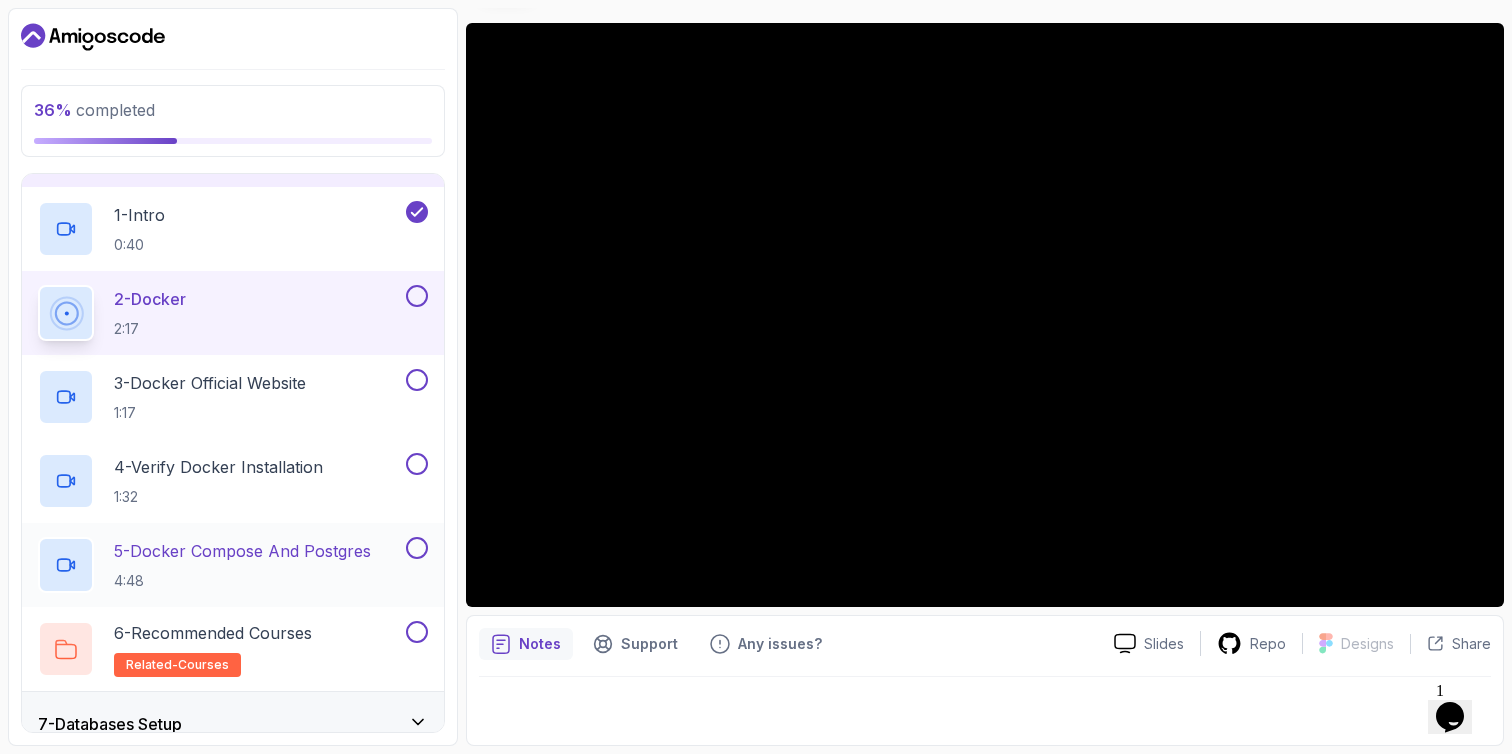 scroll, scrollTop: 385, scrollLeft: 0, axis: vertical 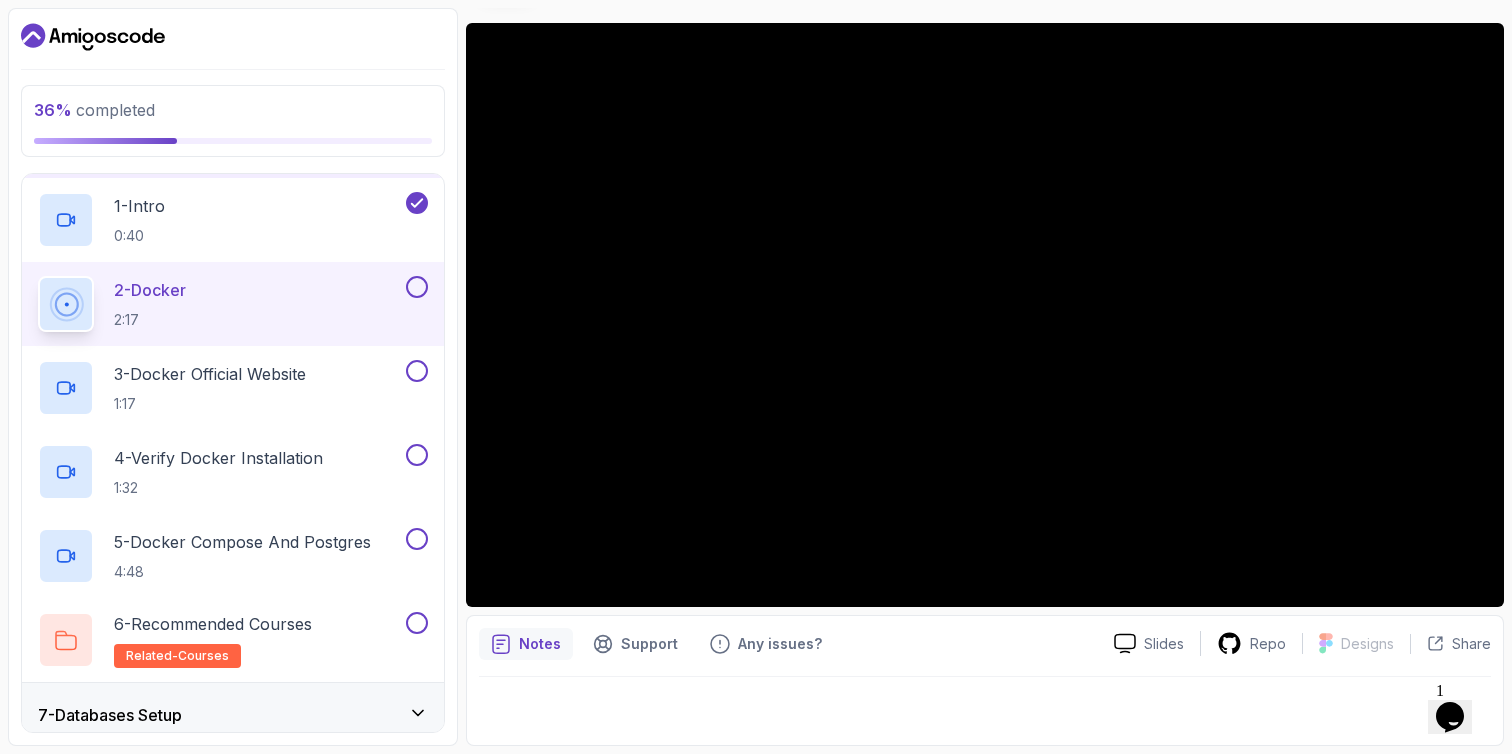 click at bounding box center [985, 705] 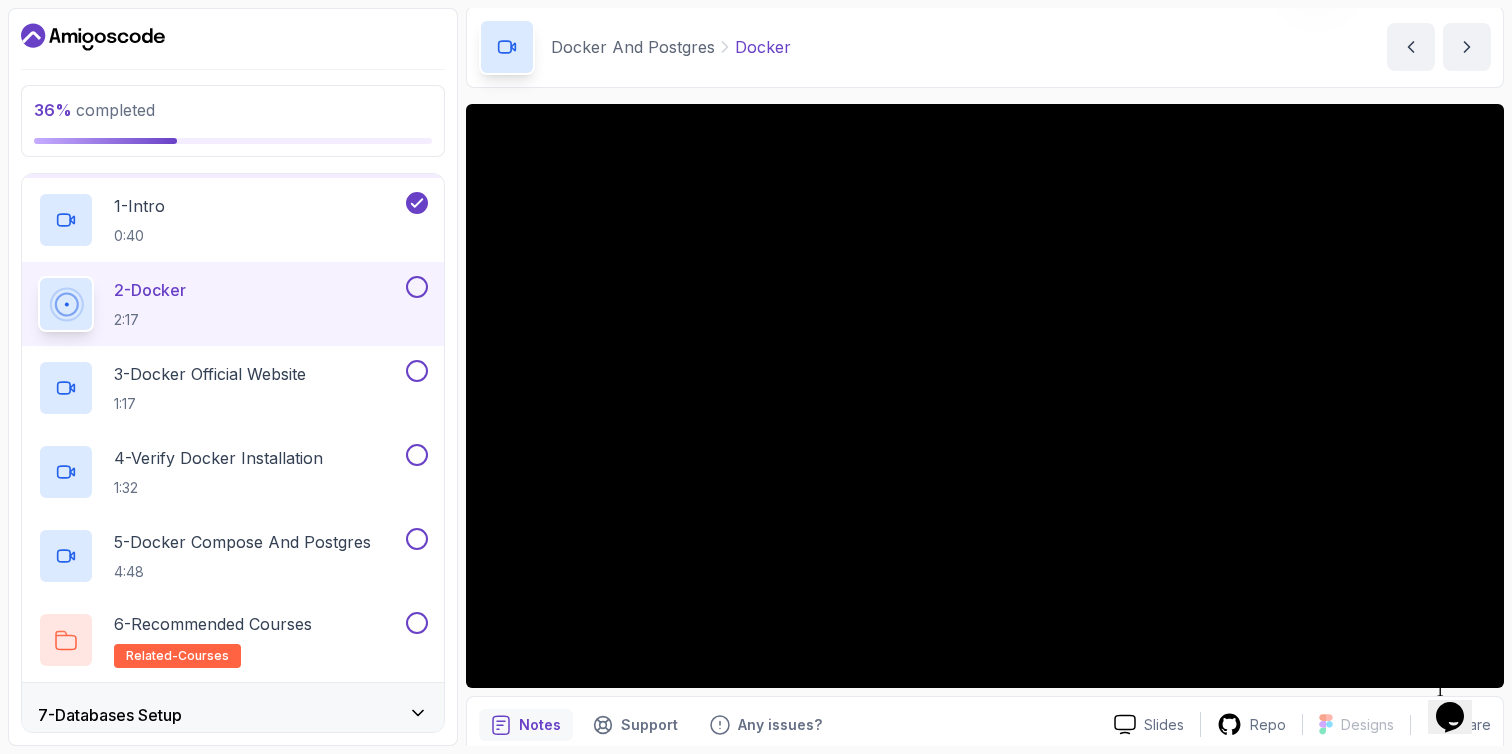 scroll, scrollTop: 155, scrollLeft: 0, axis: vertical 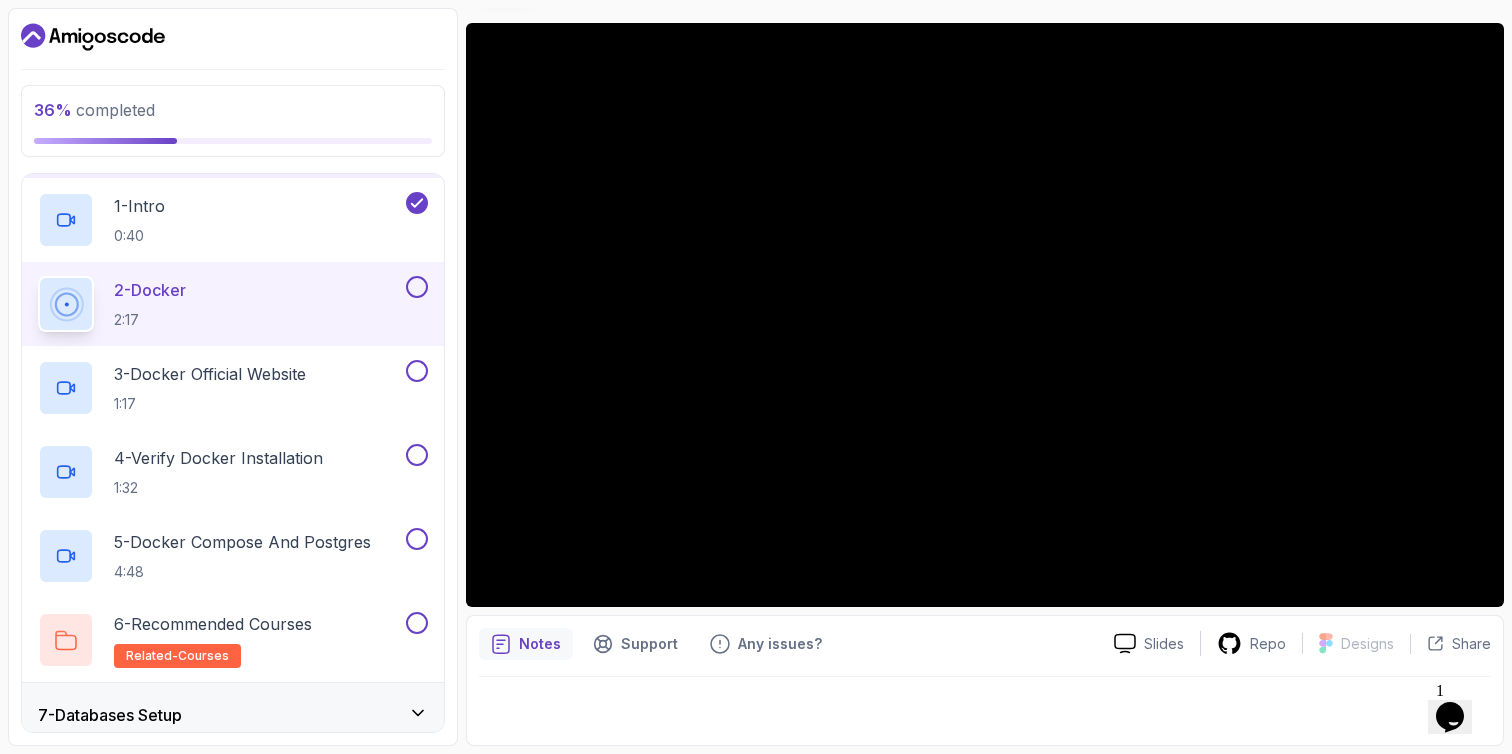 click on "Notes Support Any issues?" at bounding box center (788, 644) 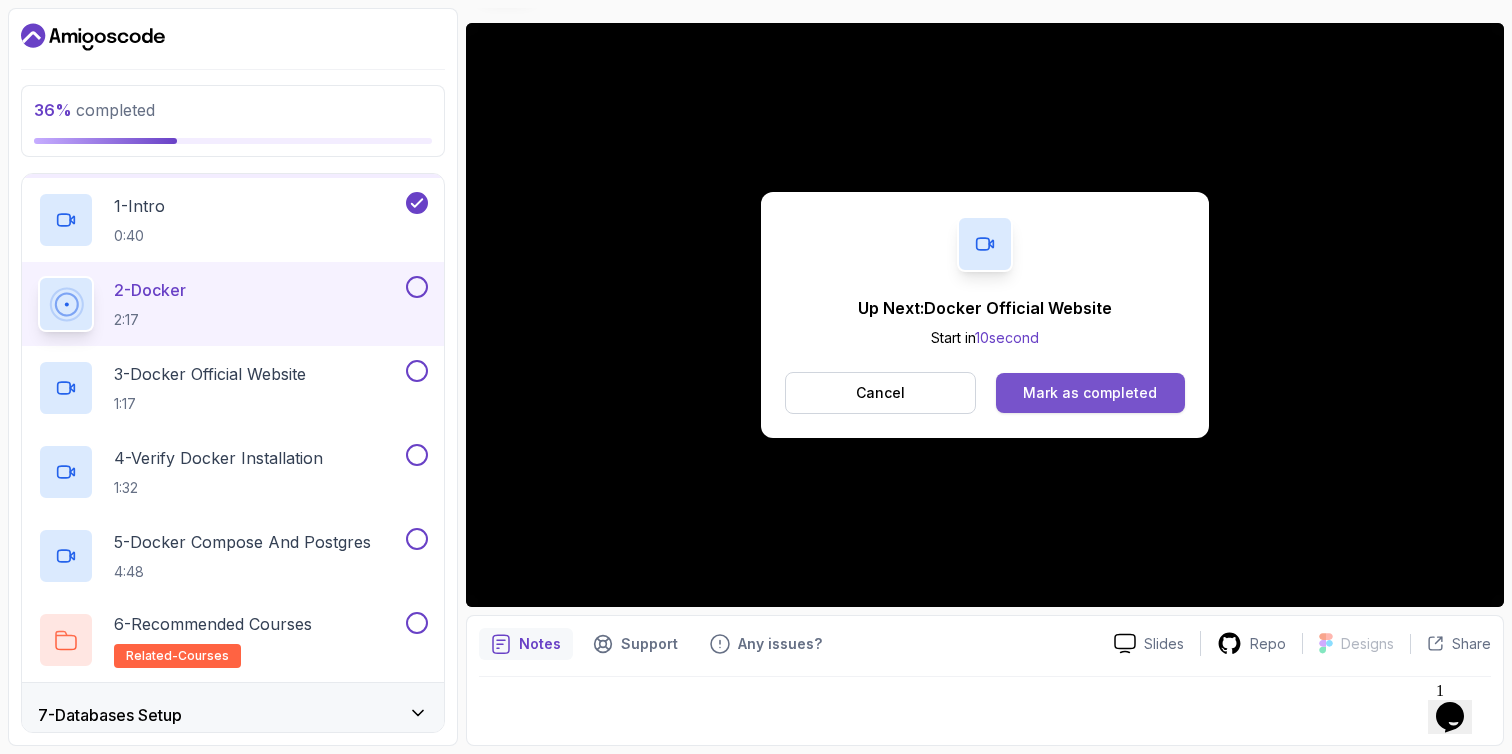 click on "Mark as completed" at bounding box center (1090, 393) 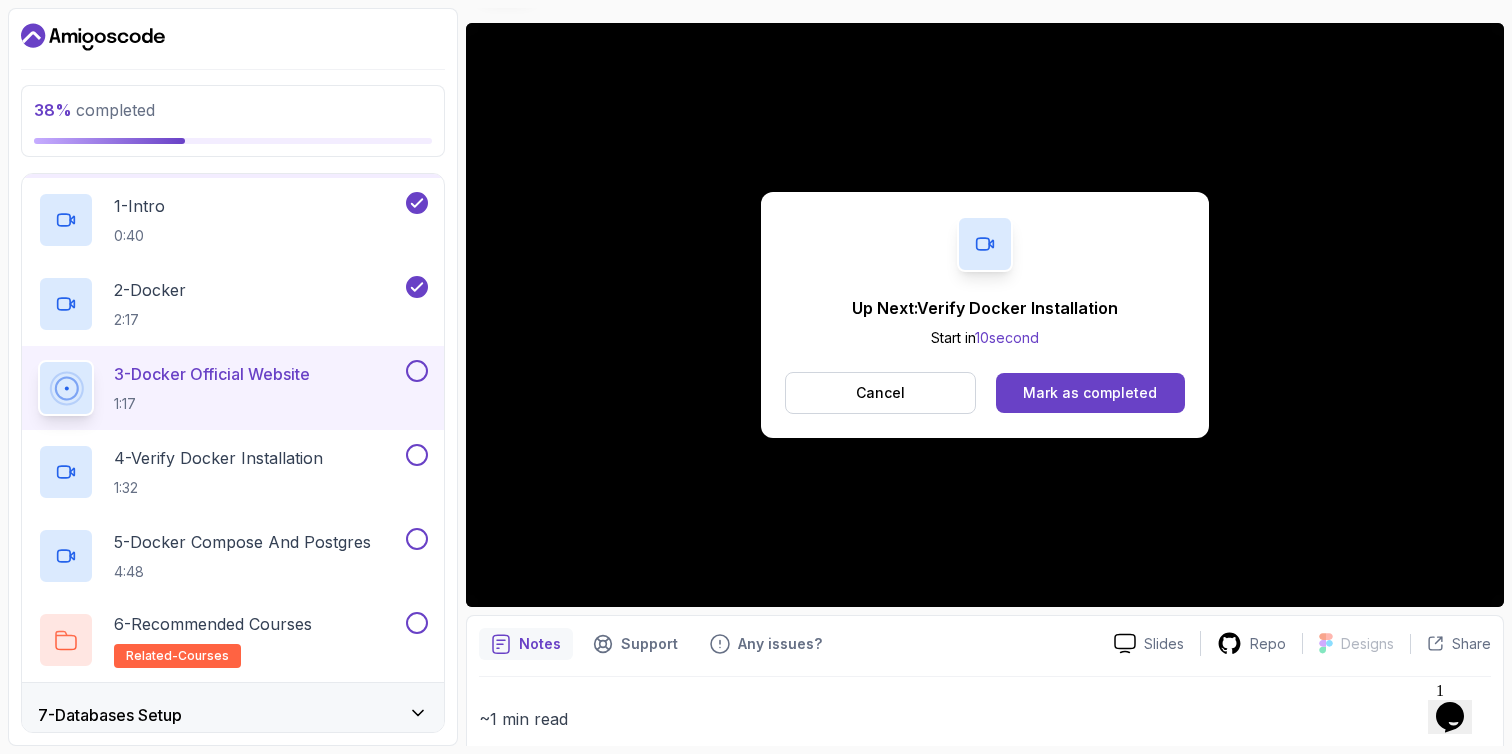 click at bounding box center [417, 371] 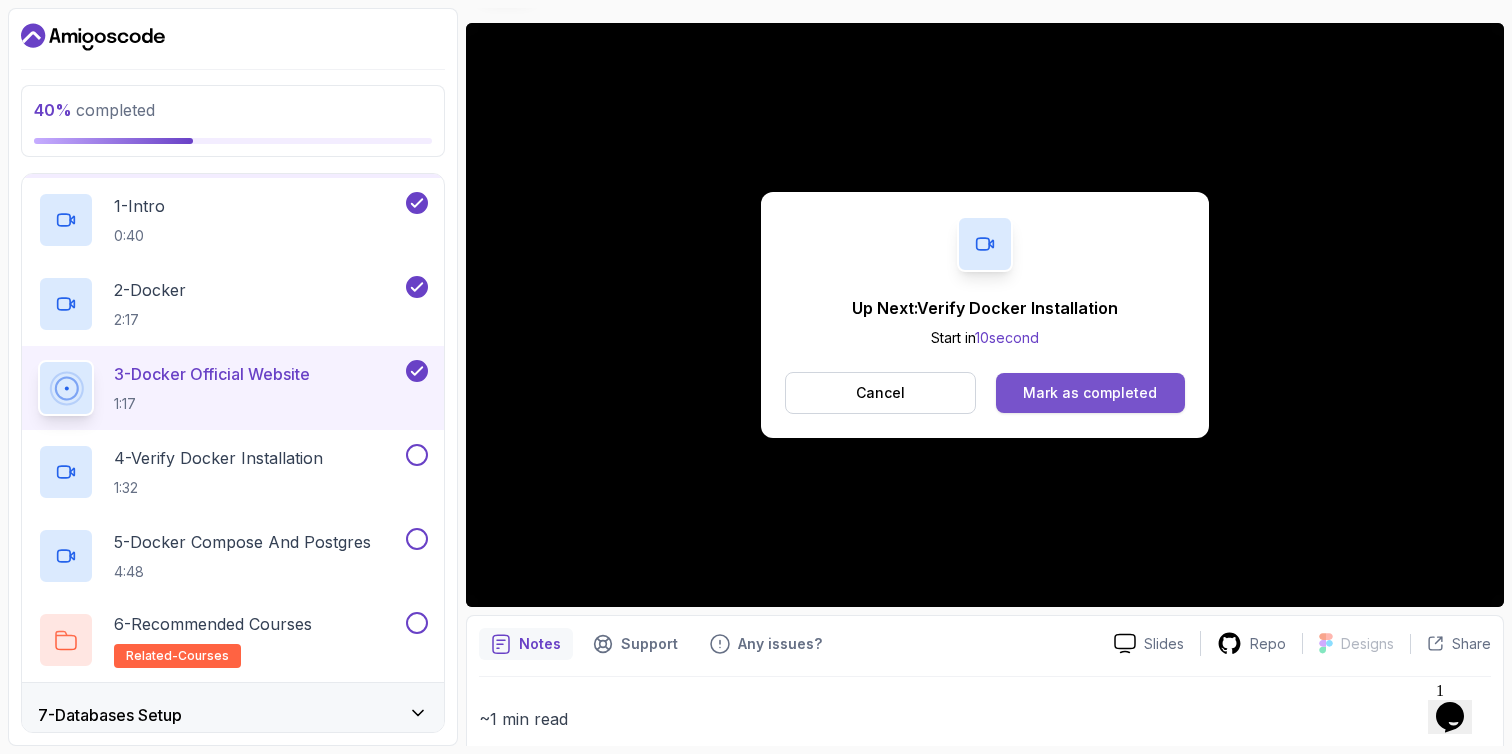 click on "Mark as completed" at bounding box center (1090, 393) 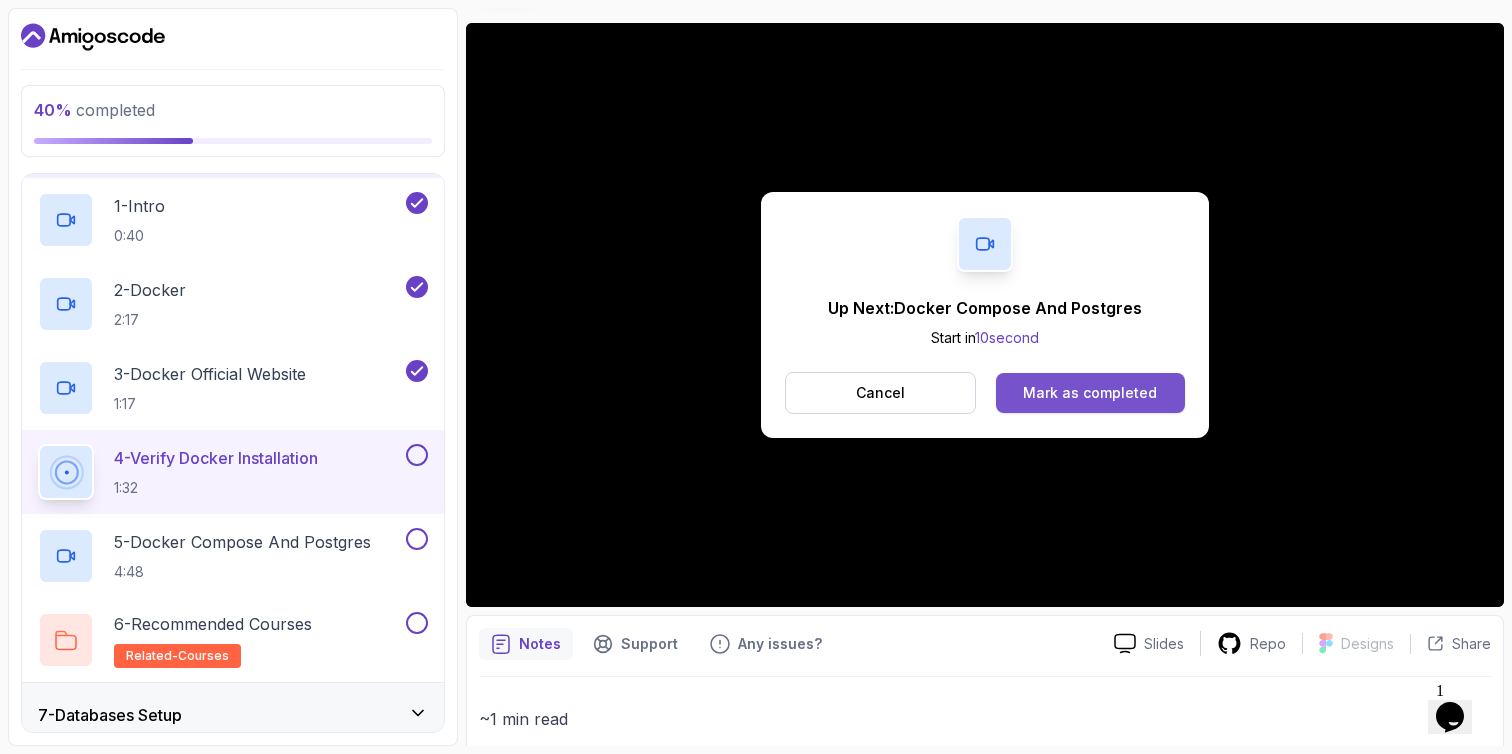 click on "Mark as completed" at bounding box center [1090, 393] 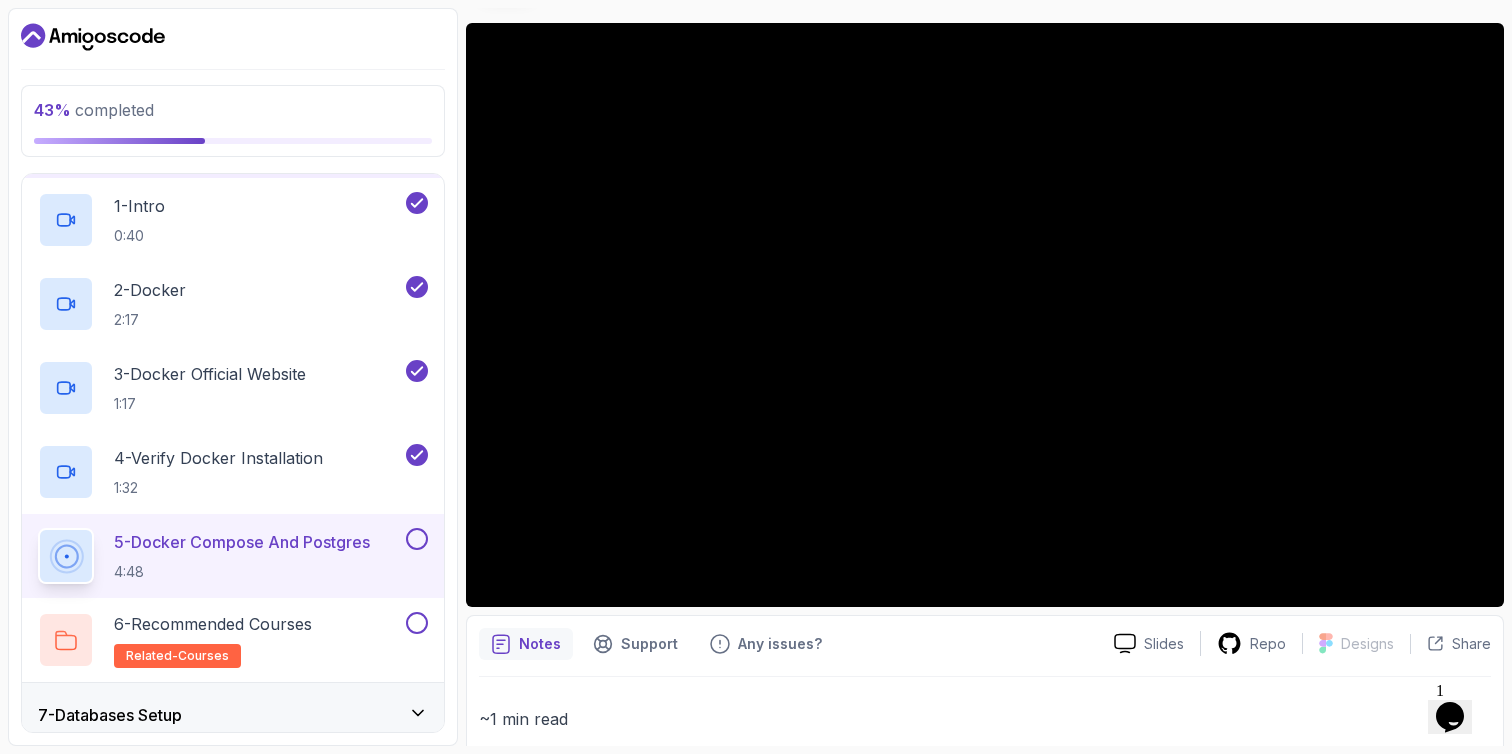 click on "~1 min read services :
db :
container_name :  postgres
image :  postgres:latest
environment :
POSTGRES_USER :  amigoscode
POSTGRES_PASSWORD :  password
PGDATA :  /data/postgres
volumes :
-  db:/data/postgres
ports :
-  "5332:5432"
networks :
-  db
restart :  unless-stopped
networks :
db :
driver :  bridge
volumes :
db :" at bounding box center [985, 1037] 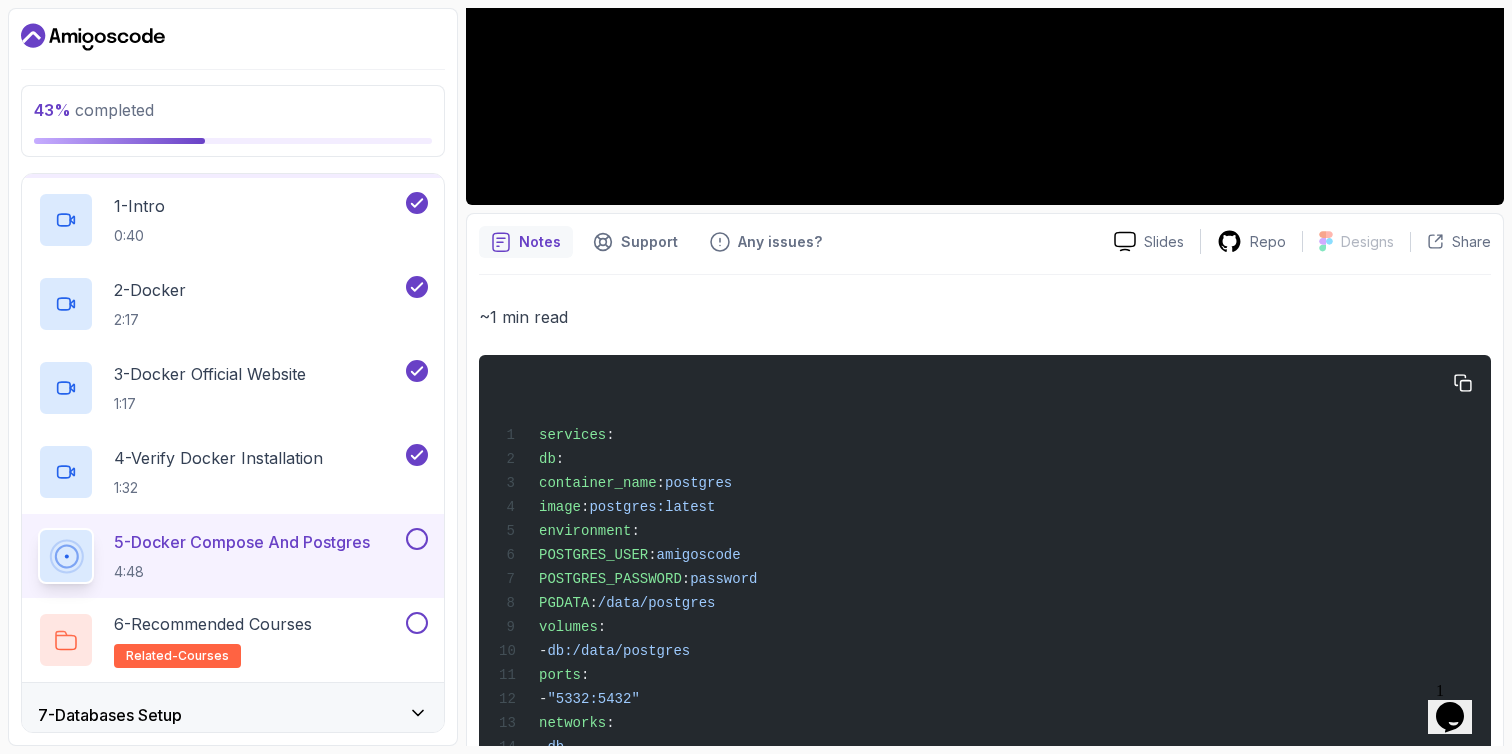 scroll, scrollTop: 592, scrollLeft: 0, axis: vertical 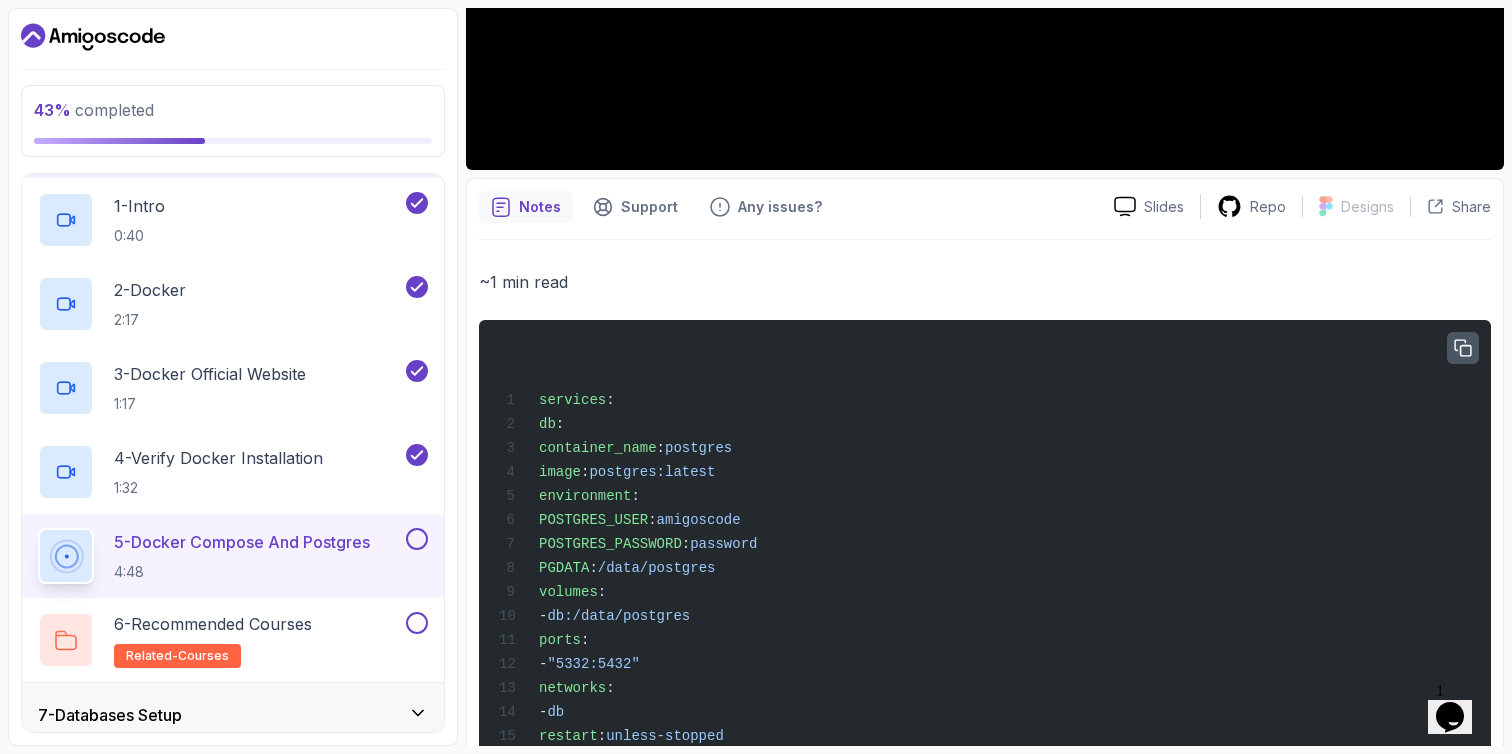 click 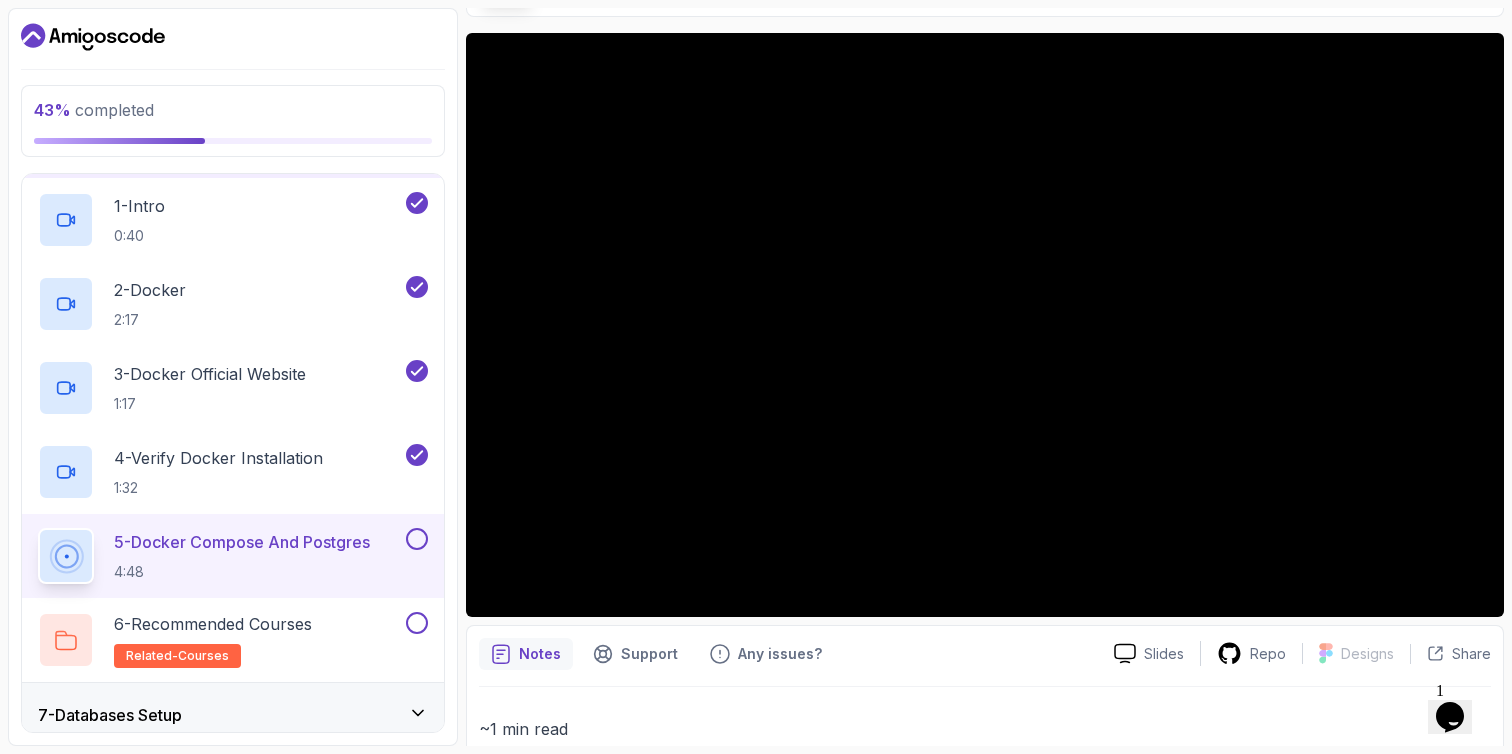 scroll, scrollTop: 145, scrollLeft: 0, axis: vertical 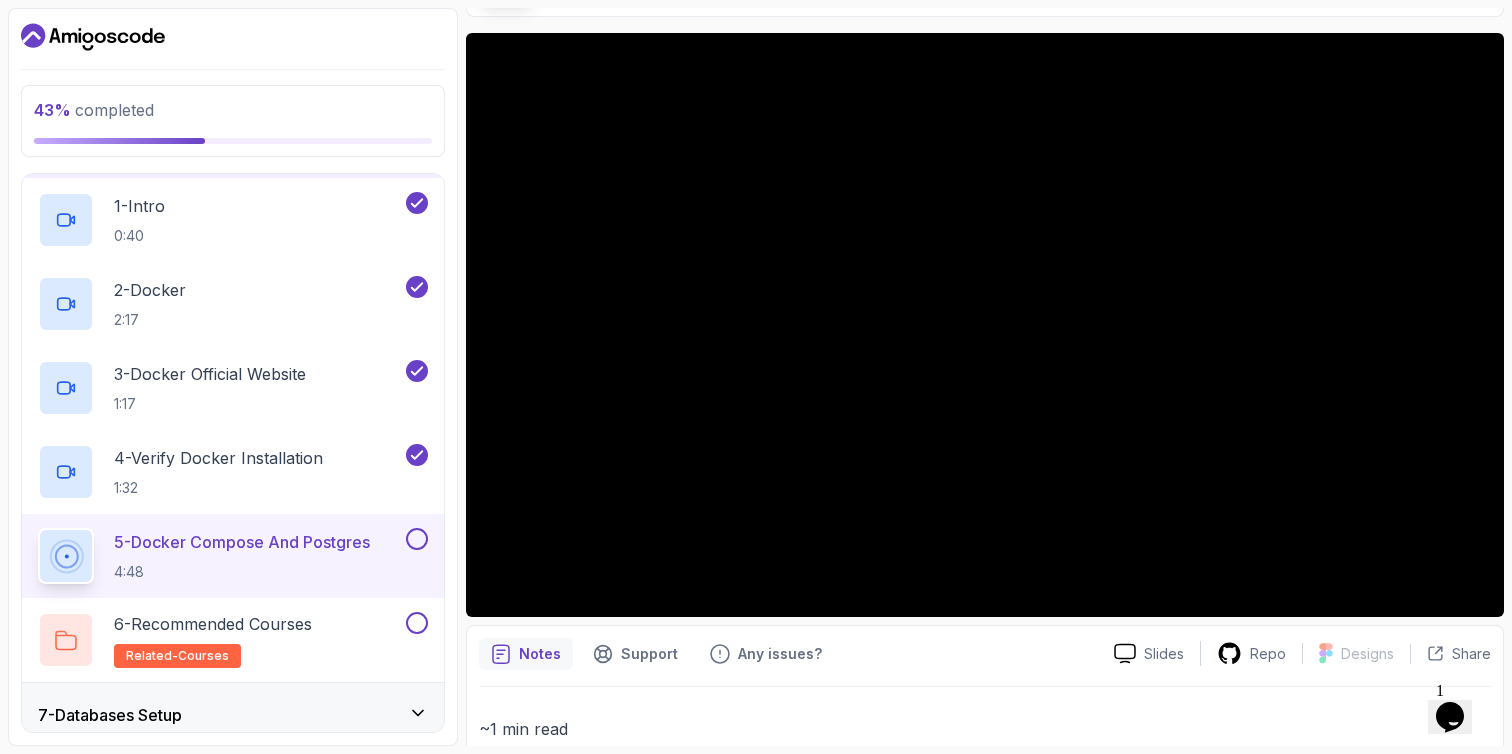 type 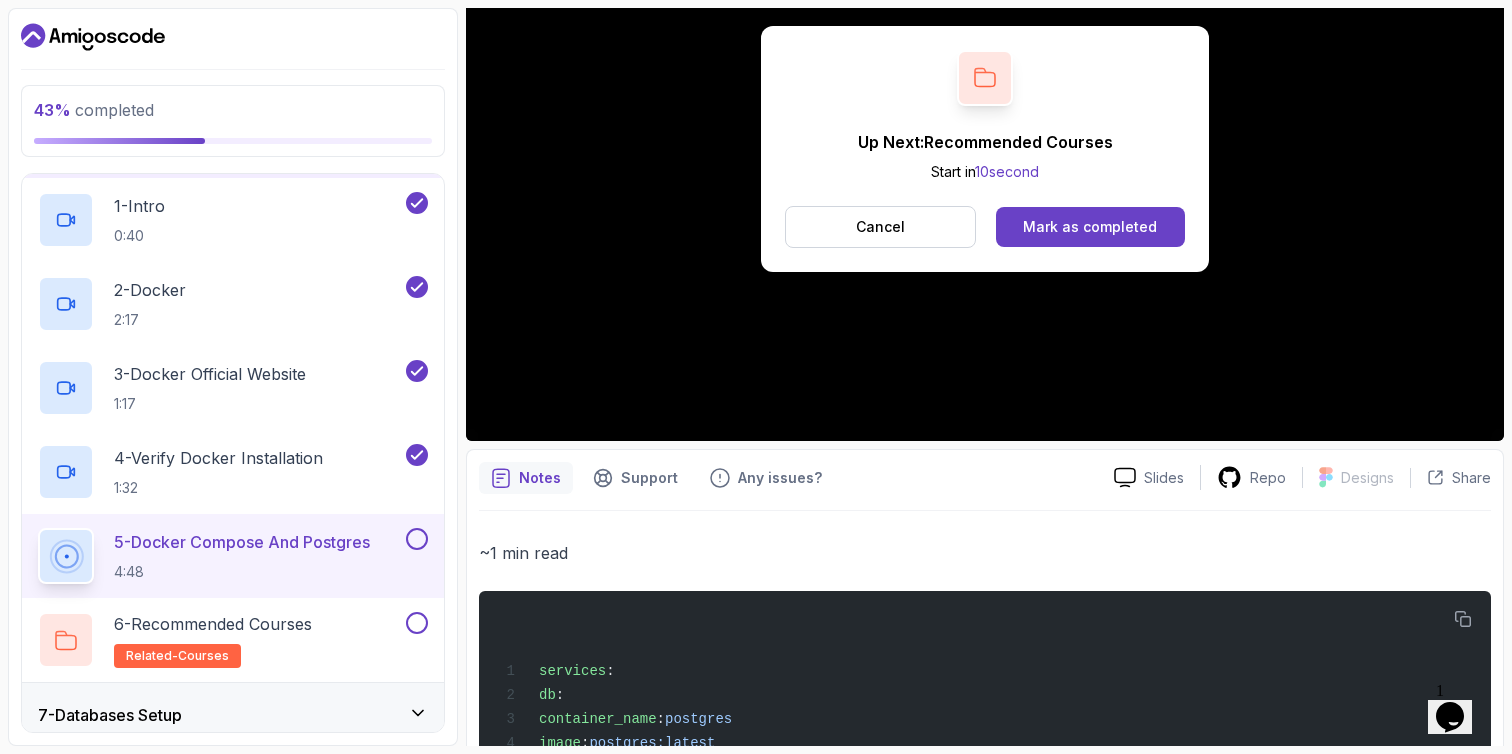scroll, scrollTop: 324, scrollLeft: 0, axis: vertical 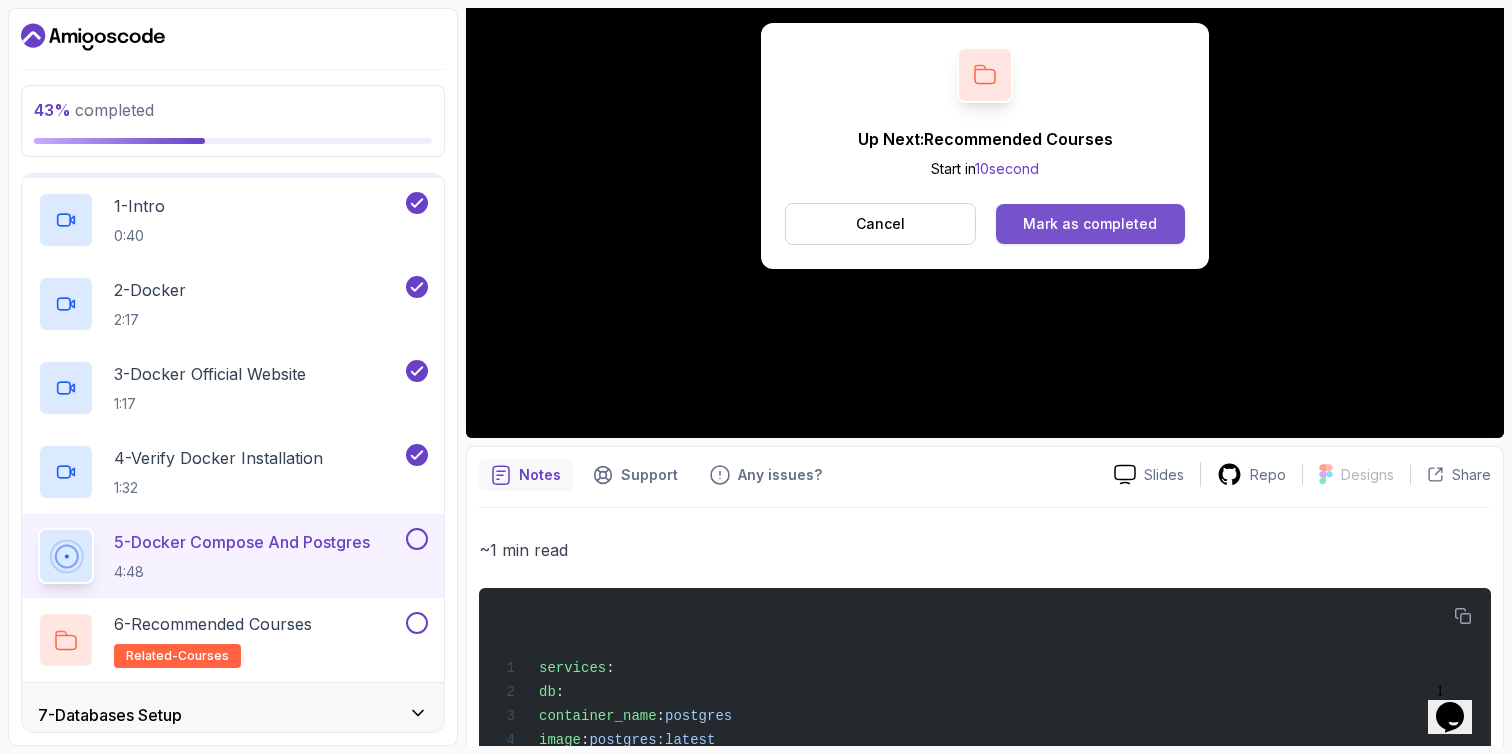 click on "Mark as completed" at bounding box center [1090, 224] 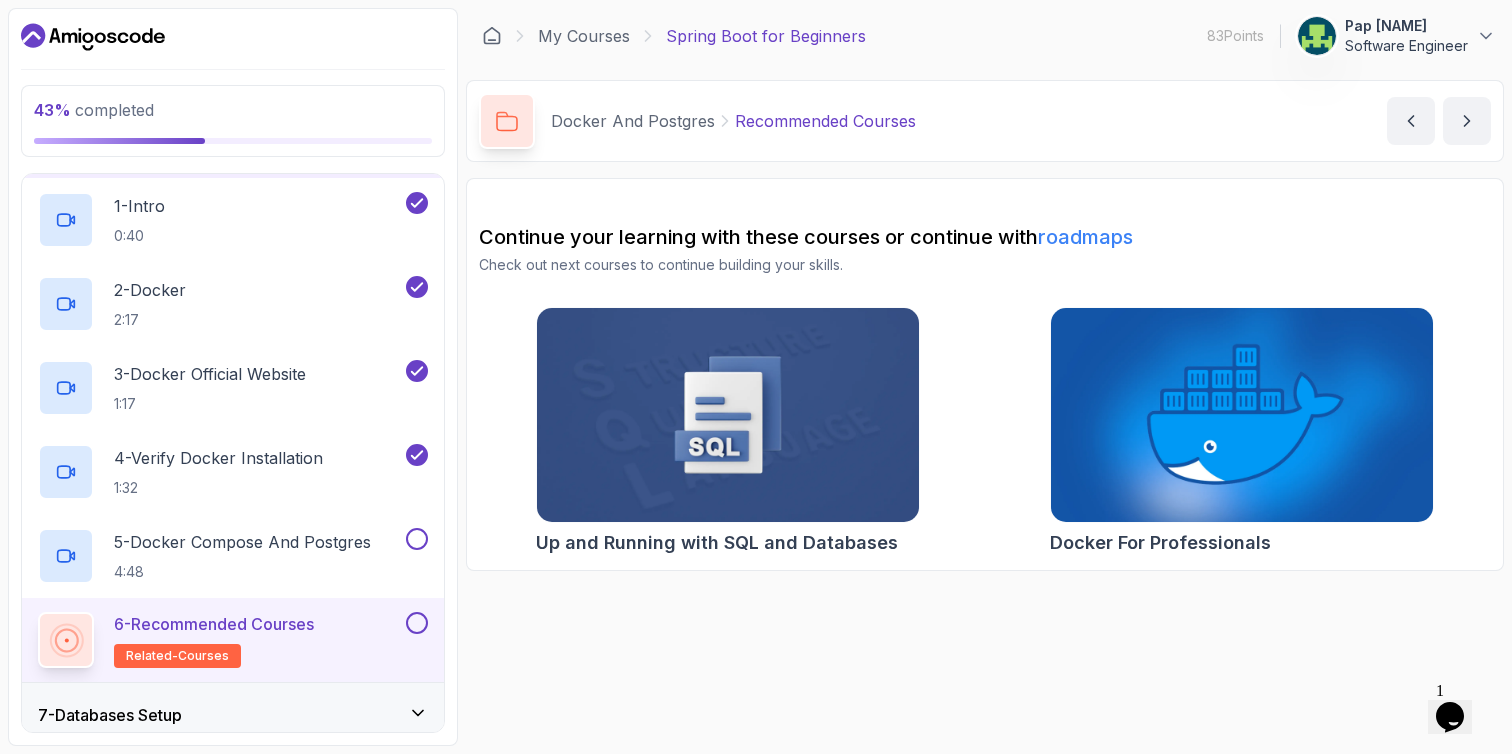 scroll, scrollTop: 0, scrollLeft: 0, axis: both 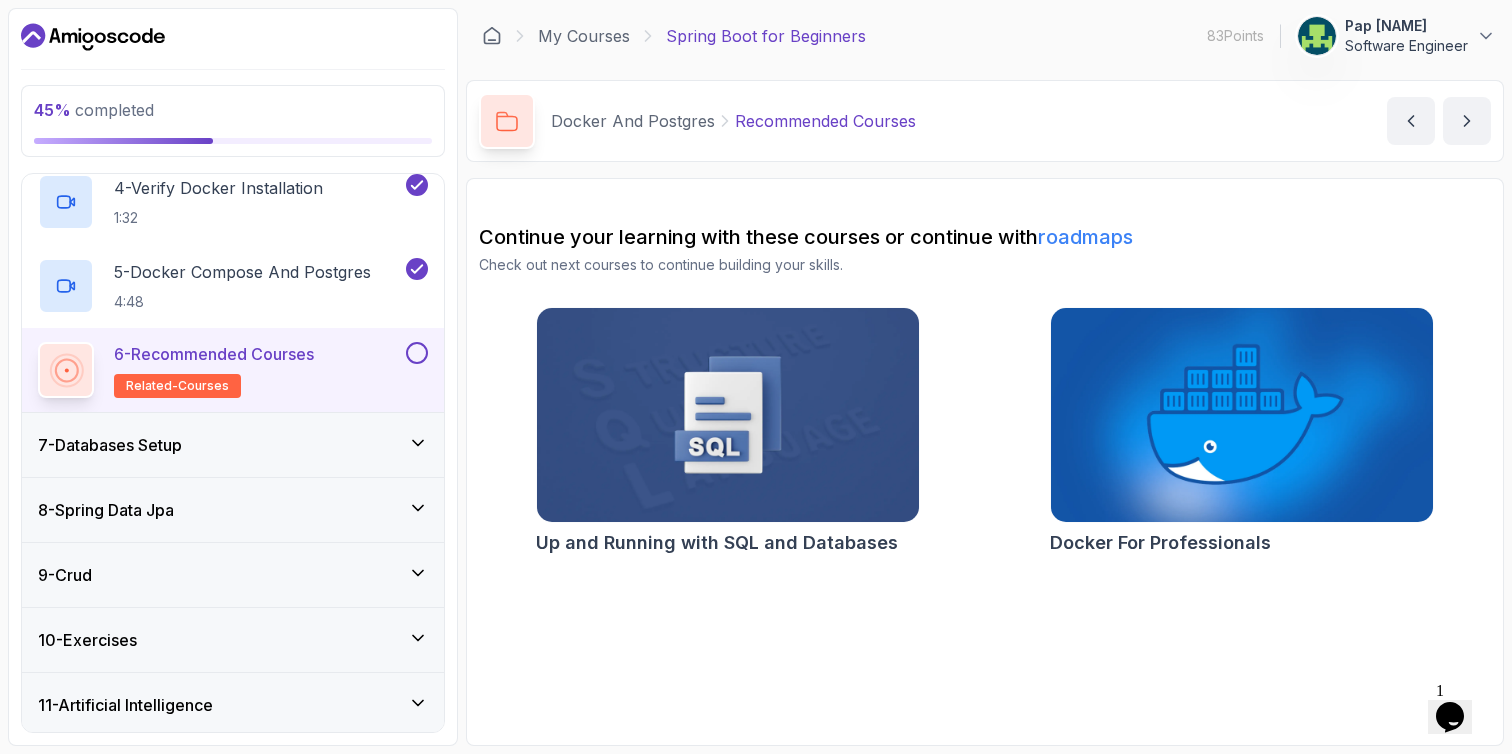 click at bounding box center [417, 353] 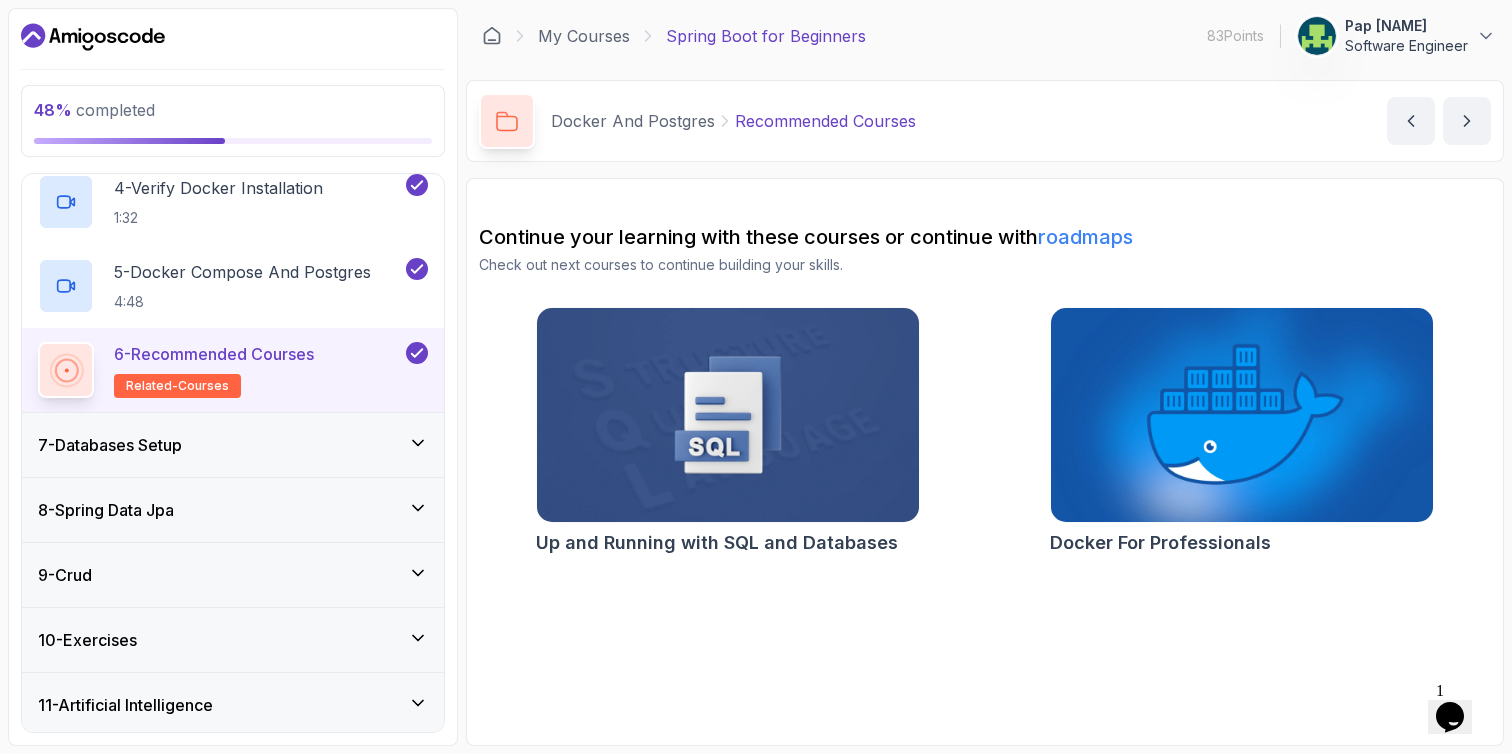 click on "7  -  Databases Setup" at bounding box center (233, 445) 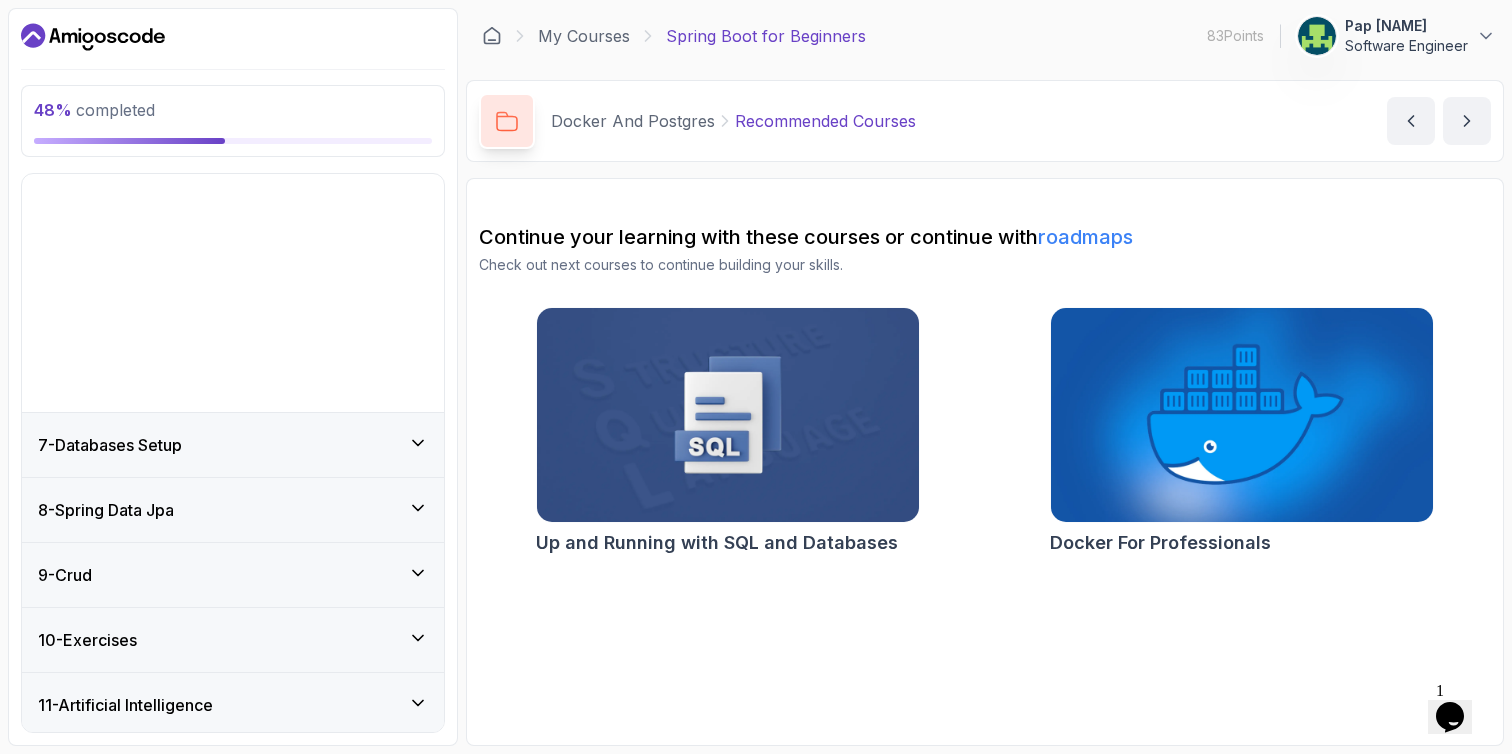 scroll, scrollTop: 221, scrollLeft: 0, axis: vertical 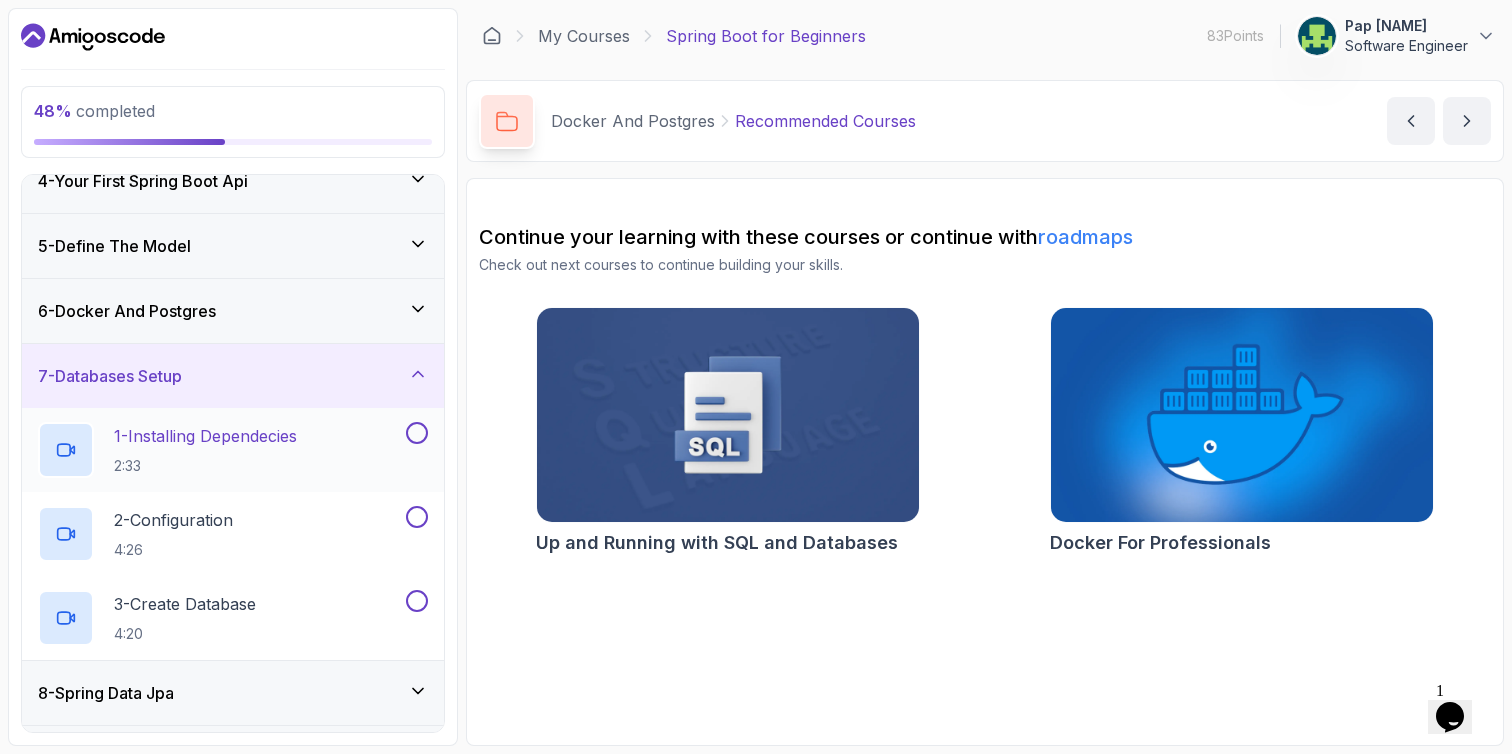 click on "1  -  Installing Dependecies" at bounding box center (205, 436) 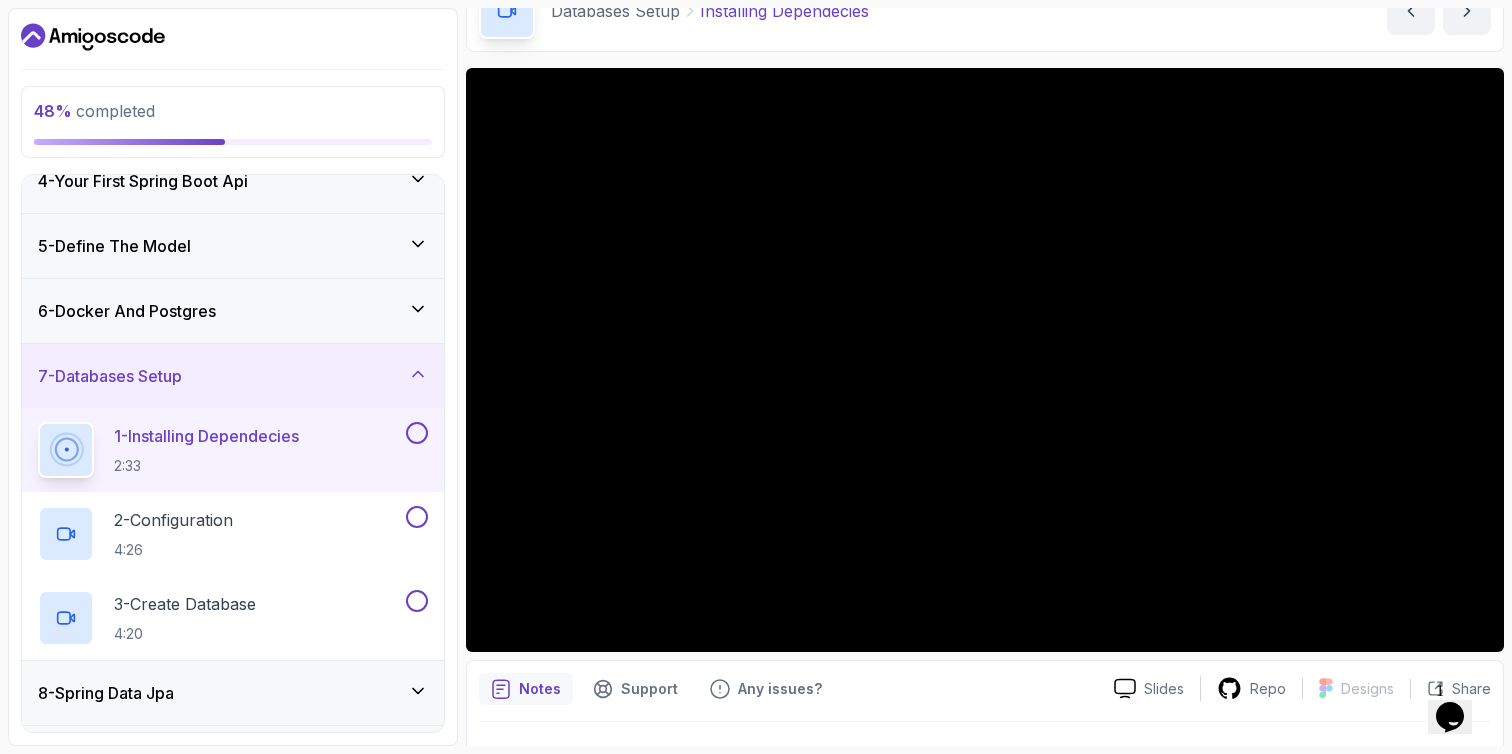 scroll, scrollTop: 111, scrollLeft: 0, axis: vertical 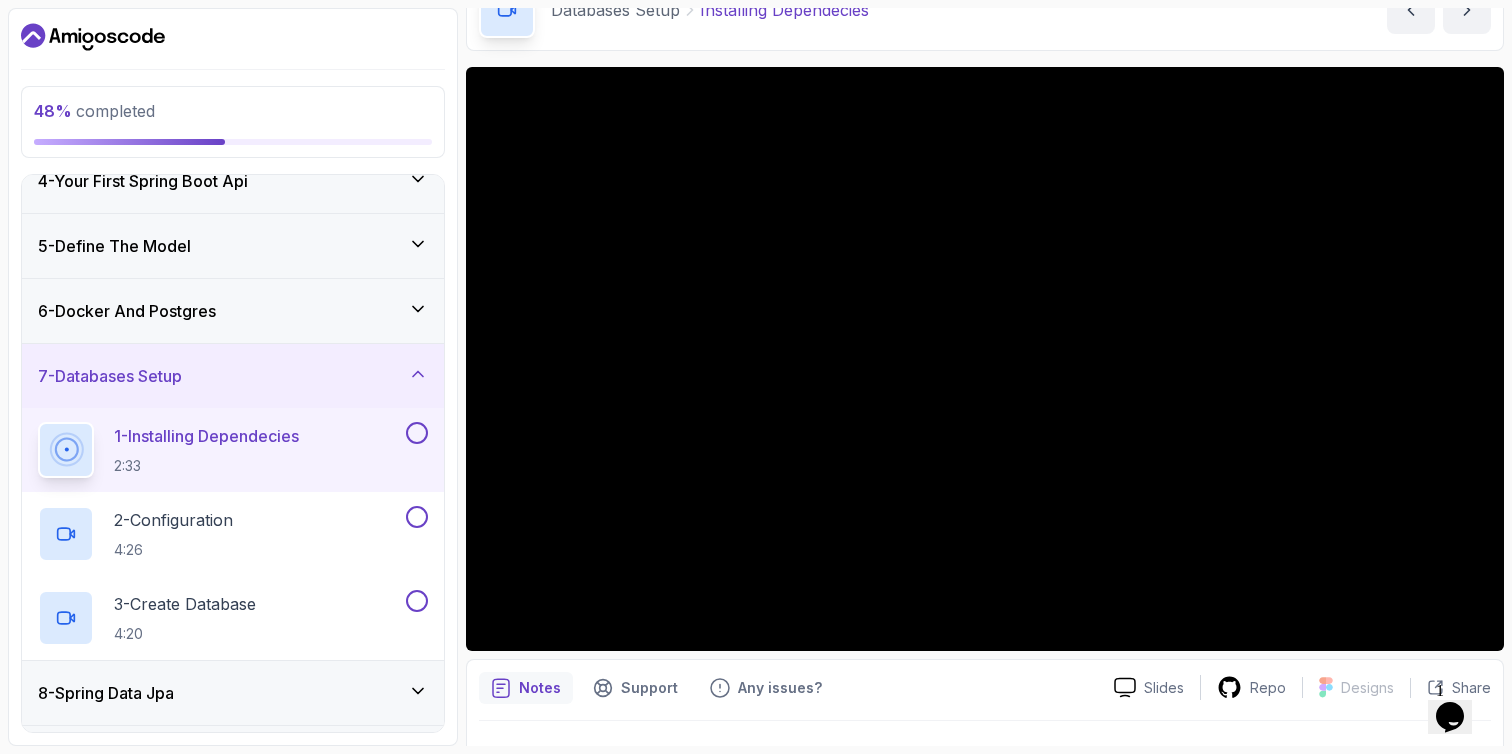 type 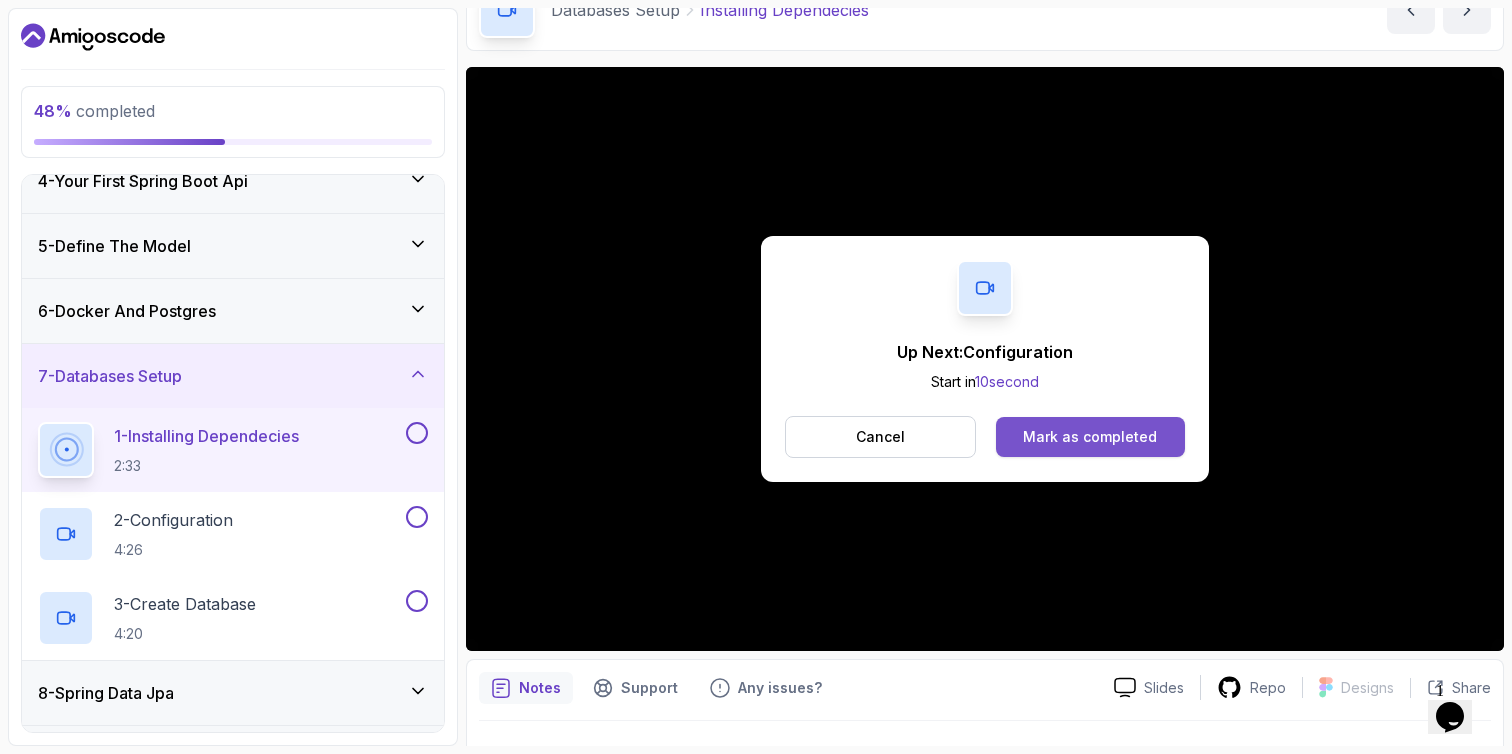click on "Mark as completed" at bounding box center (1090, 437) 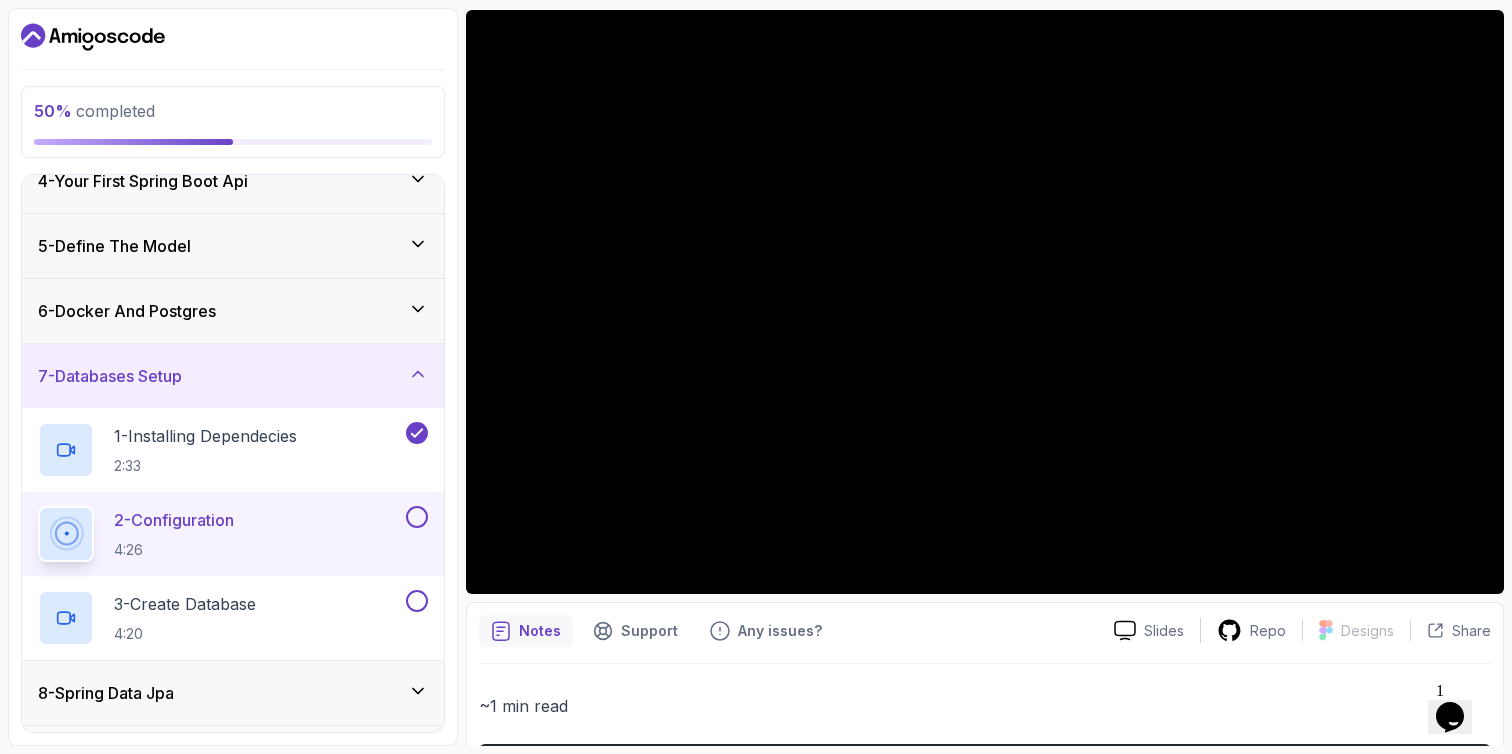 scroll, scrollTop: 171, scrollLeft: 0, axis: vertical 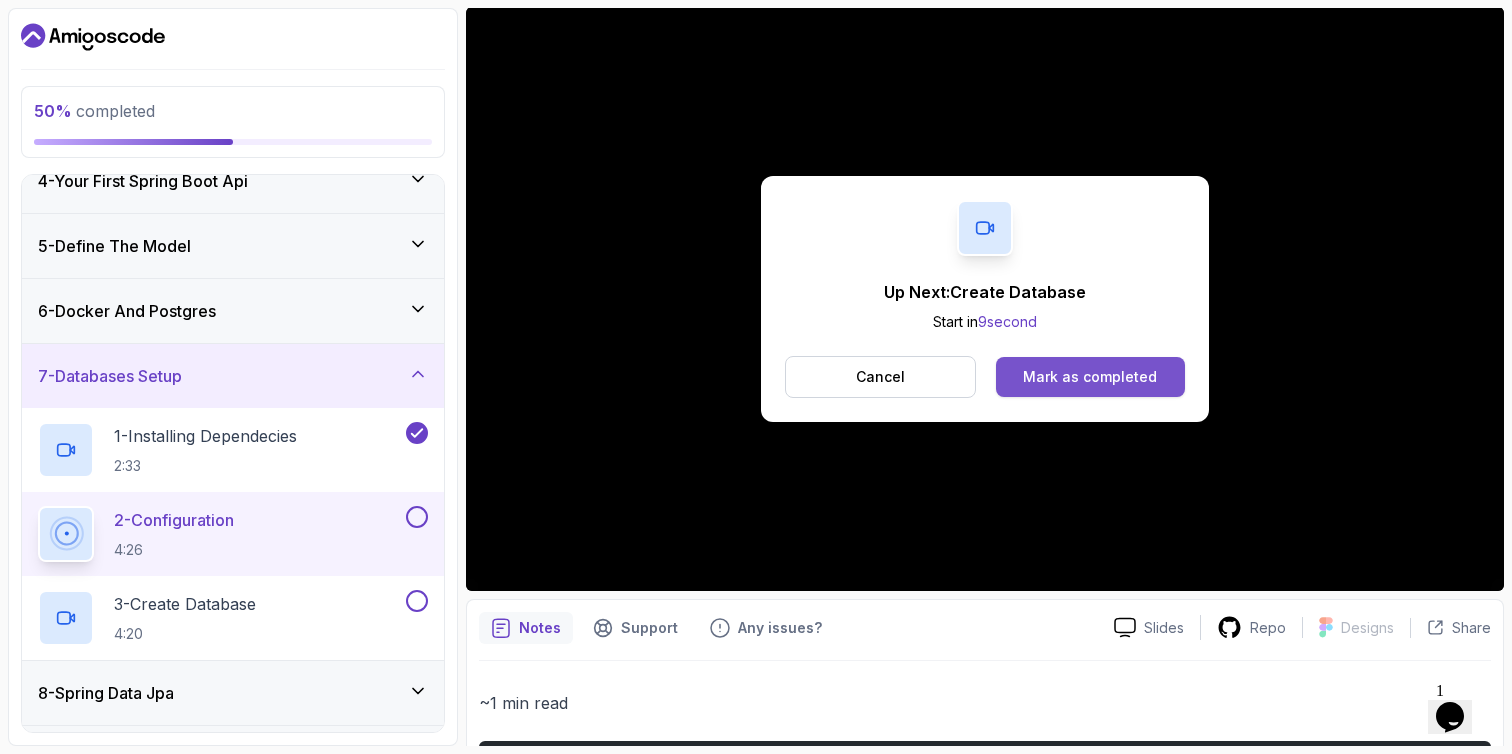 click on "Mark as completed" at bounding box center (1090, 377) 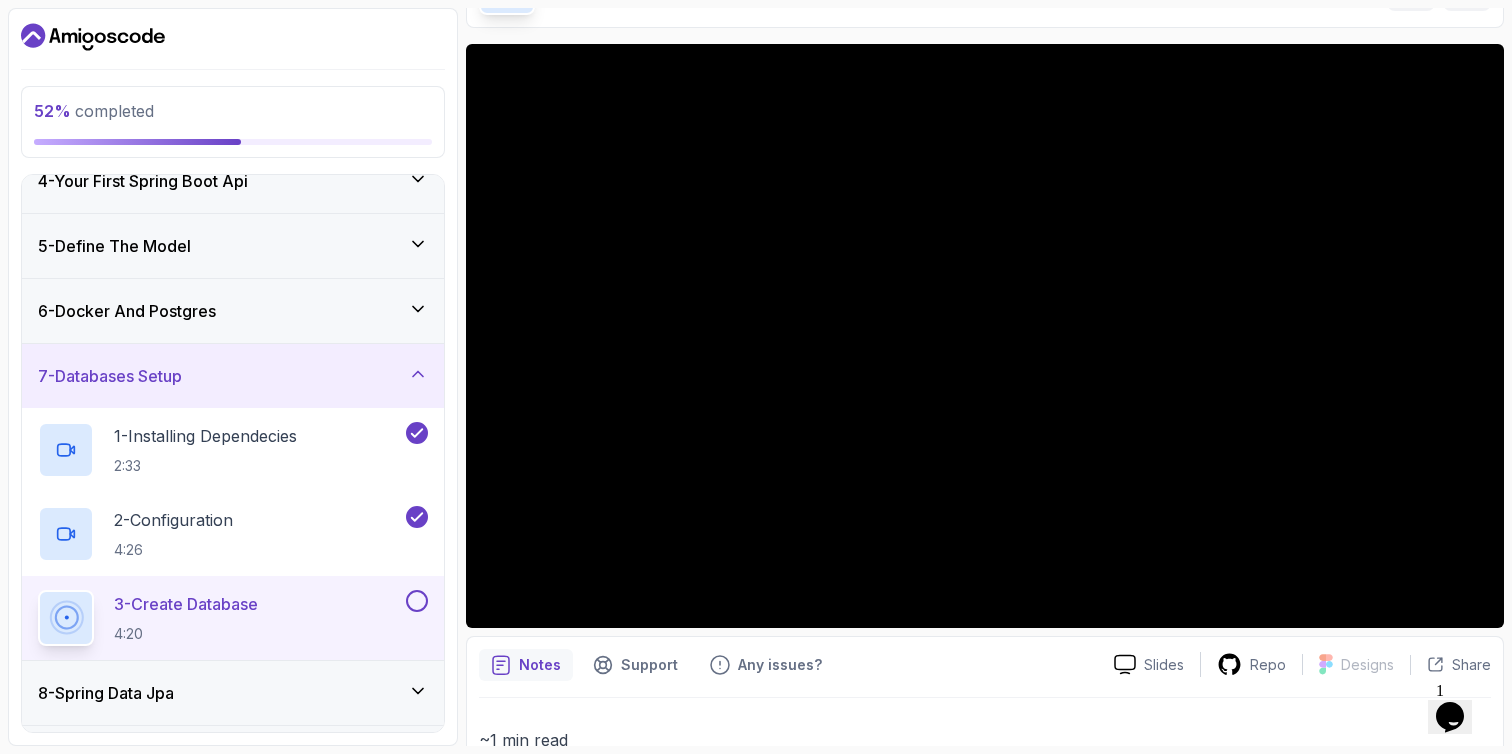 scroll, scrollTop: 136, scrollLeft: 0, axis: vertical 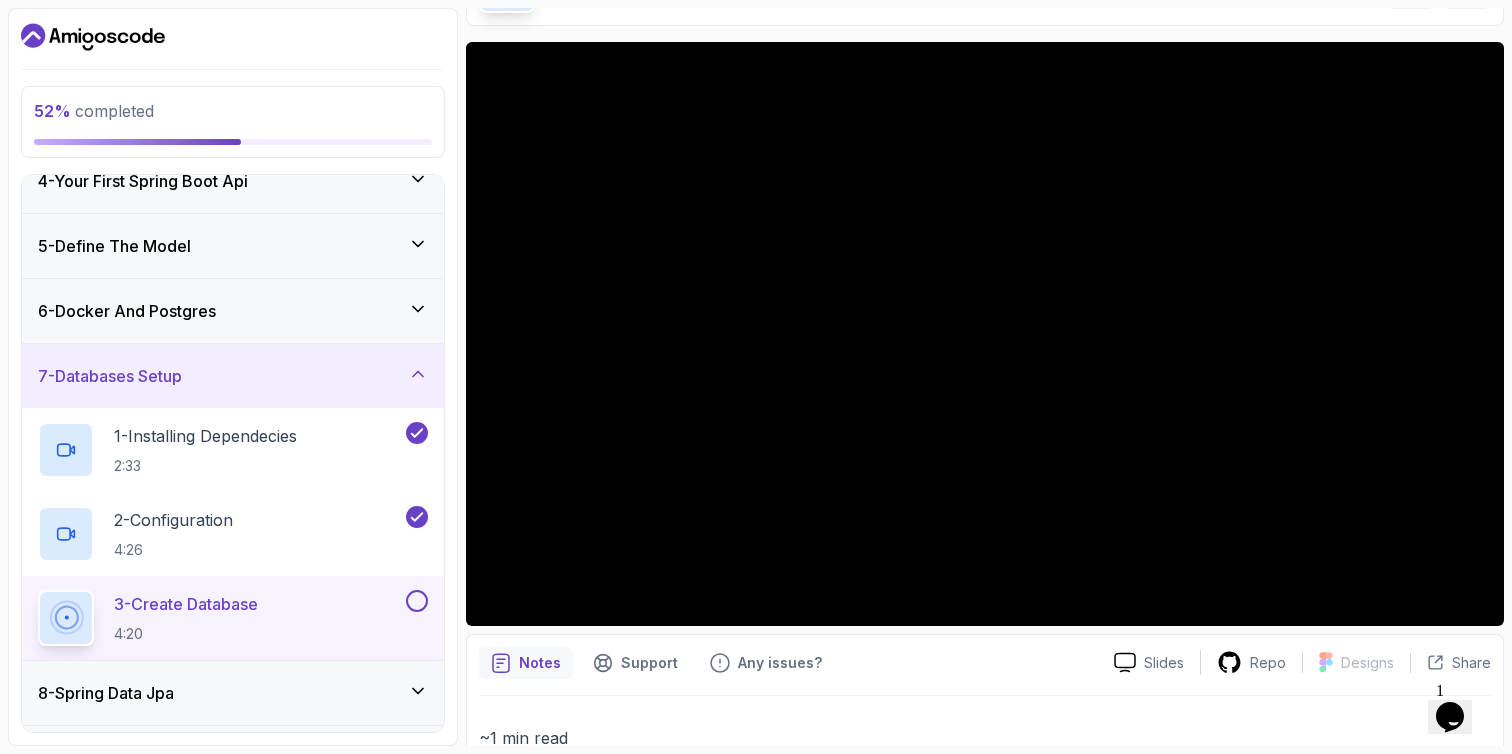 click on "Notes Support Any issues?" at bounding box center [788, 663] 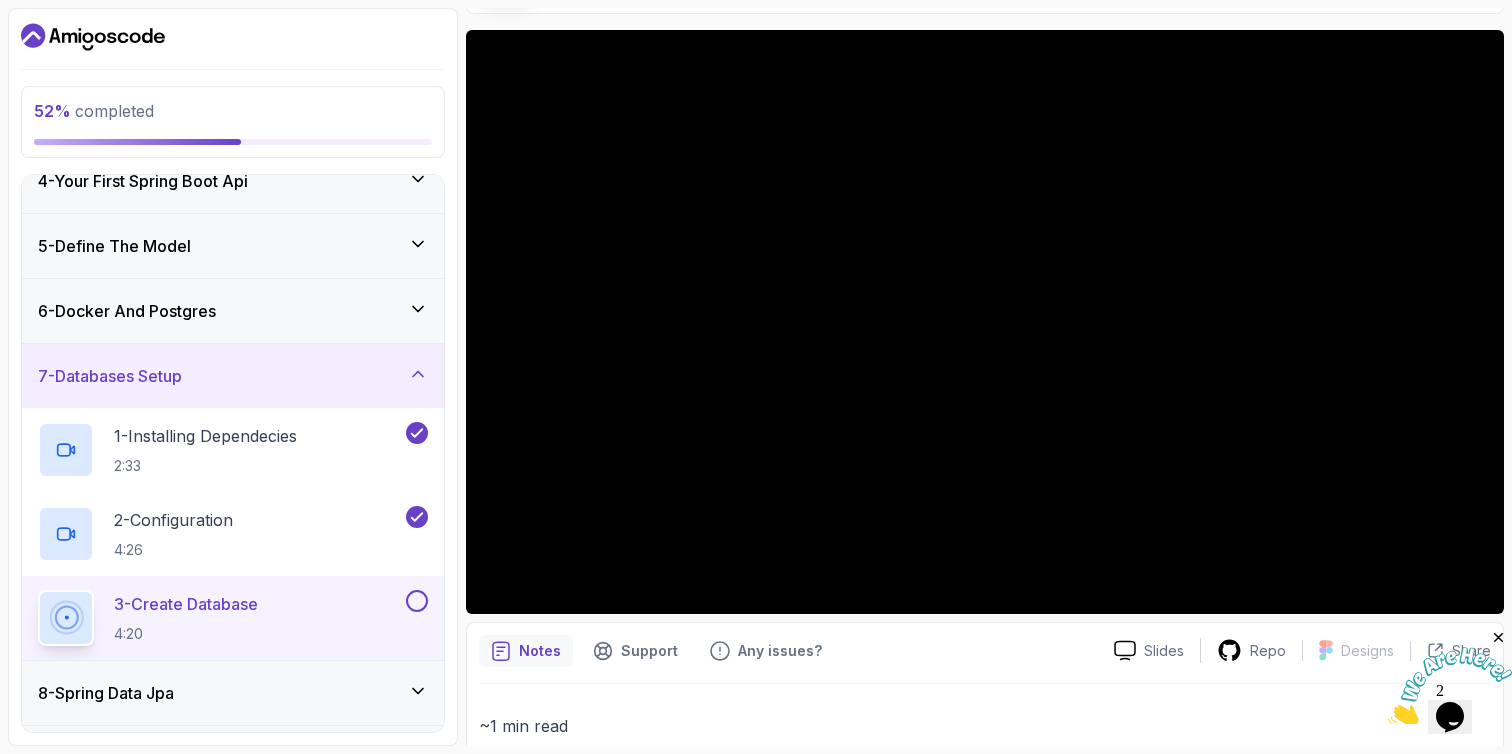 scroll, scrollTop: 149, scrollLeft: 0, axis: vertical 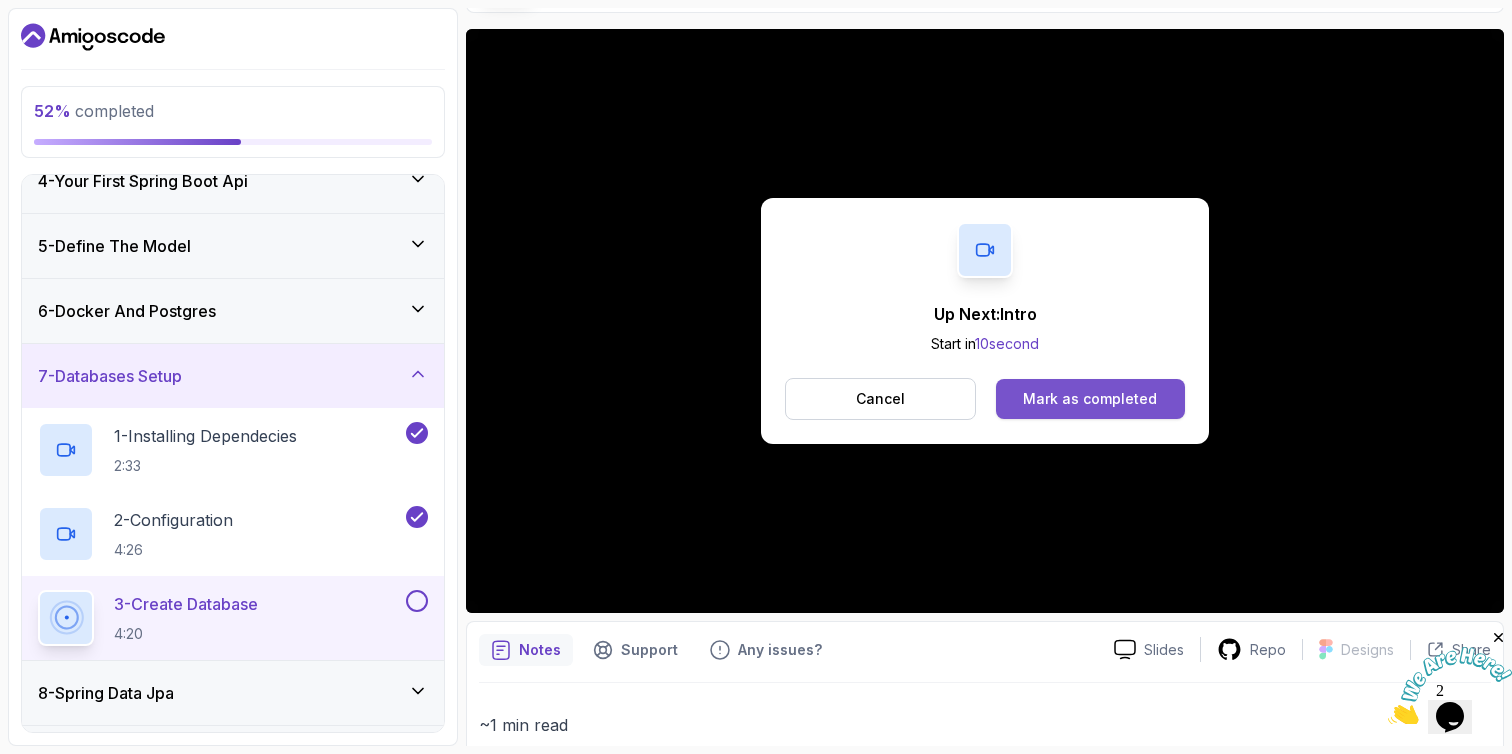 click on "Mark as completed" at bounding box center [1090, 399] 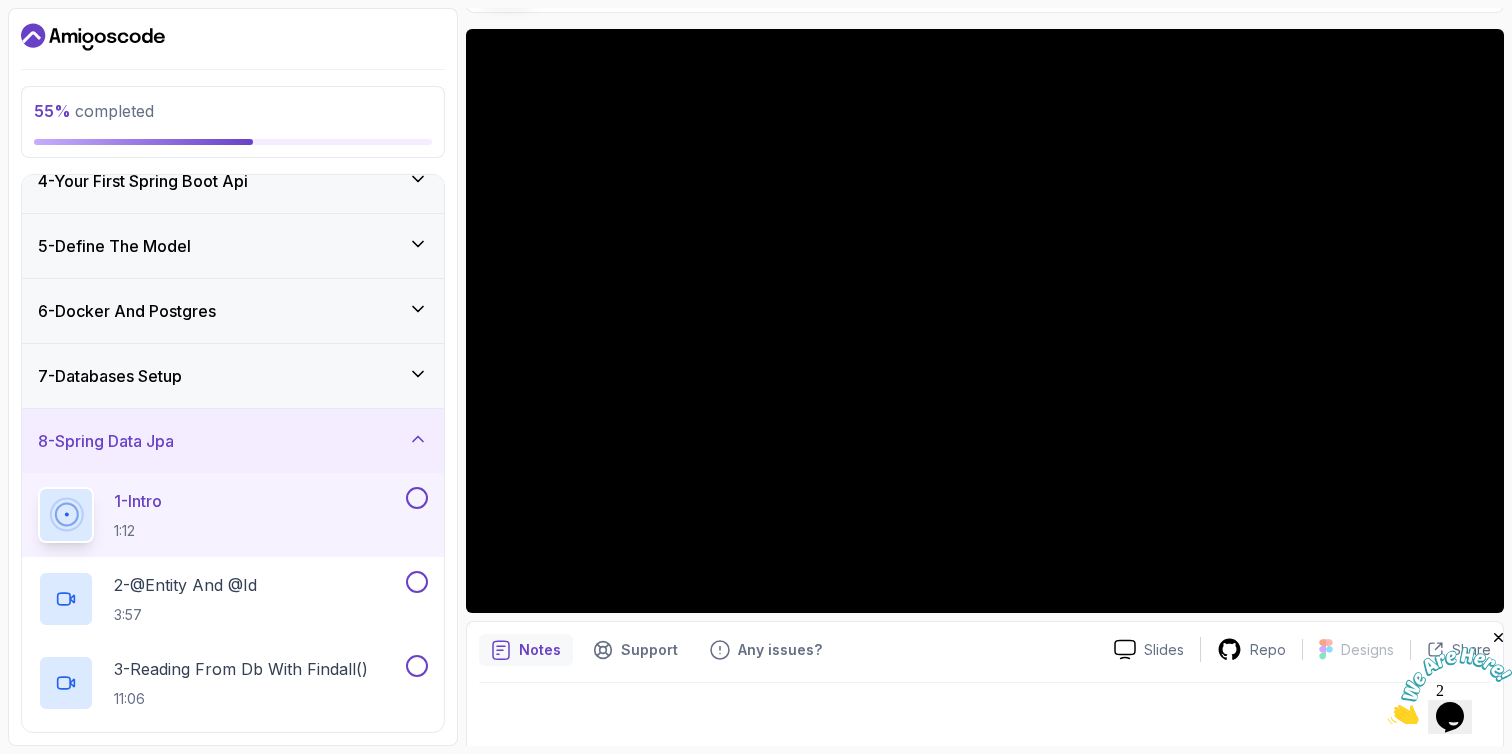 click at bounding box center [1499, 638] 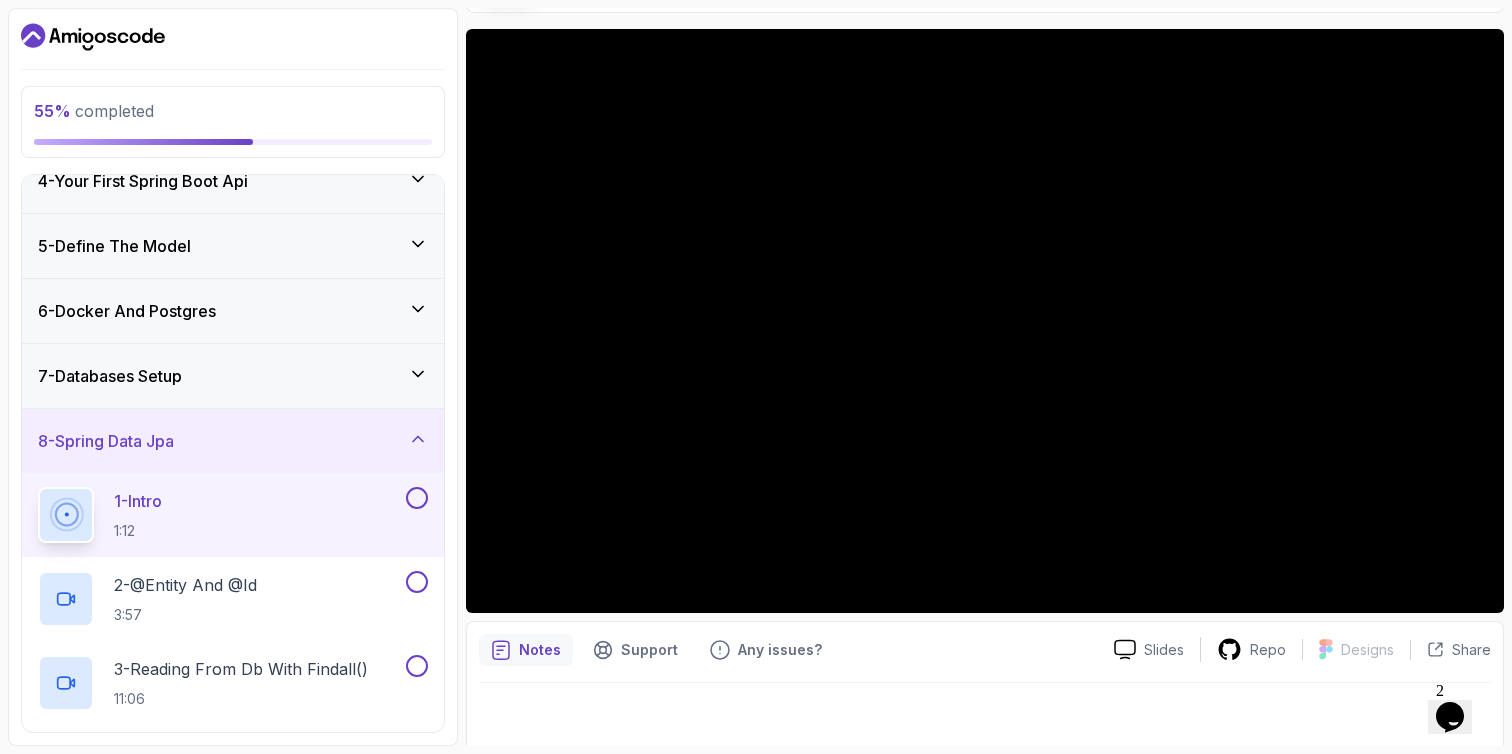 click on "Notes Support Any issues?" at bounding box center (788, 650) 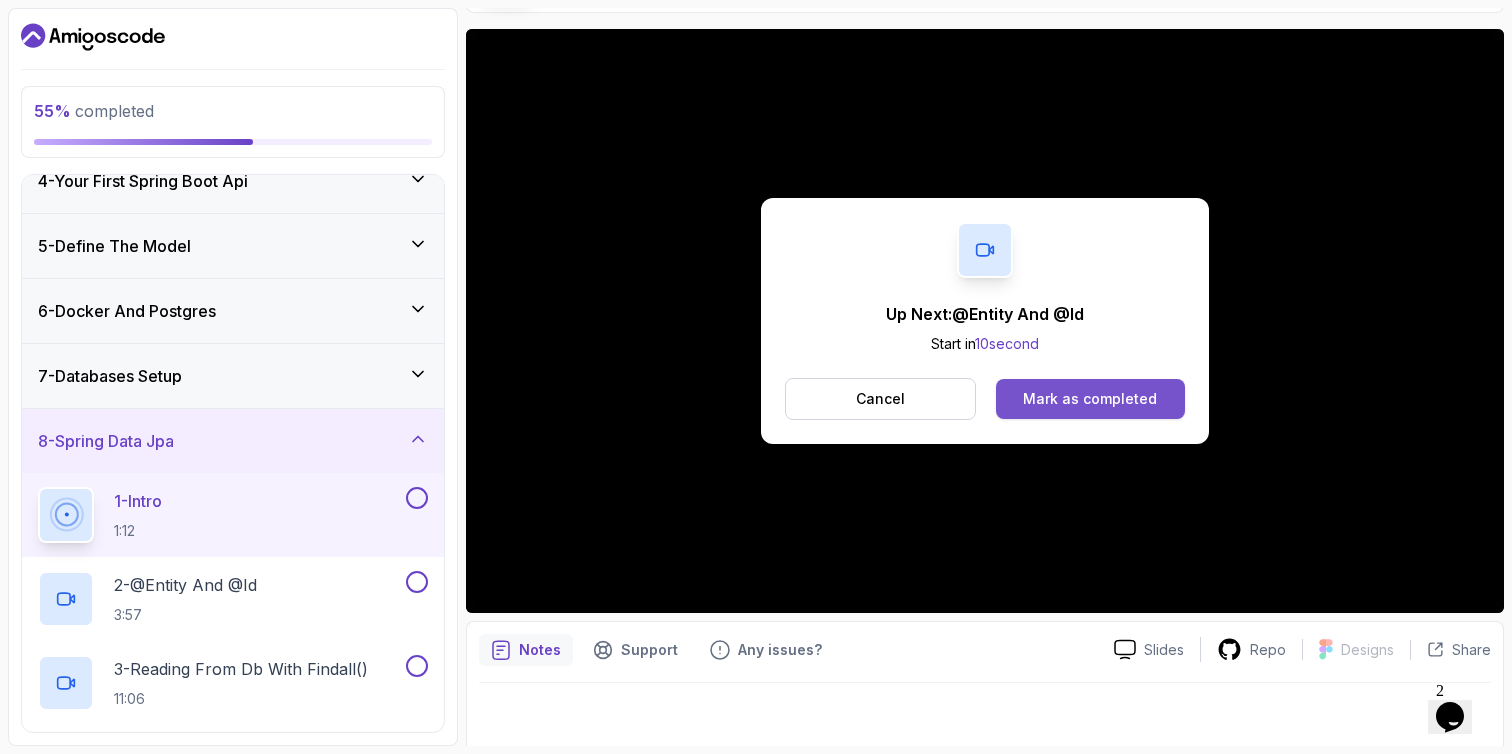 click on "Mark as completed" at bounding box center (1090, 399) 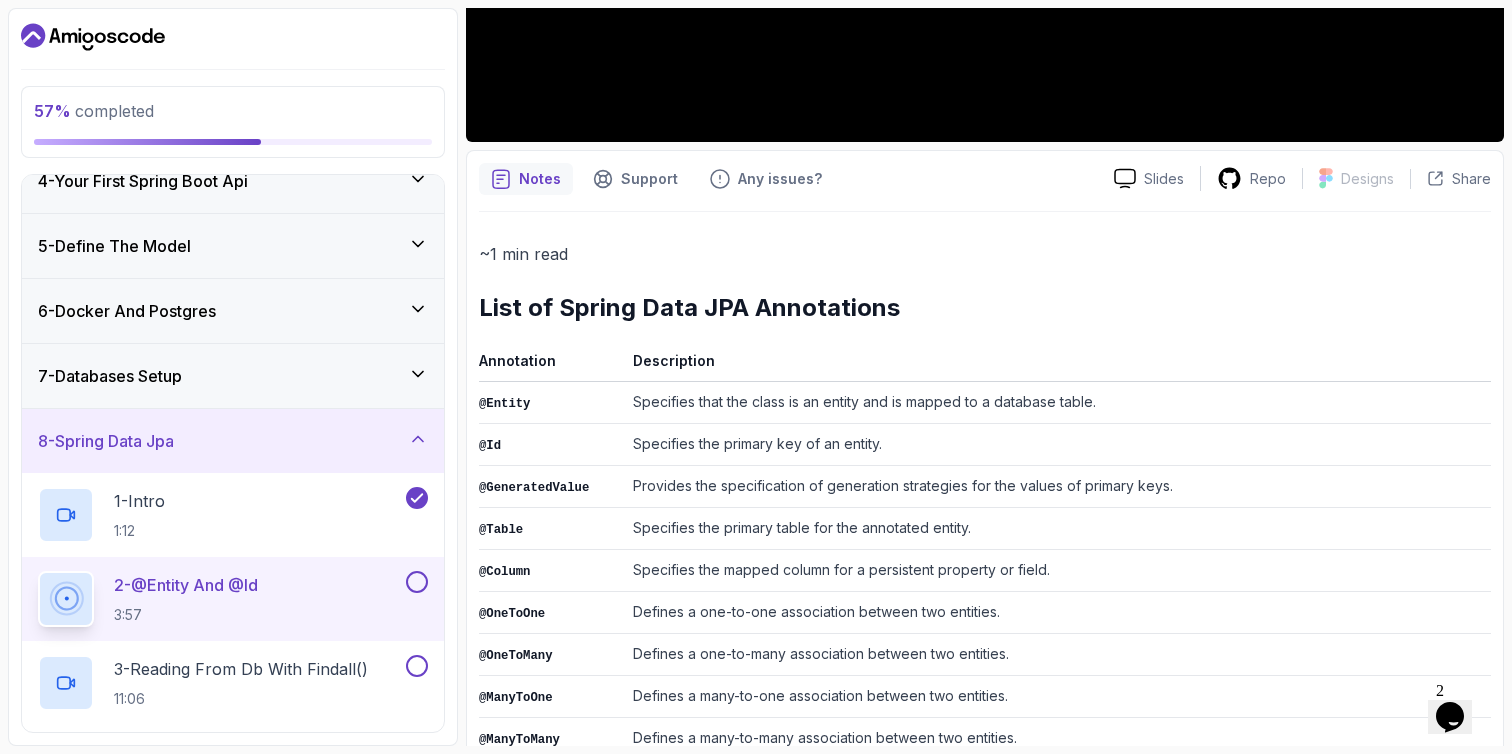 scroll, scrollTop: 660, scrollLeft: 0, axis: vertical 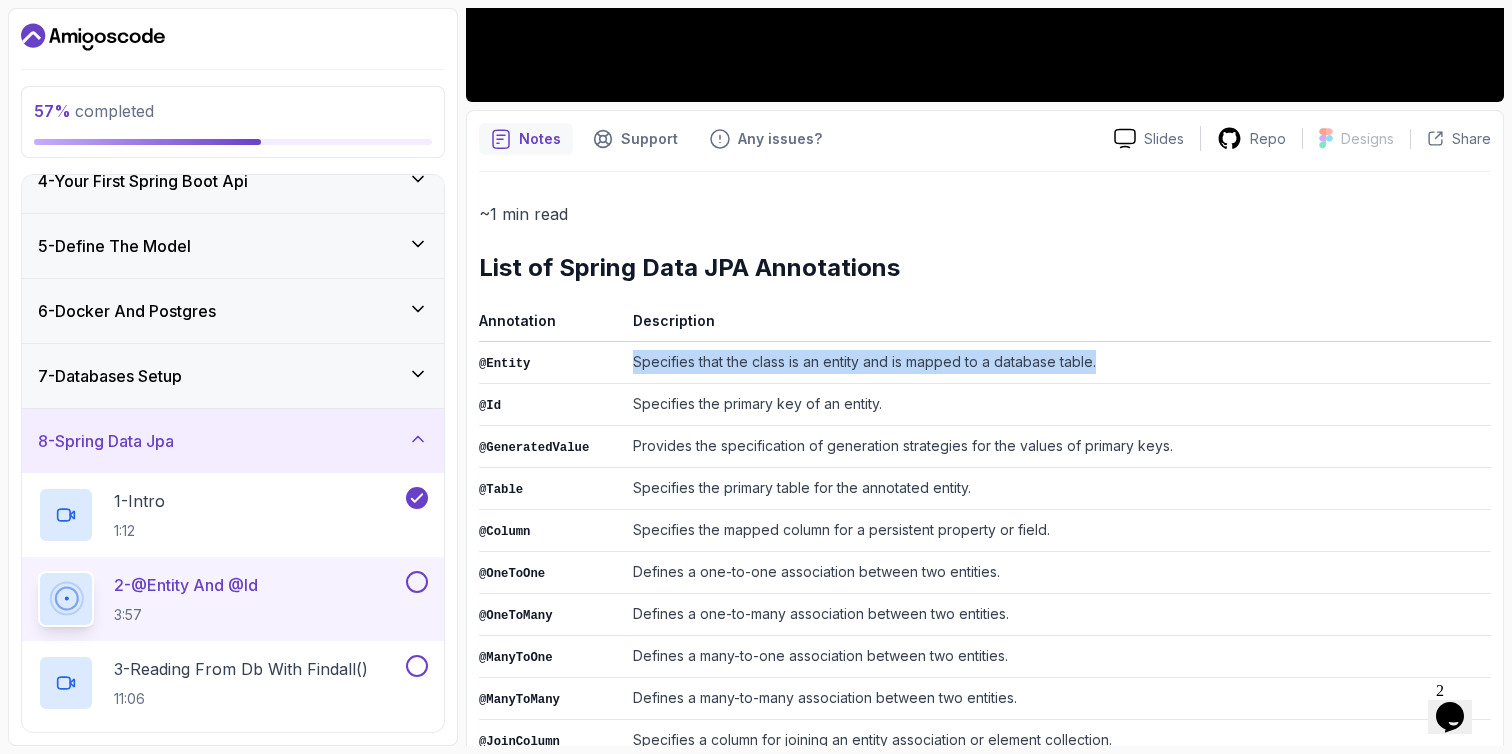 drag, startPoint x: 646, startPoint y: 365, endPoint x: 1117, endPoint y: 361, distance: 471.017 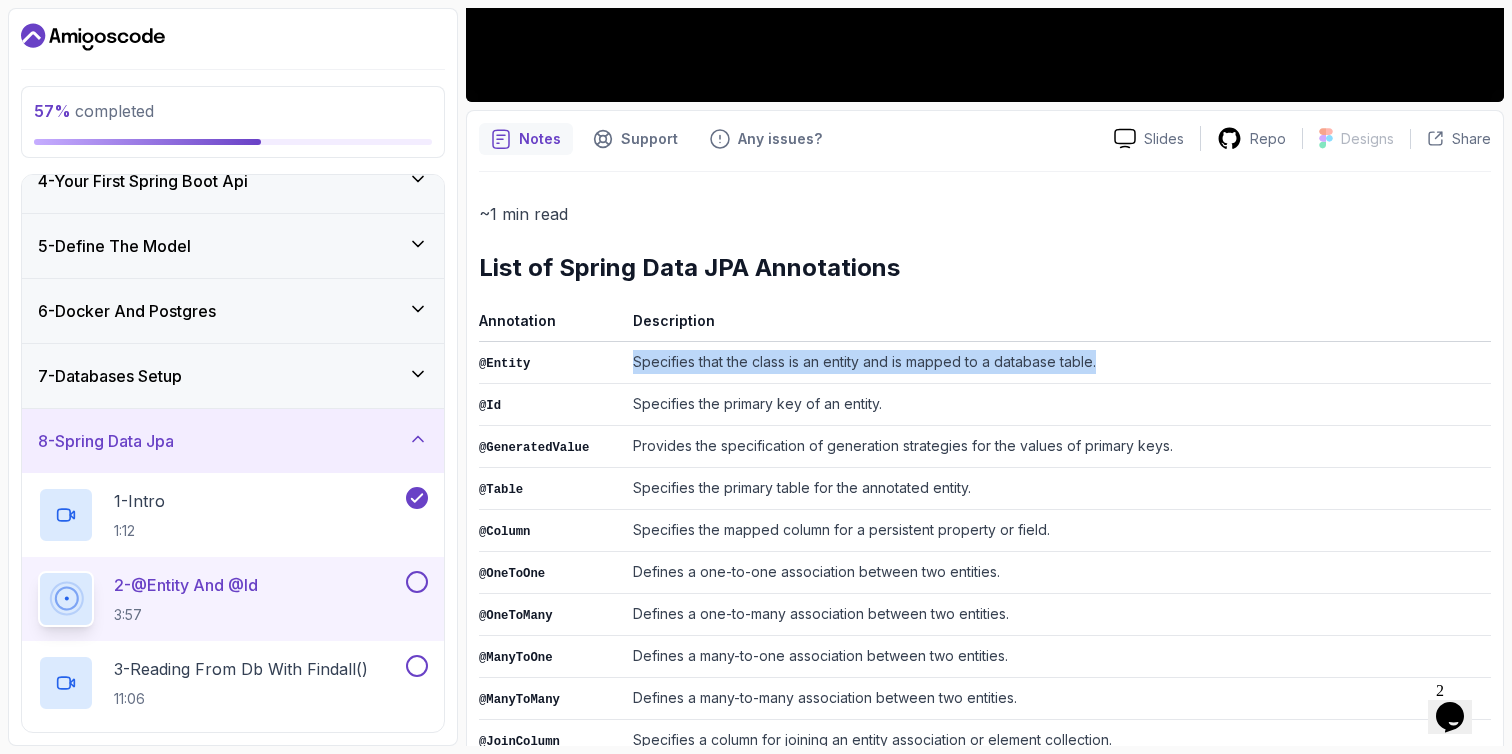 click on "Specifies that the class is an entity and is mapped to a database table." at bounding box center (1058, 362) 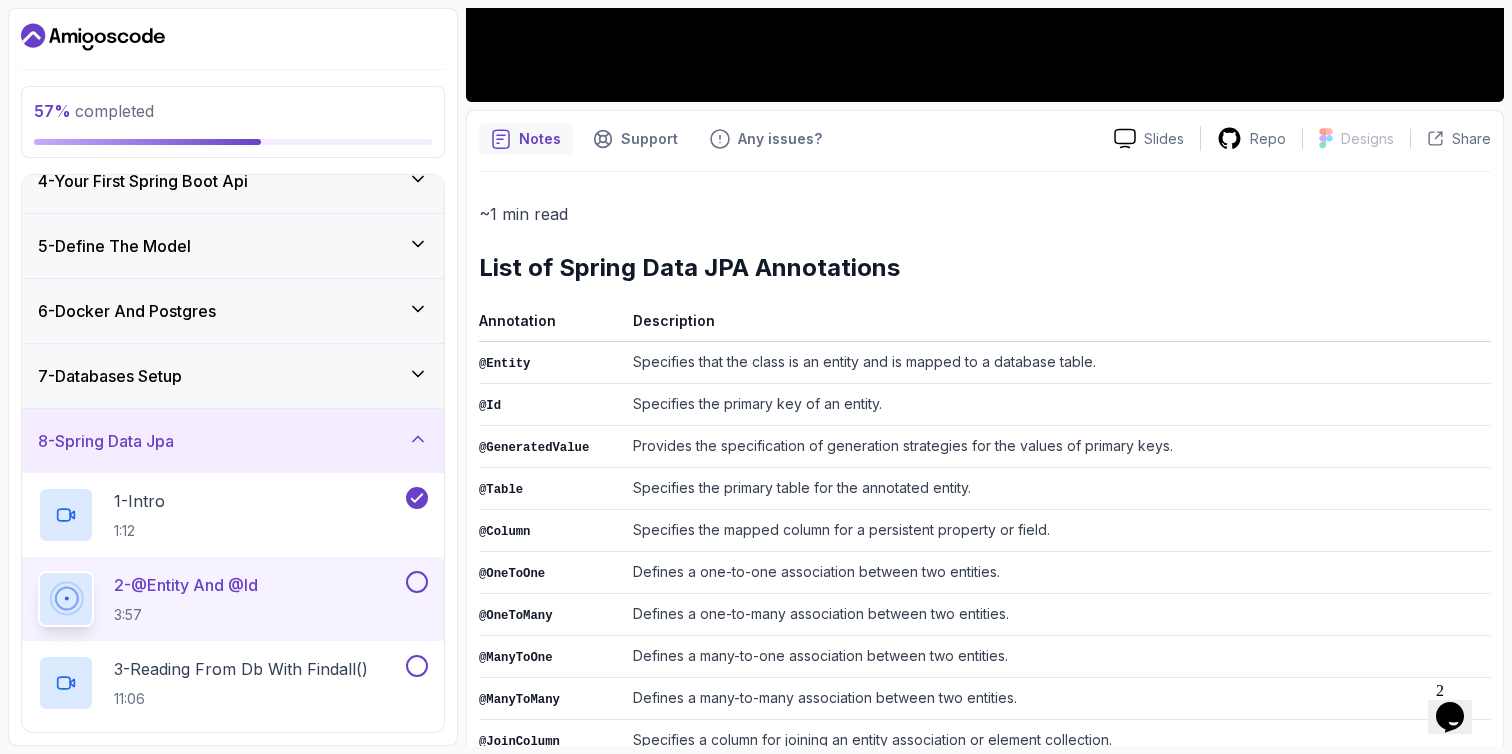 scroll, scrollTop: 0, scrollLeft: 0, axis: both 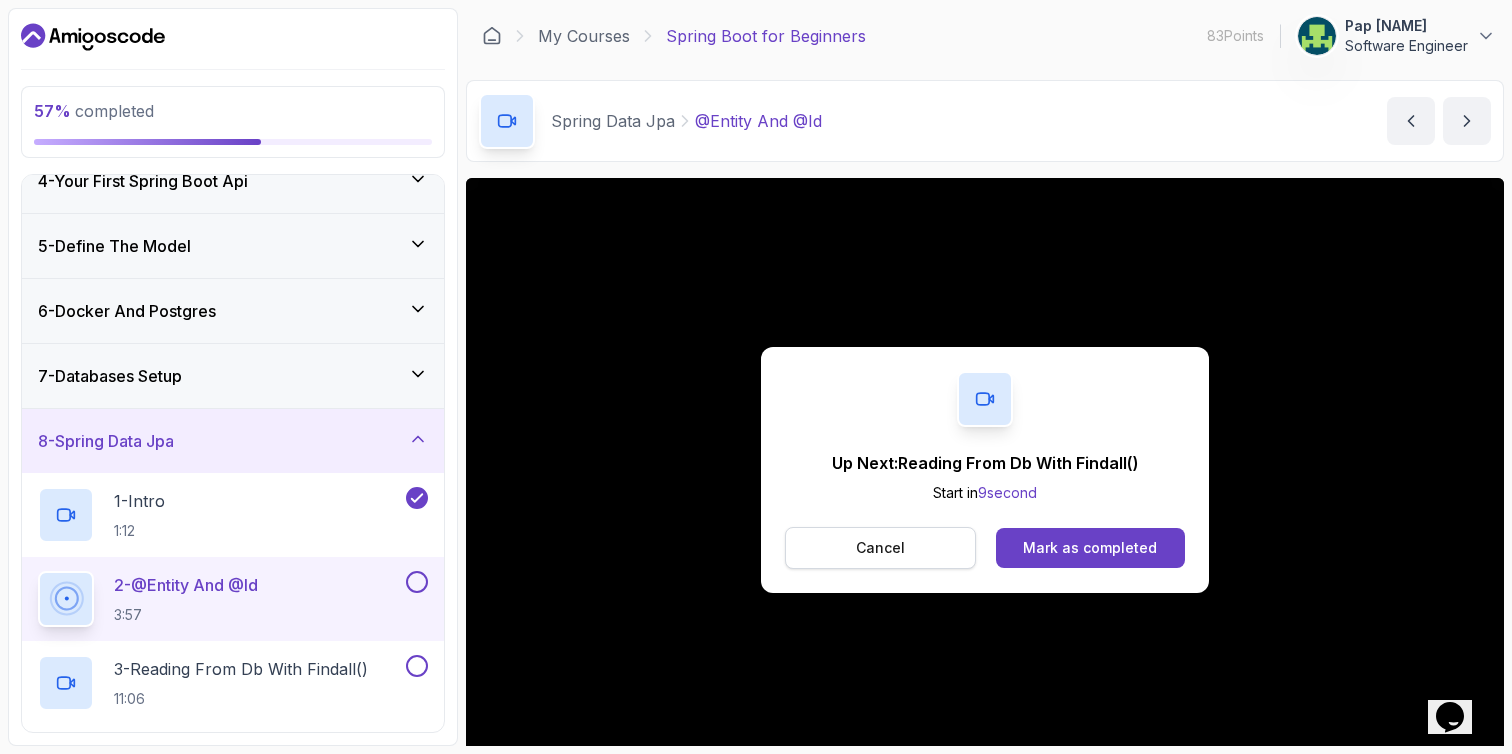 click on "Cancel" at bounding box center [880, 548] 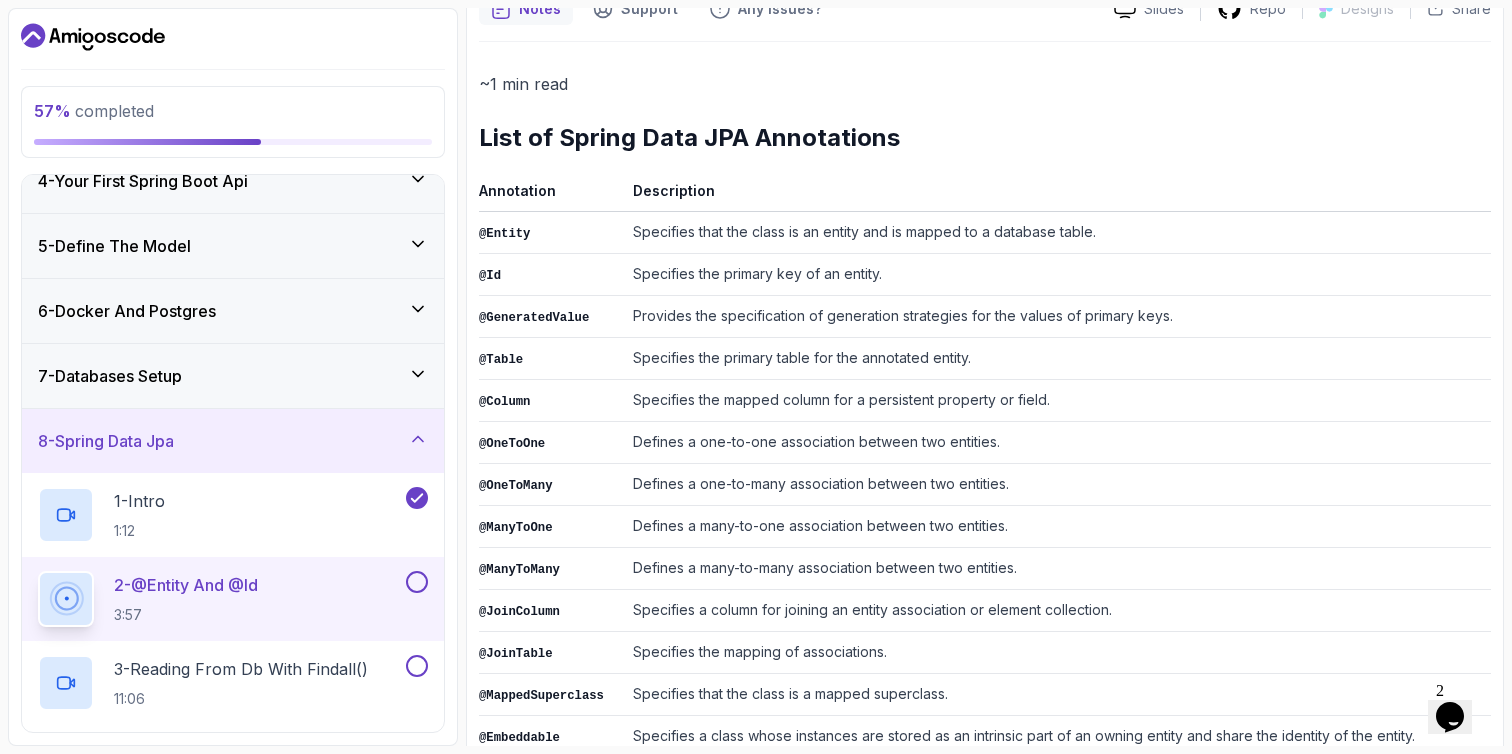 scroll, scrollTop: 858, scrollLeft: 0, axis: vertical 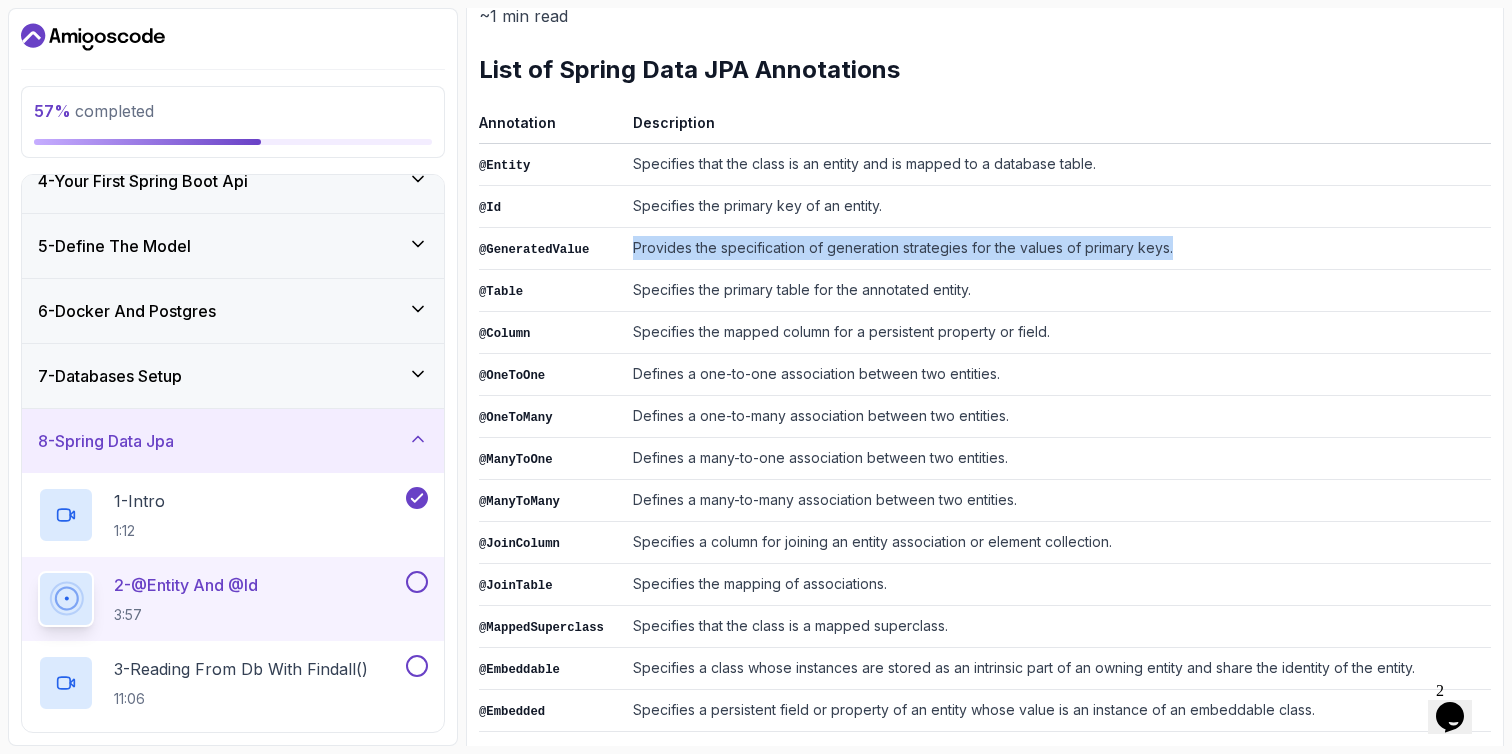 drag, startPoint x: 657, startPoint y: 245, endPoint x: 1192, endPoint y: 246, distance: 535.0009 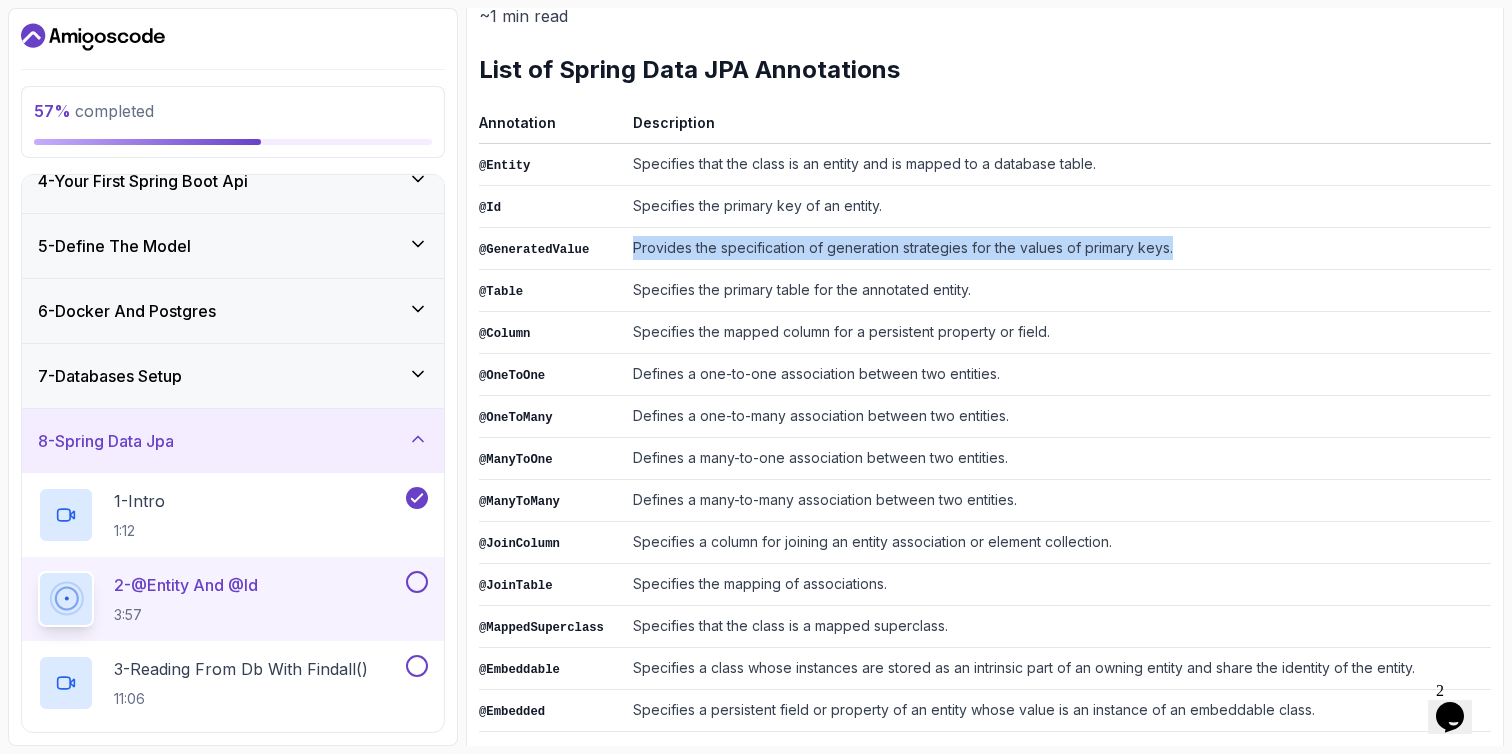 click on "Provides the specification of generation strategies for the values of primary keys." at bounding box center [1058, 248] 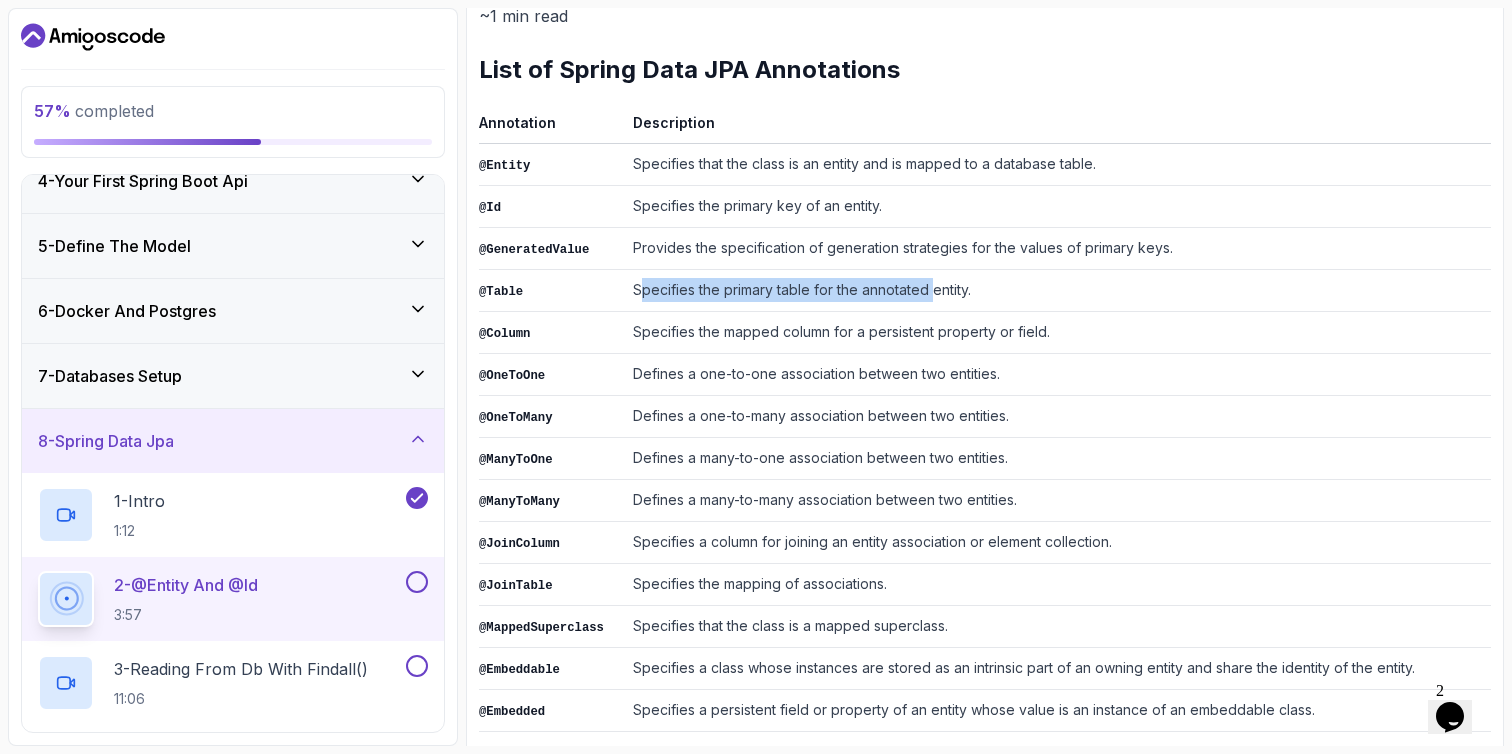 drag, startPoint x: 640, startPoint y: 290, endPoint x: 932, endPoint y: 292, distance: 292.00684 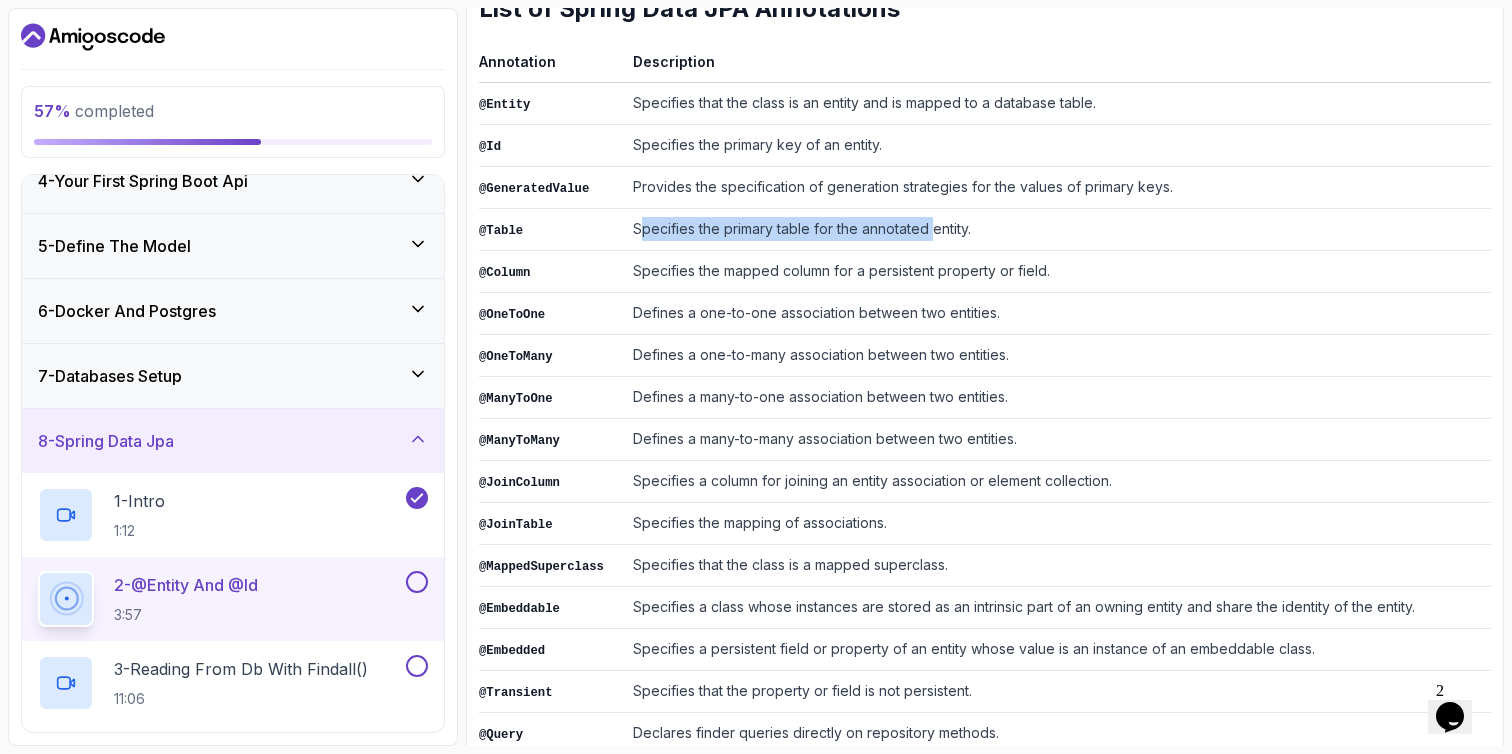 scroll, scrollTop: 952, scrollLeft: 0, axis: vertical 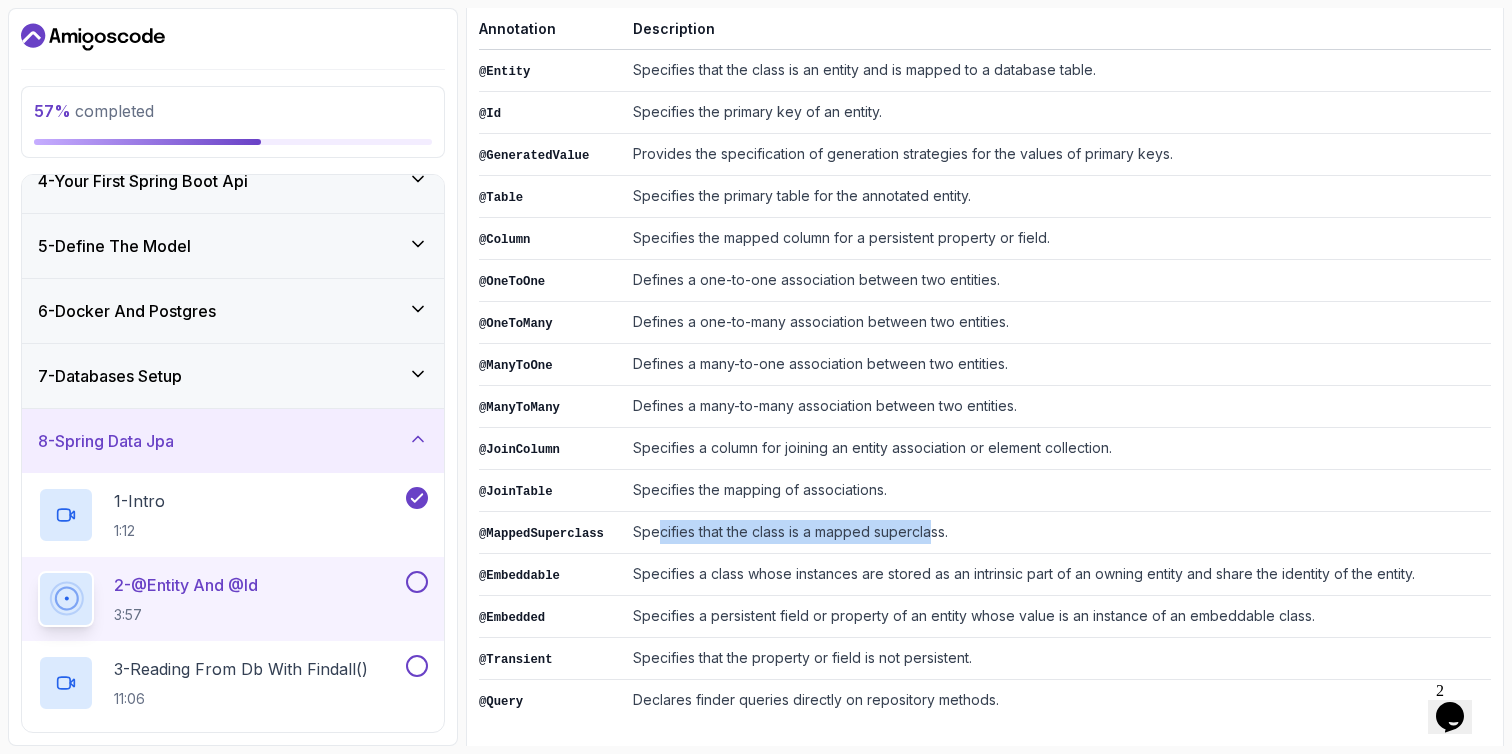 drag, startPoint x: 742, startPoint y: 516, endPoint x: 959, endPoint y: 528, distance: 217.33154 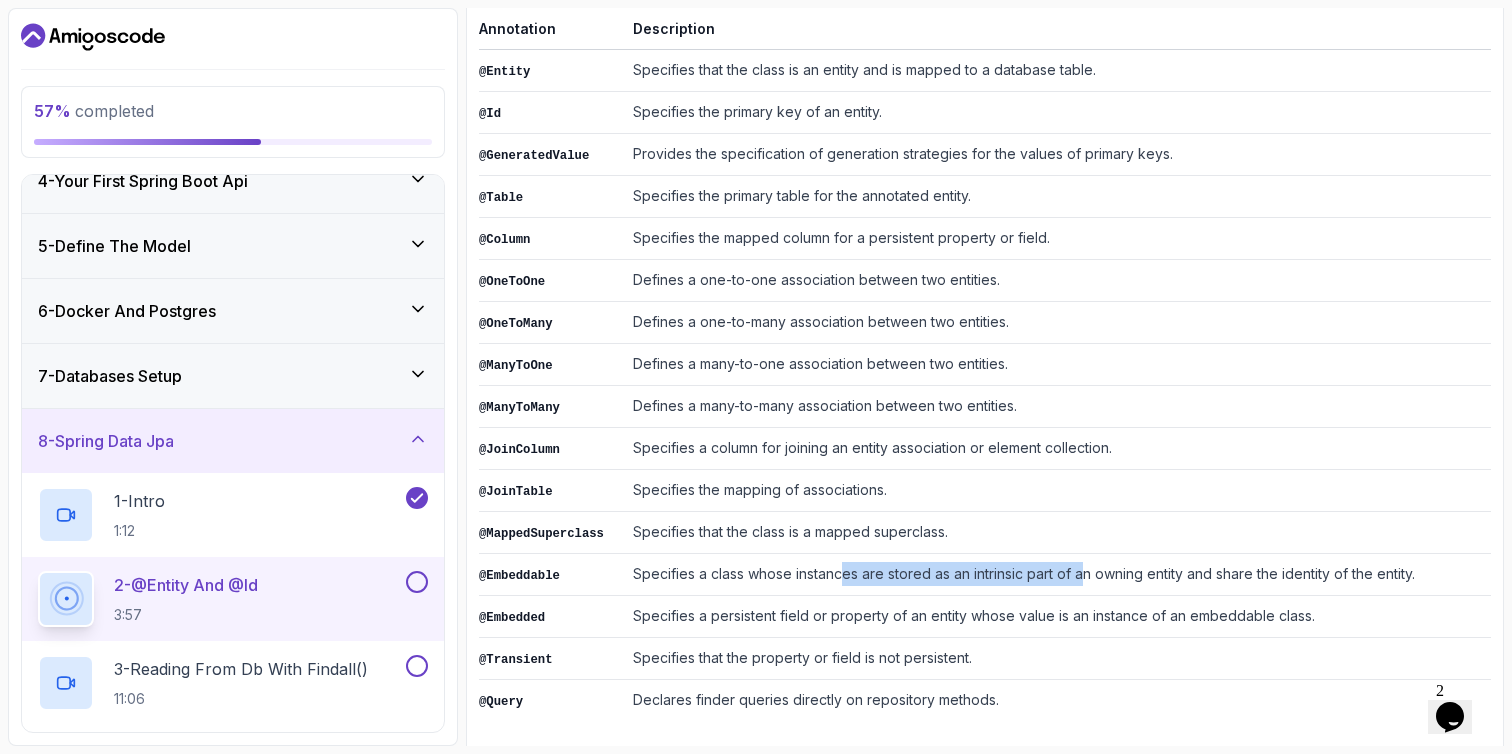 drag, startPoint x: 895, startPoint y: 560, endPoint x: 1118, endPoint y: 560, distance: 223 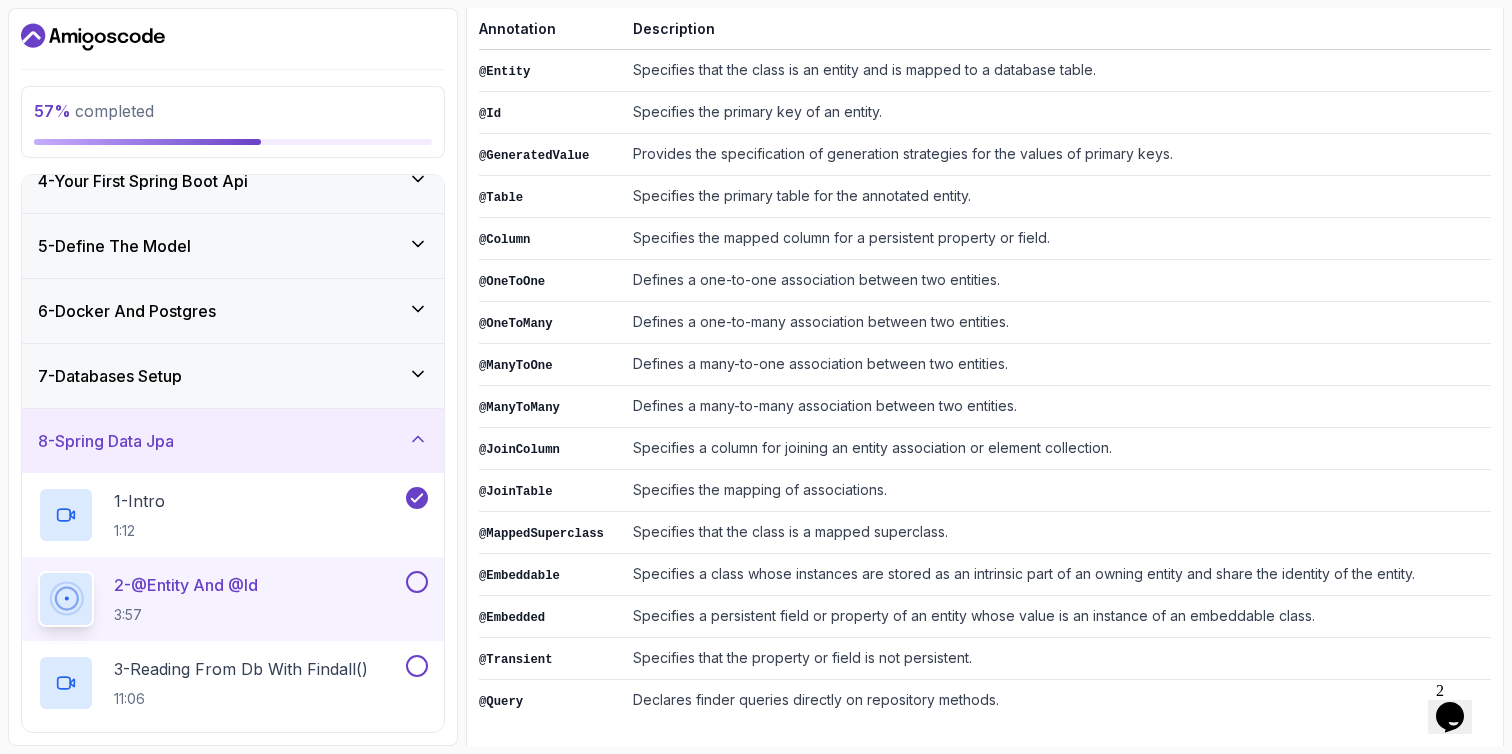 click on "Specifies a persistent field or property of an entity whose value is an instance of an embeddable class." at bounding box center [1058, 616] 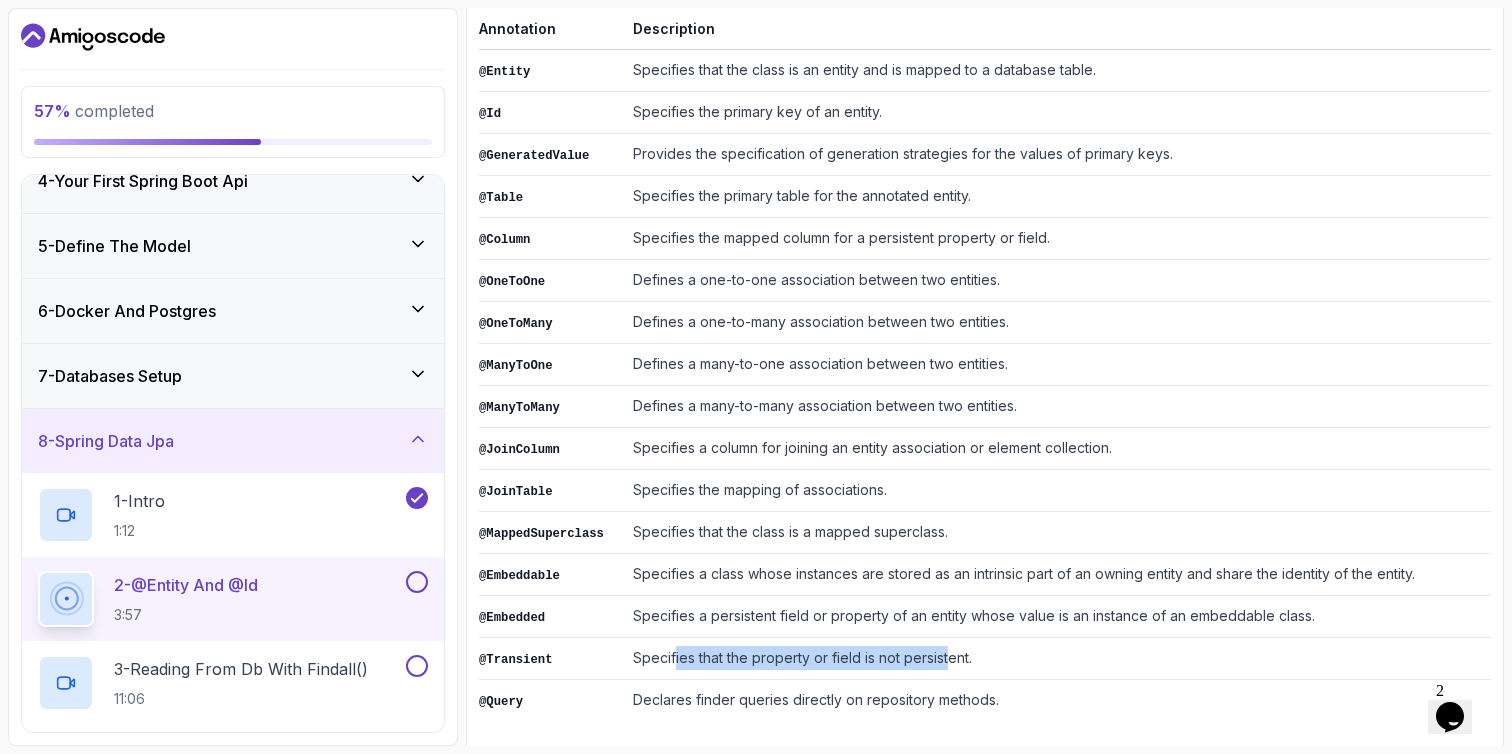 drag, startPoint x: 674, startPoint y: 643, endPoint x: 947, endPoint y: 641, distance: 273.00732 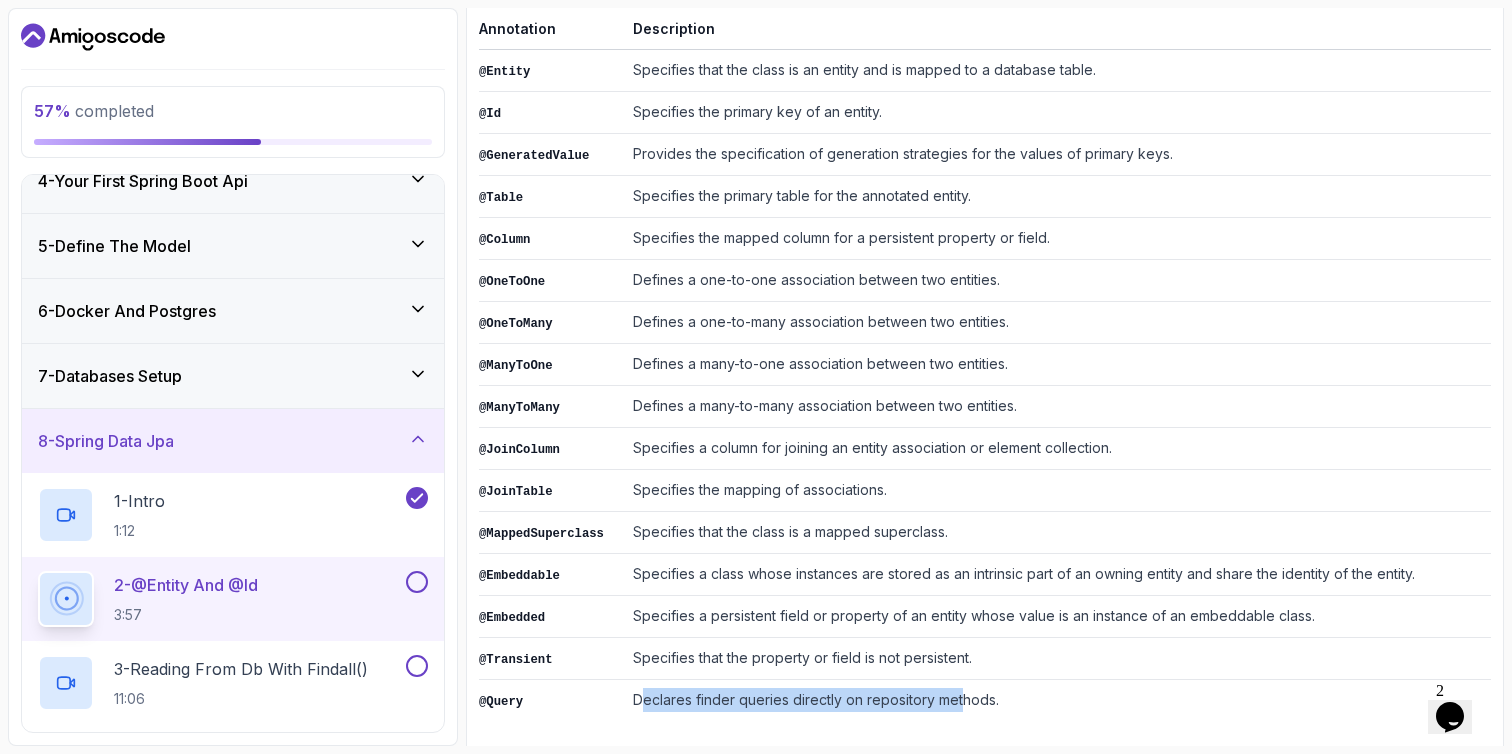 drag, startPoint x: 646, startPoint y: 689, endPoint x: 963, endPoint y: 694, distance: 317.03943 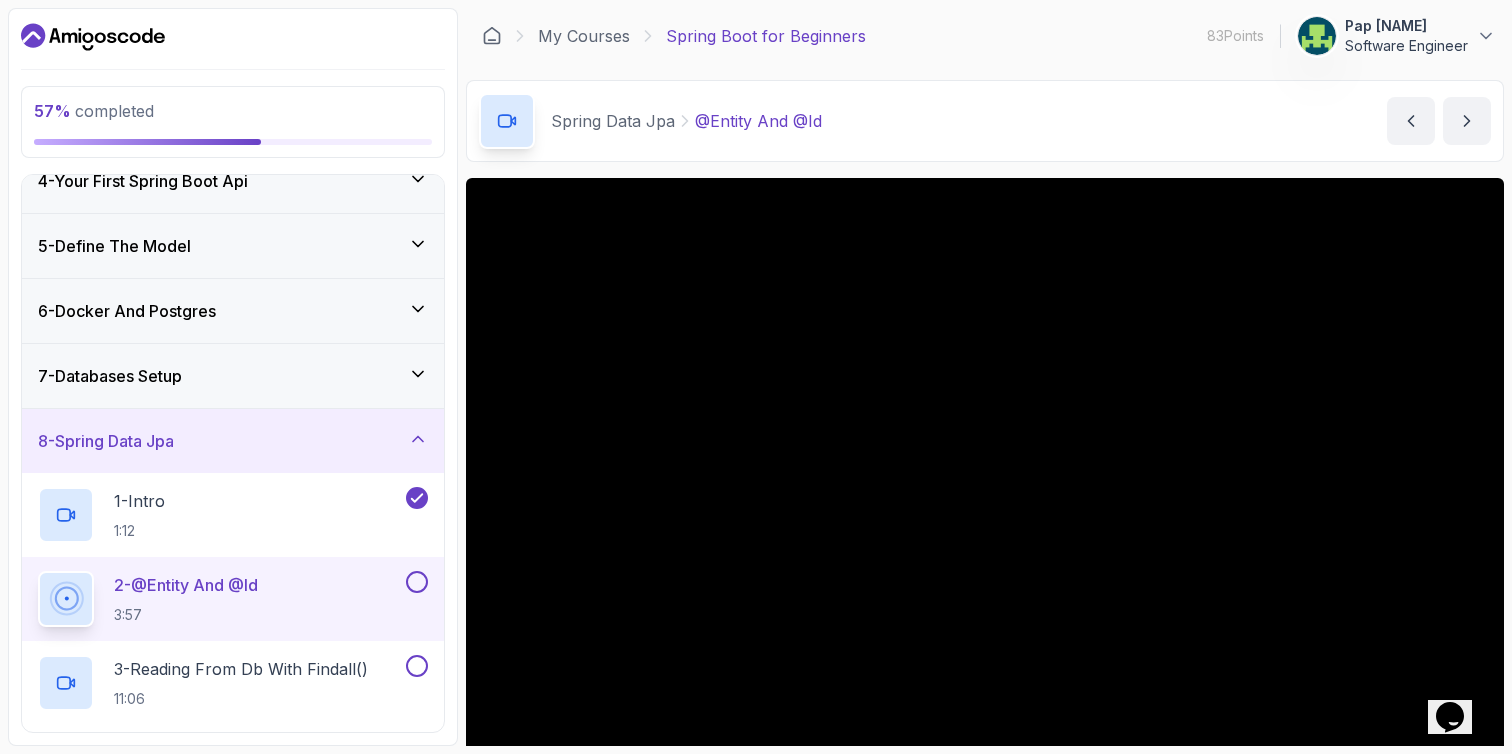 scroll, scrollTop: 188, scrollLeft: 0, axis: vertical 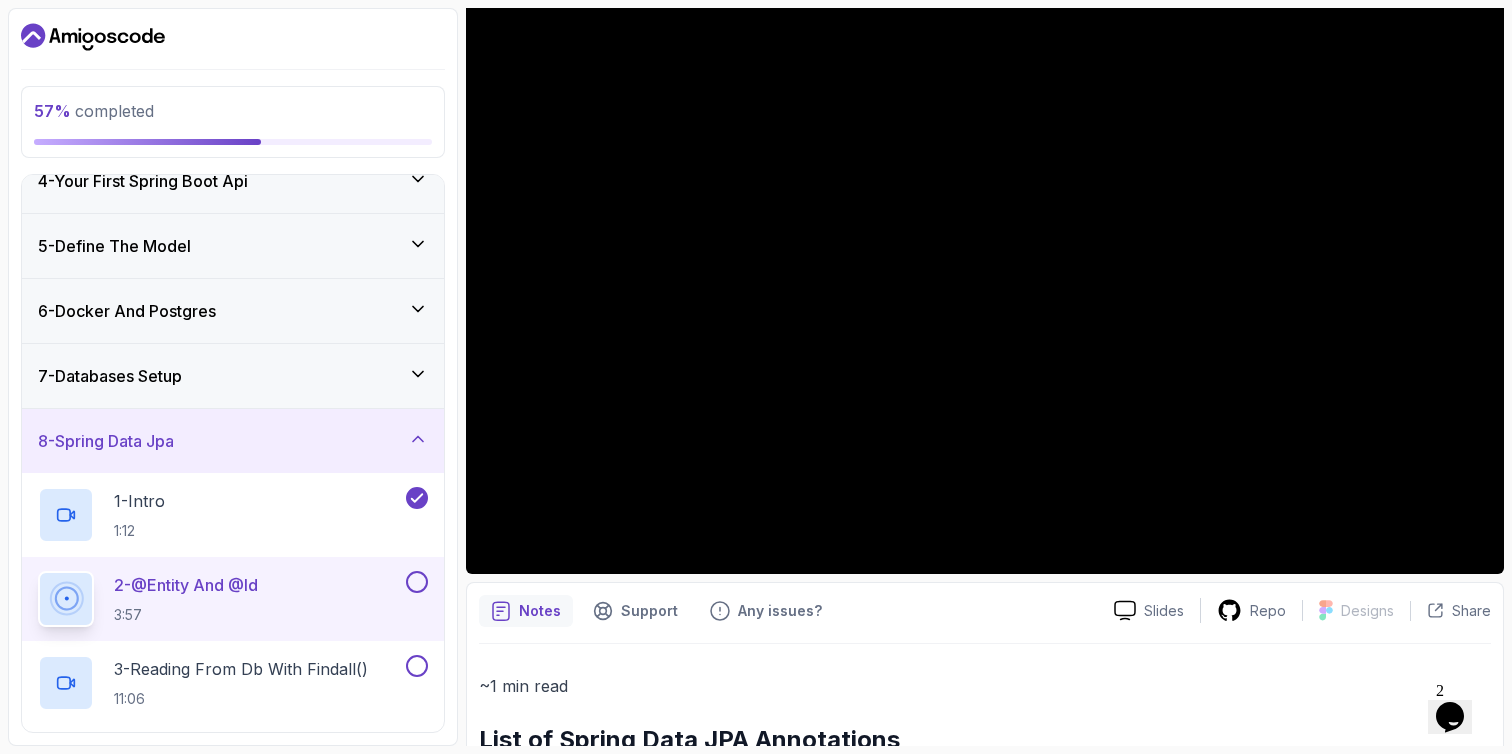 click at bounding box center (417, 582) 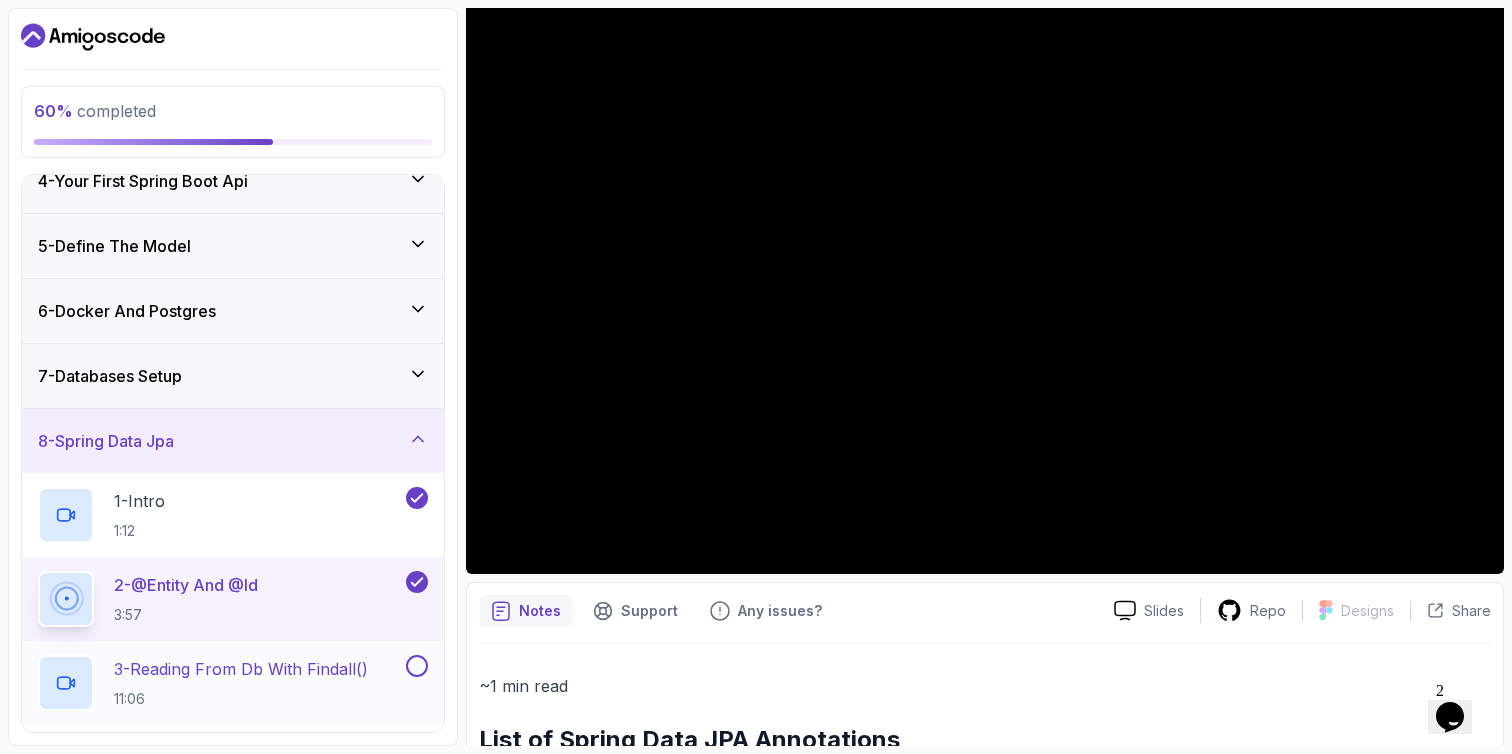 click on "3  -  Reading From Db With Findall()" at bounding box center [241, 669] 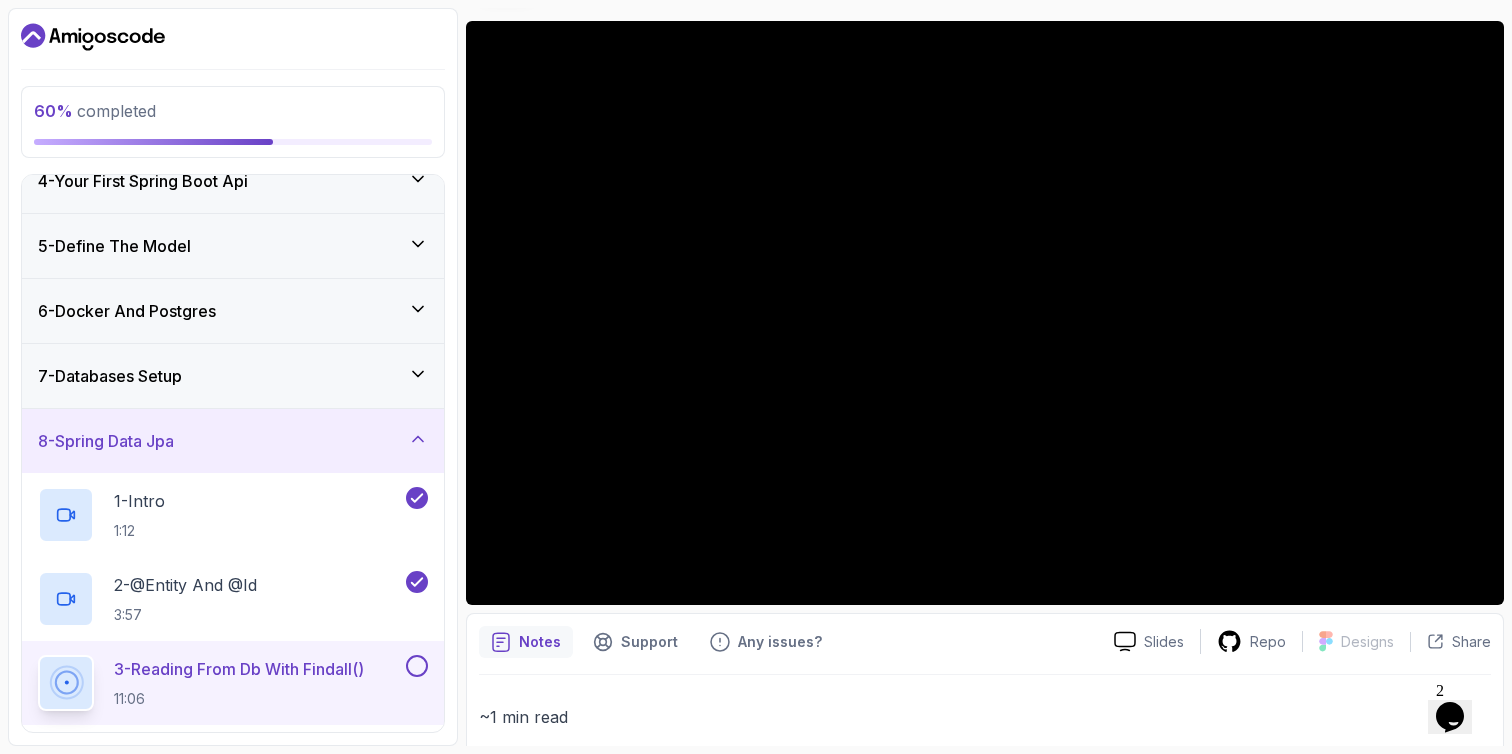 scroll, scrollTop: 167, scrollLeft: 0, axis: vertical 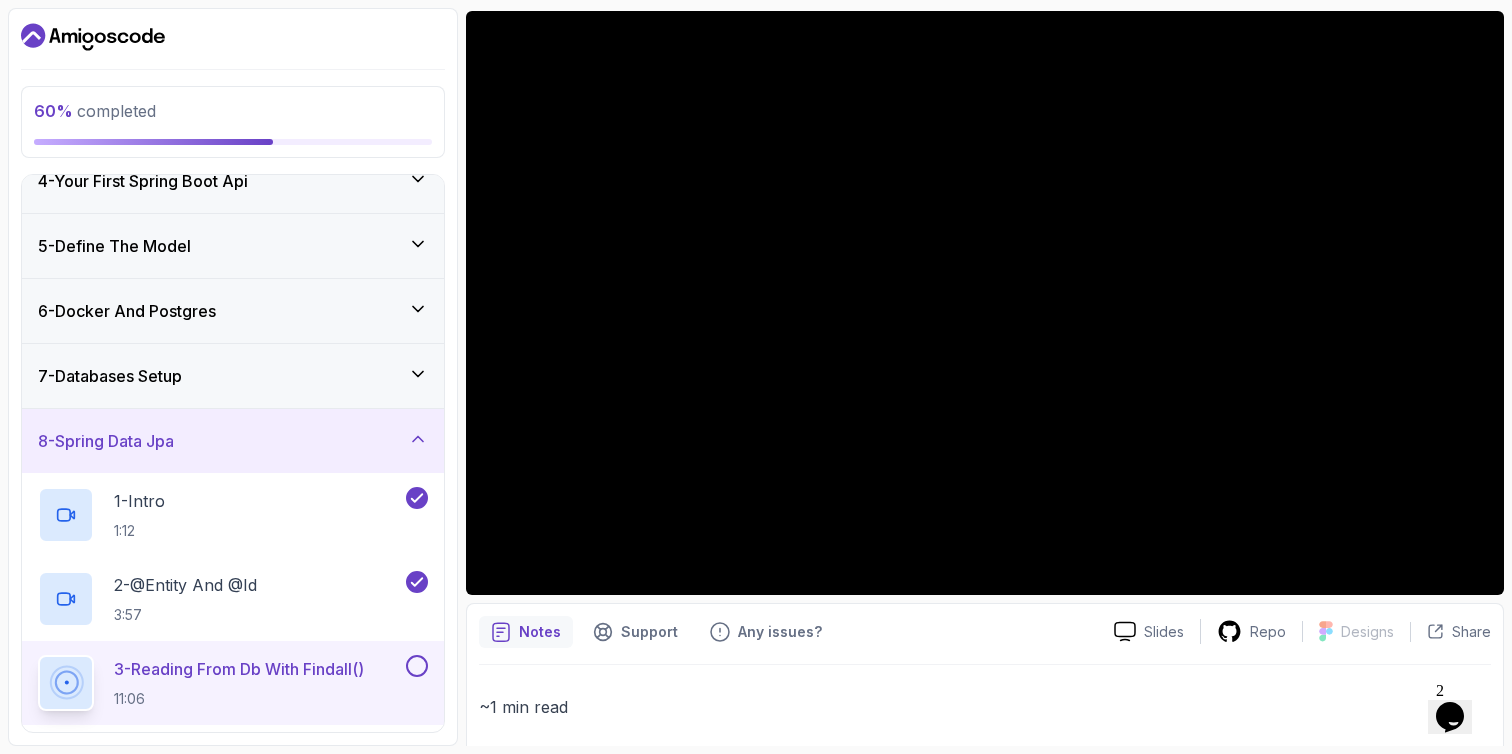 type 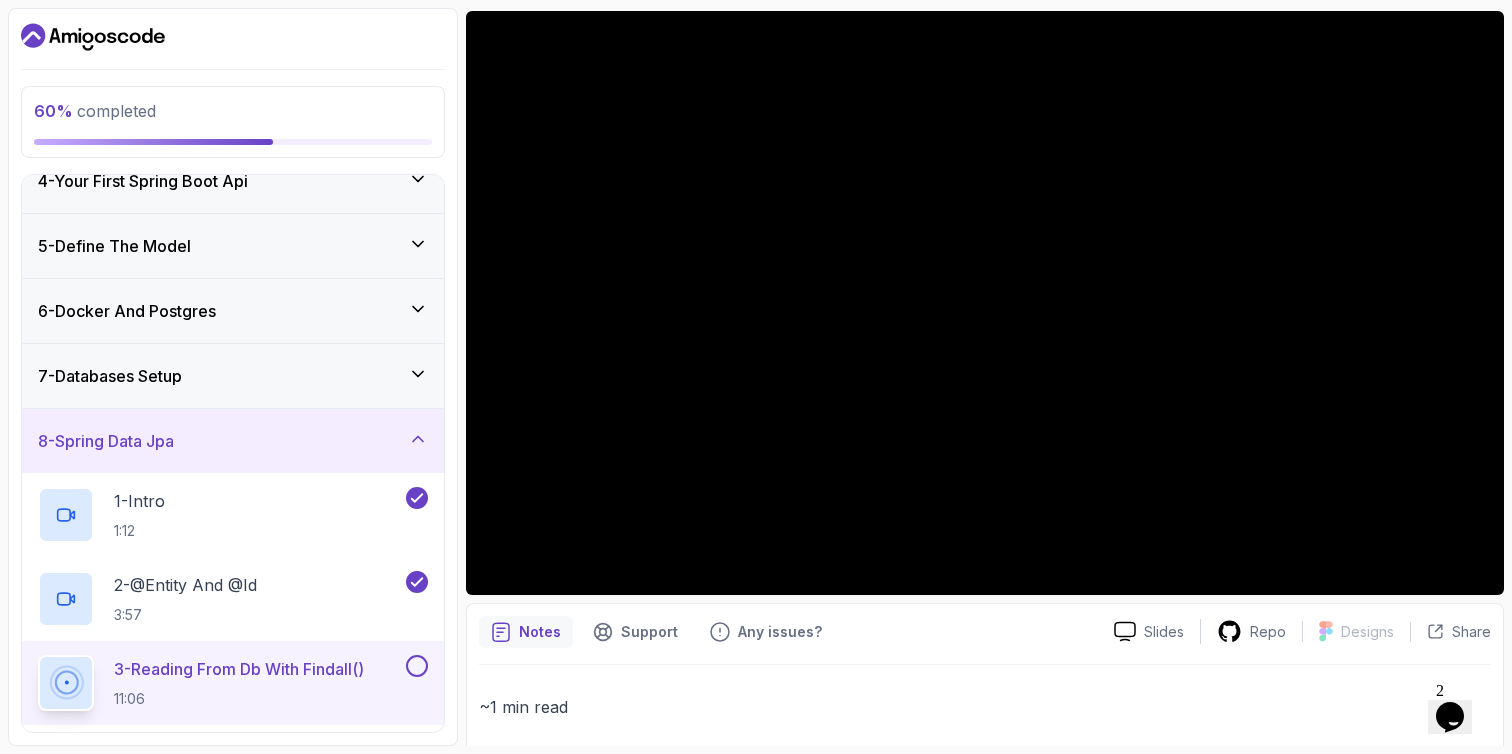 click on "3  -  Reading From Db With Findall() 11:06" at bounding box center [233, 683] 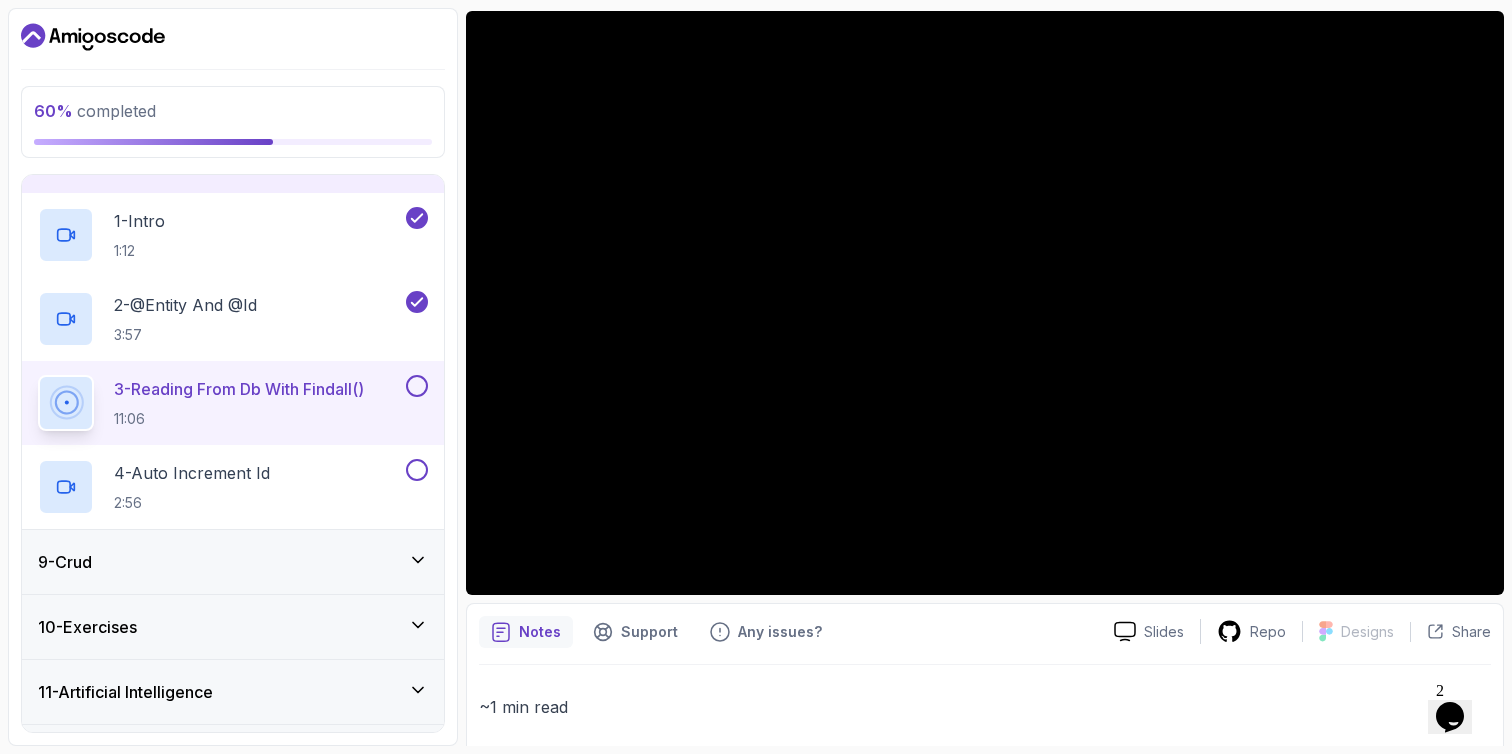 scroll, scrollTop: 518, scrollLeft: 0, axis: vertical 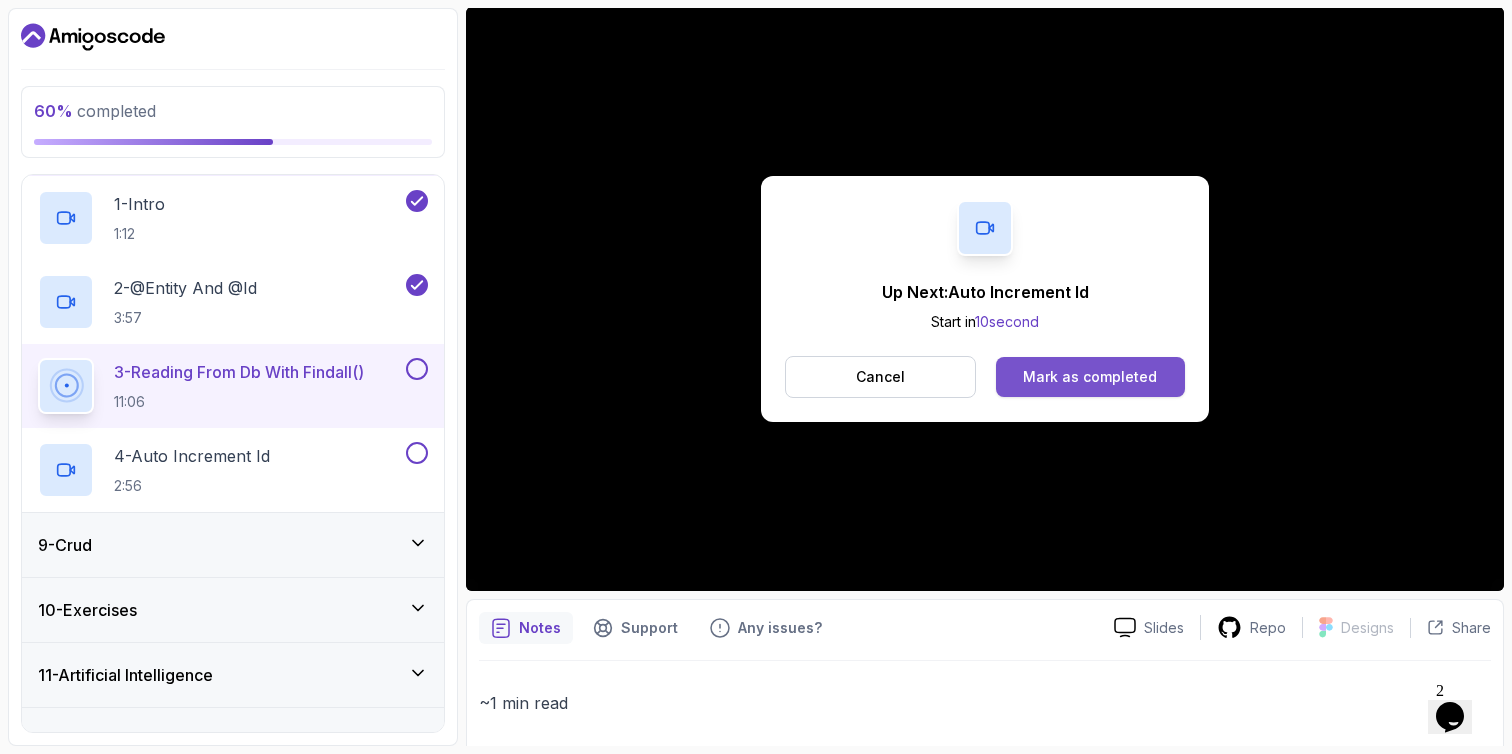 click on "Mark as completed" at bounding box center (1090, 377) 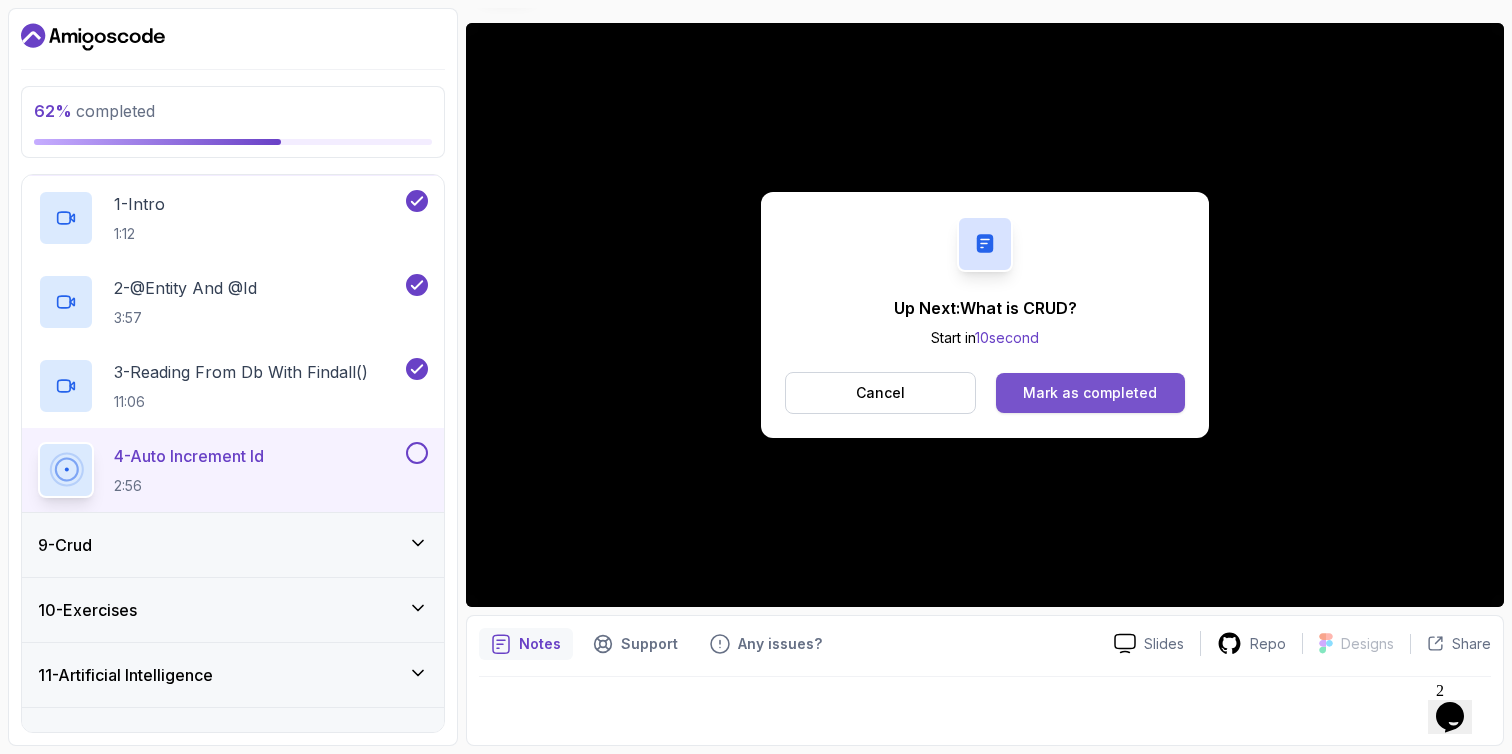 click on "Mark as completed" at bounding box center [1090, 393] 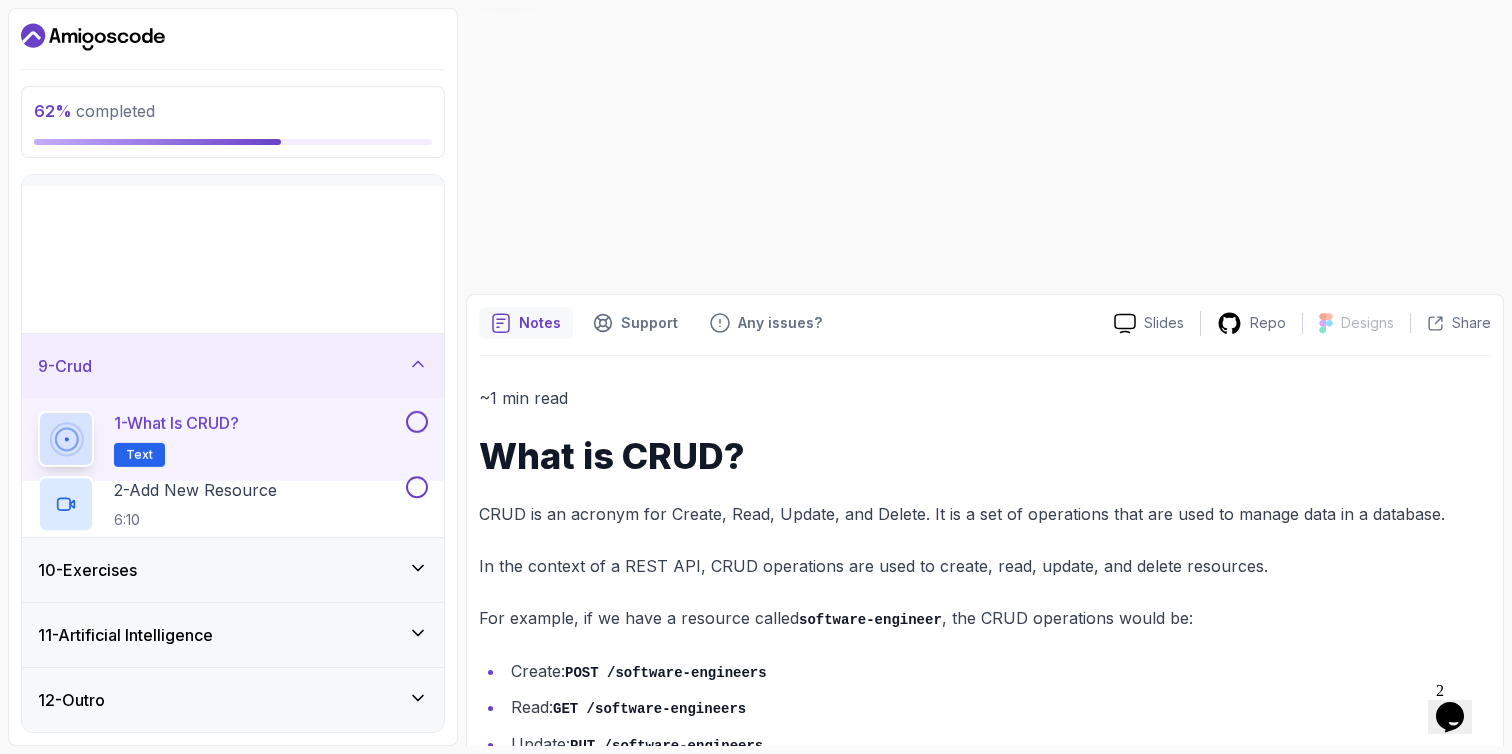 scroll, scrollTop: 474, scrollLeft: 0, axis: vertical 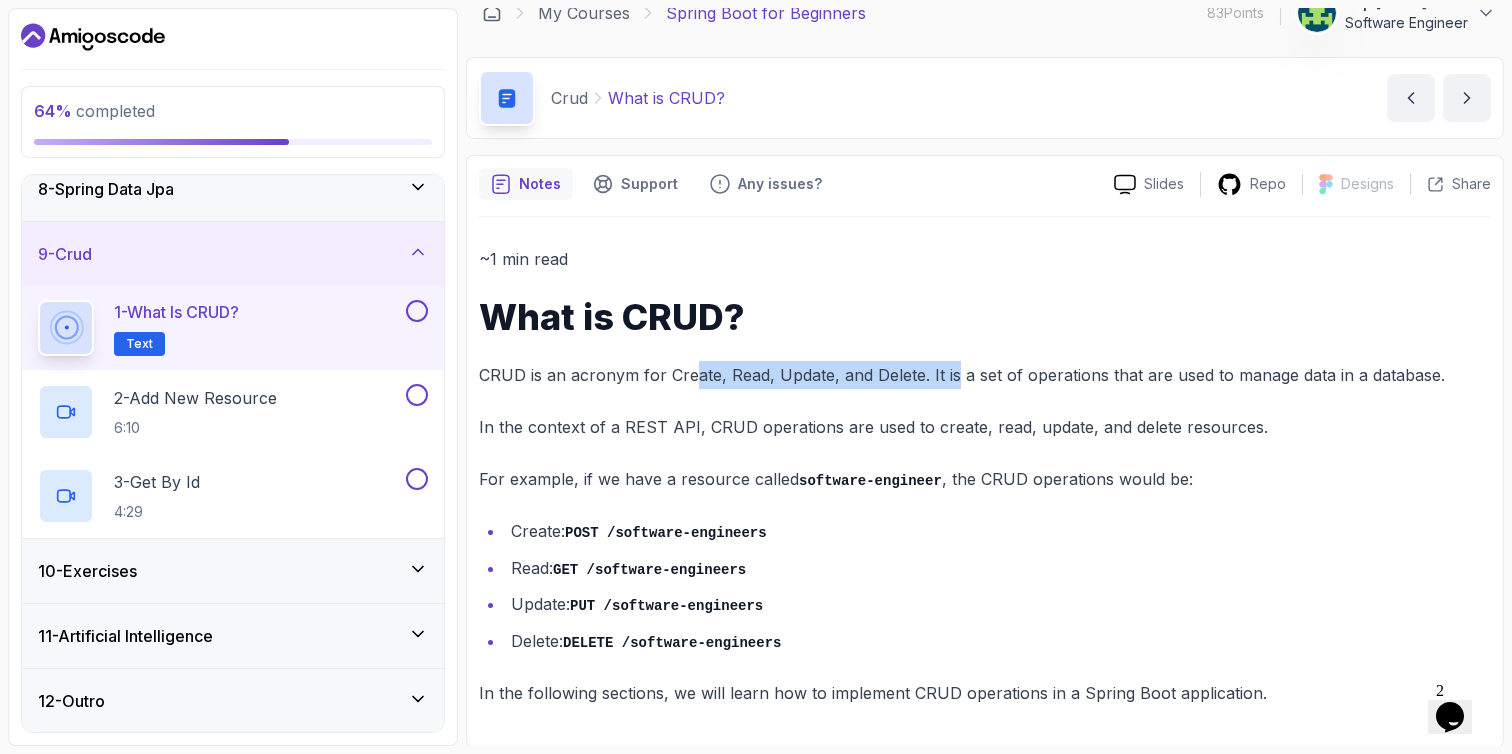 drag, startPoint x: 718, startPoint y: 373, endPoint x: 970, endPoint y: 364, distance: 252.16066 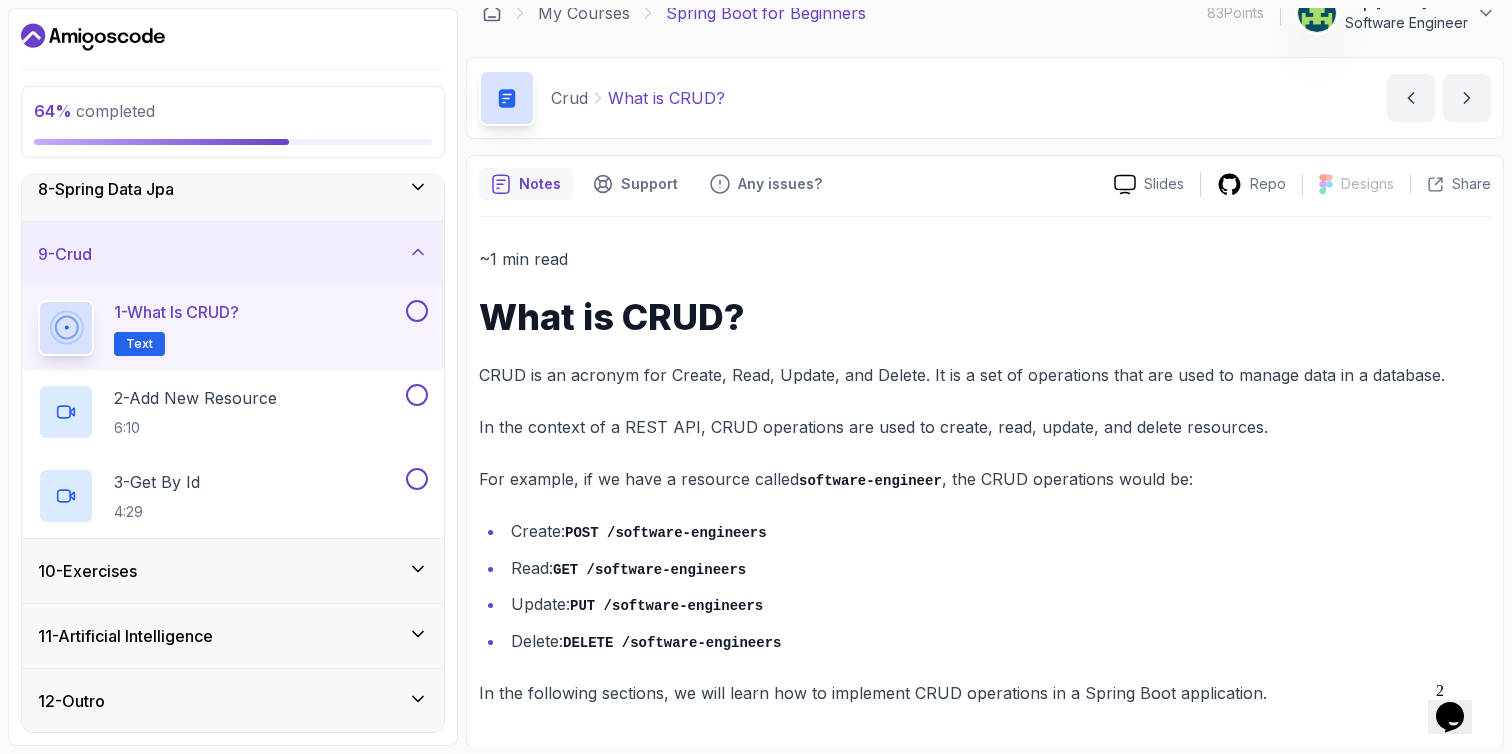 click on "CRUD is an acronym for Create, Read, Update, and Delete. It is a set of operations that are used to manage data in a database." at bounding box center (985, 375) 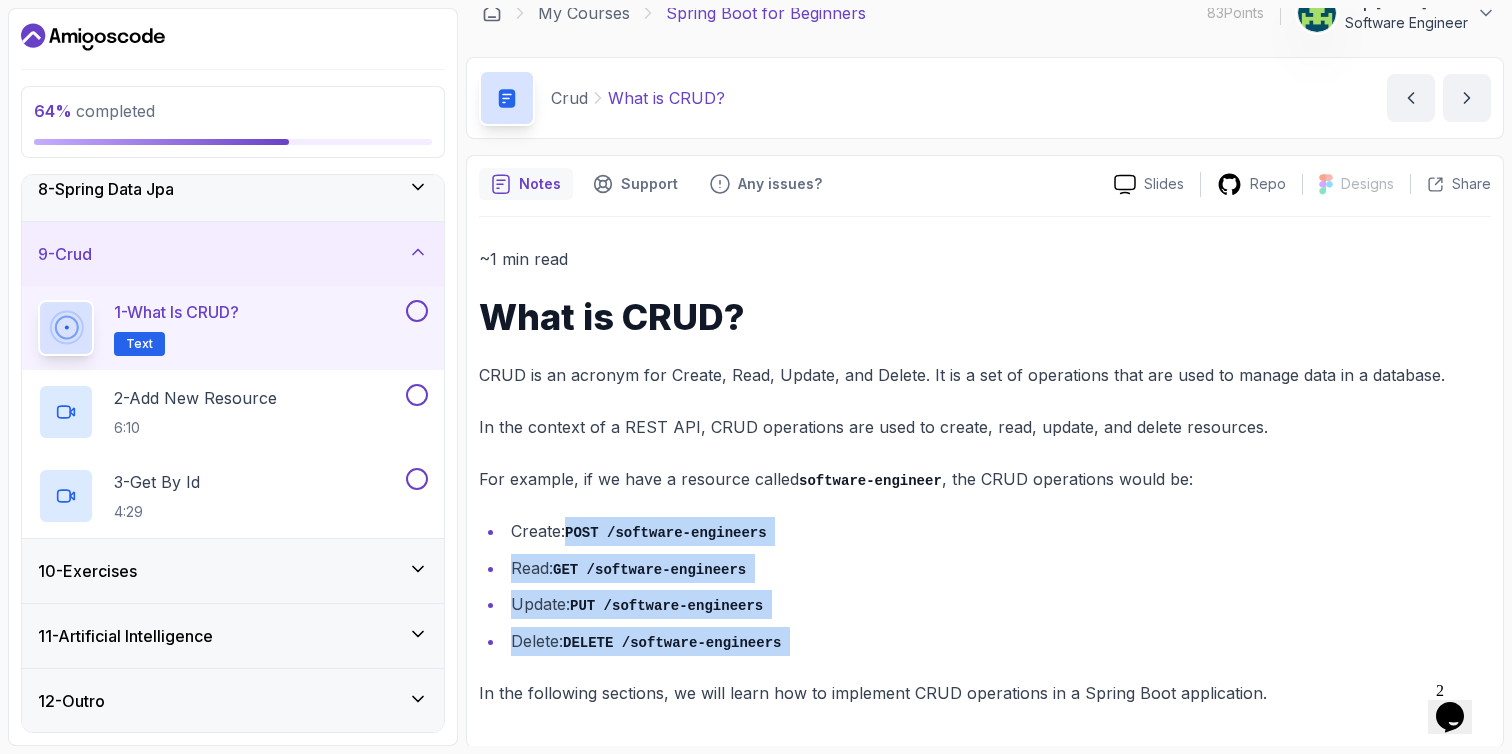 drag, startPoint x: 649, startPoint y: 602, endPoint x: 756, endPoint y: 663, distance: 123.16656 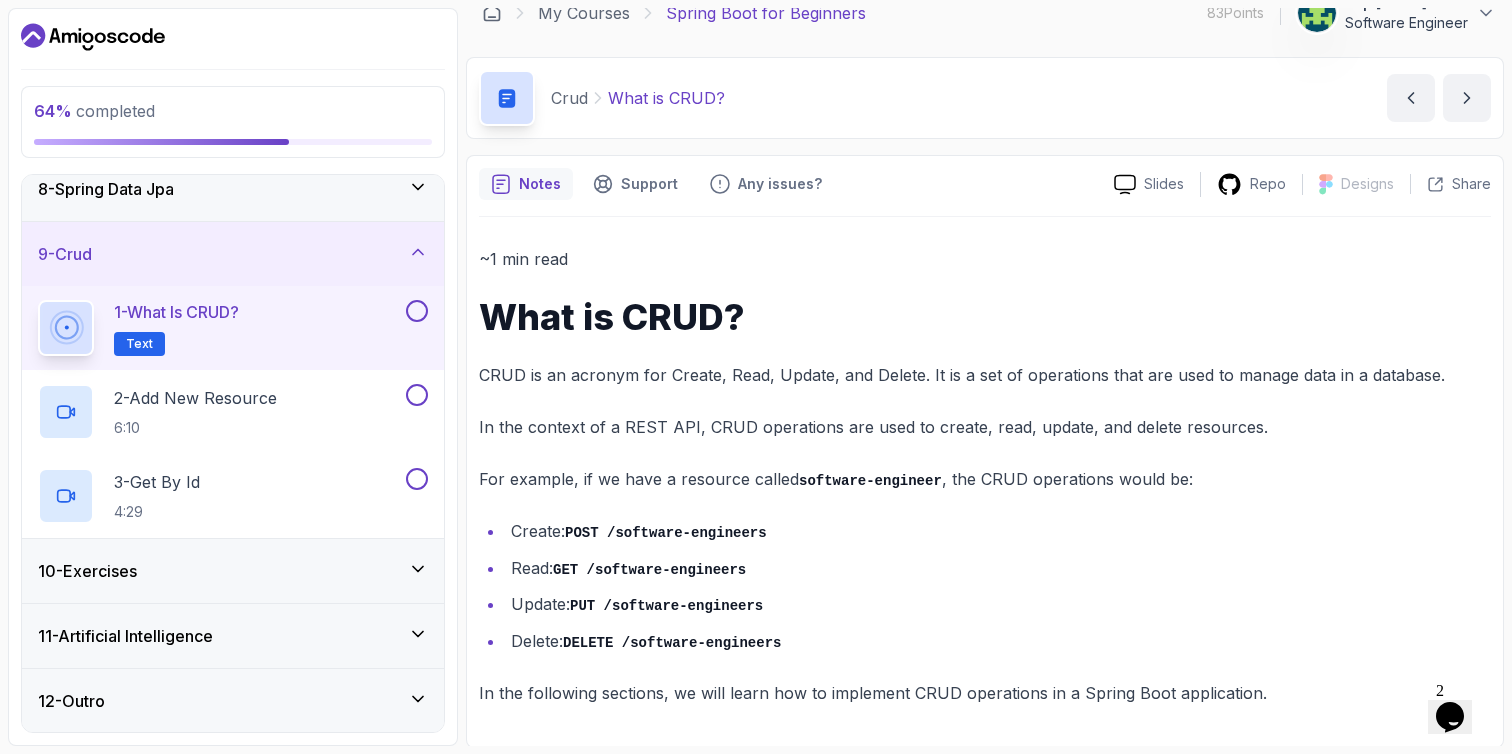 click at bounding box center (417, 311) 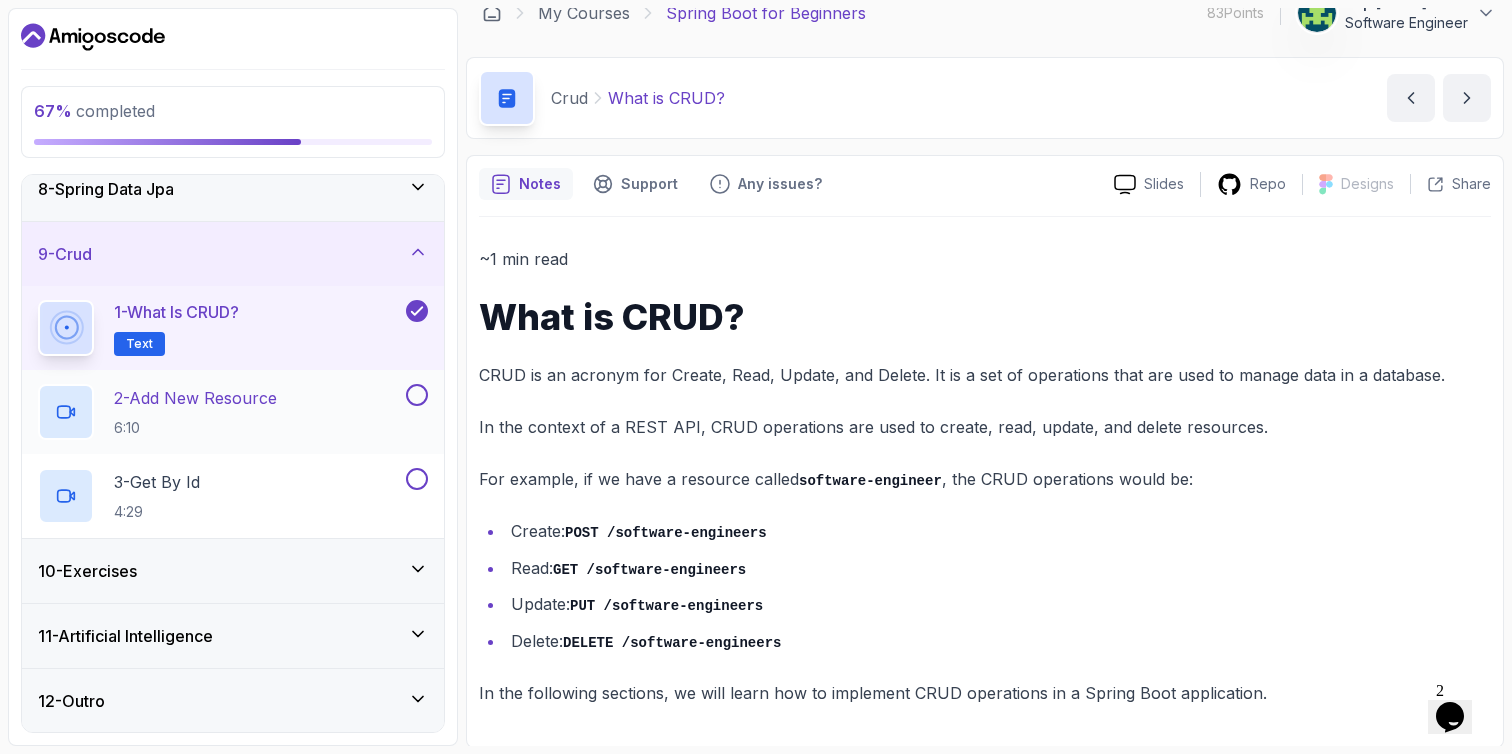click on "2  -  Add New Resource 6:10" at bounding box center (195, 412) 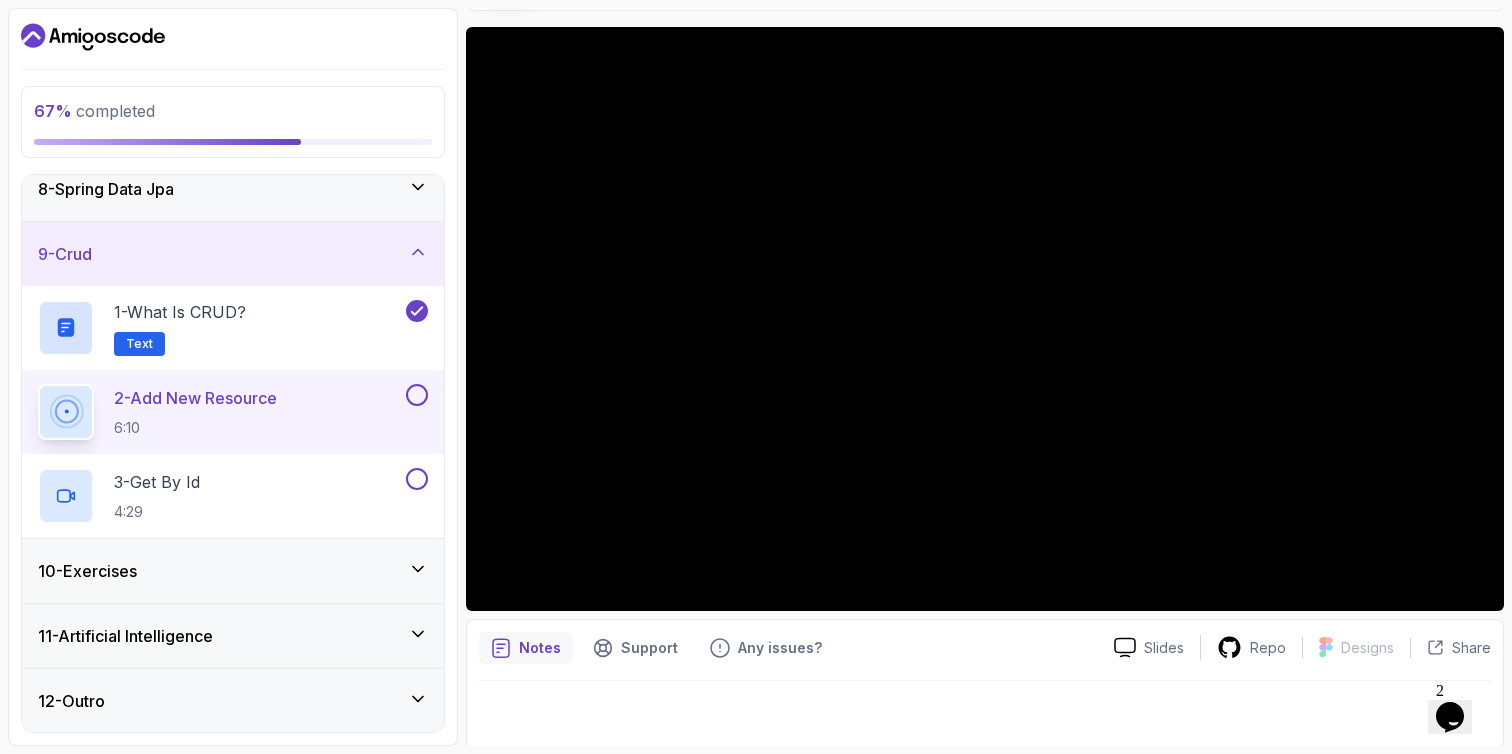 scroll, scrollTop: 155, scrollLeft: 0, axis: vertical 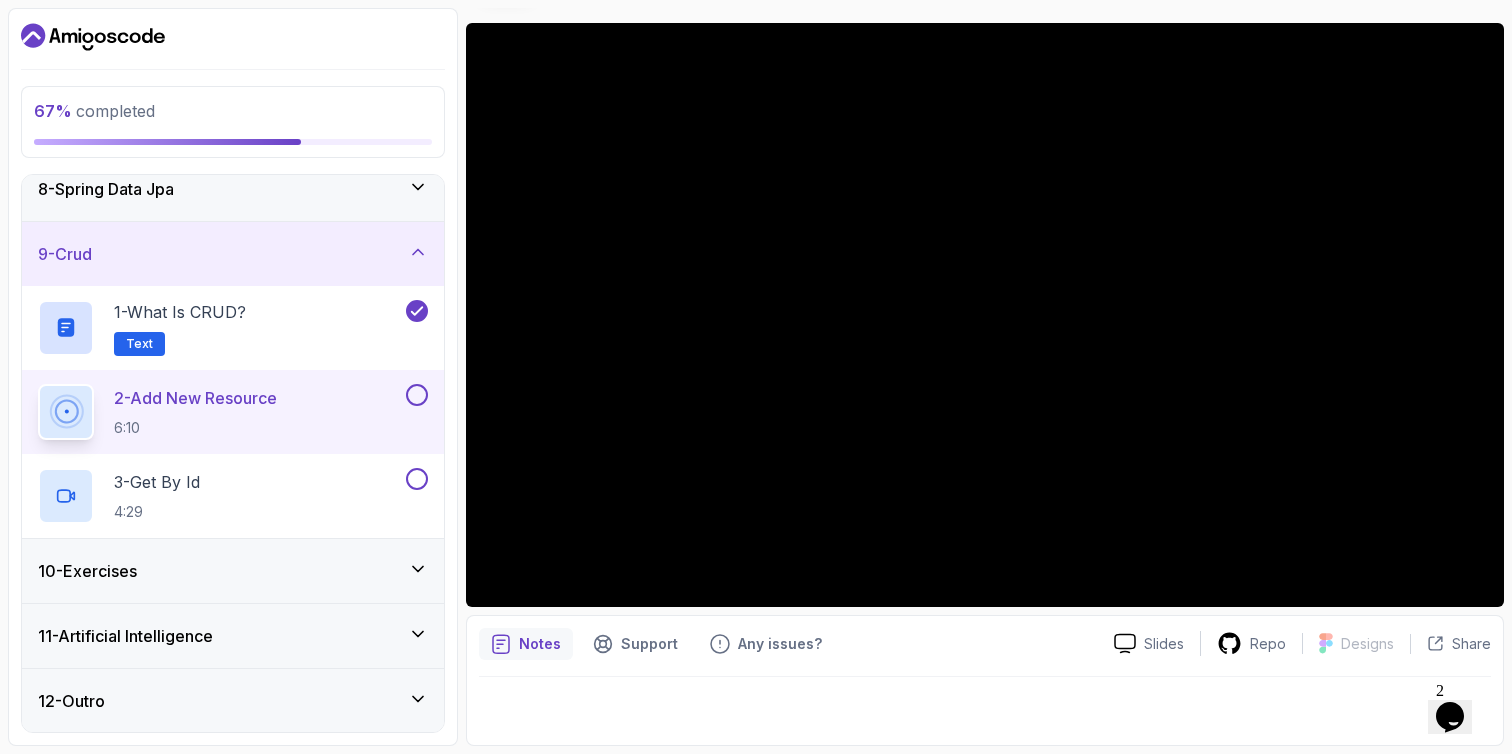 type 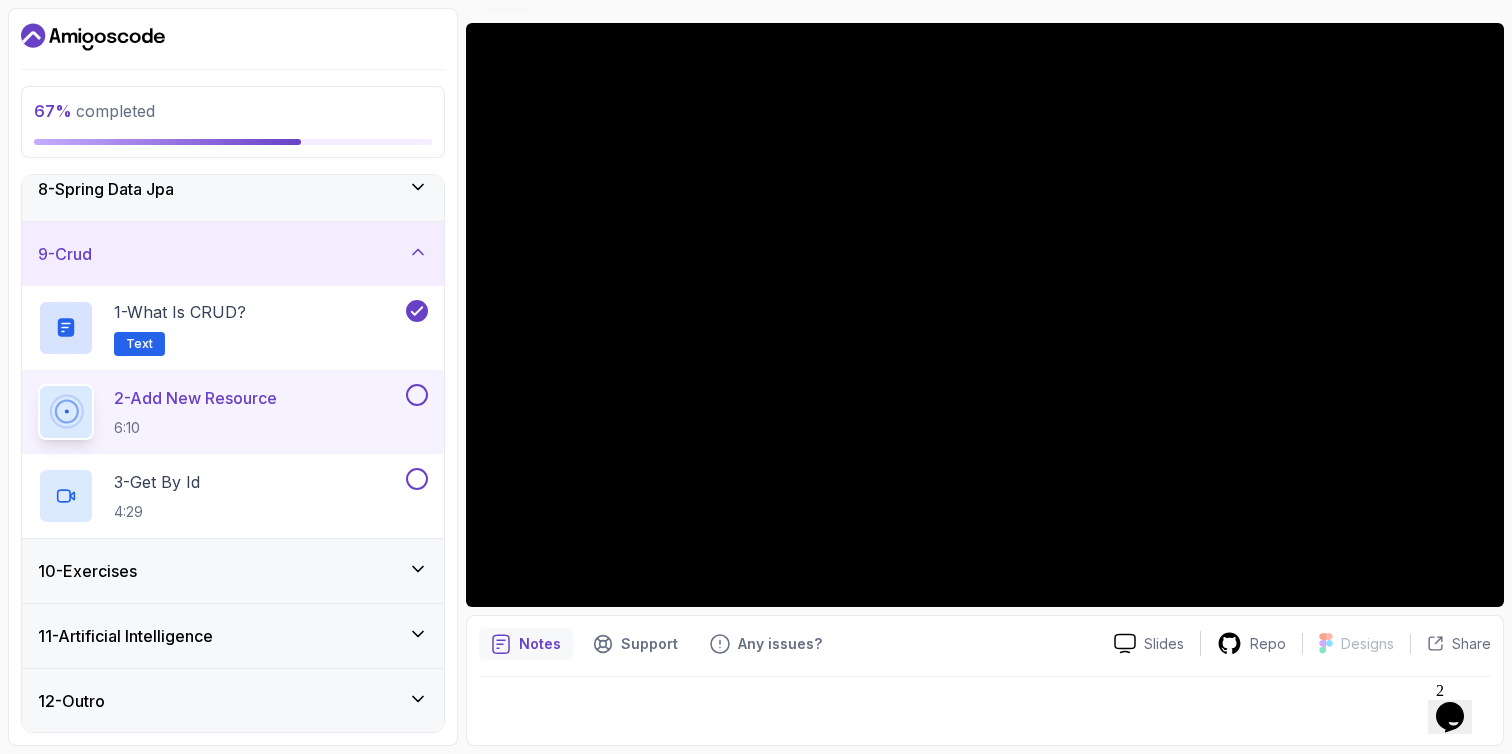 click on "2  -  Add New Resource 6:10" at bounding box center (233, 412) 